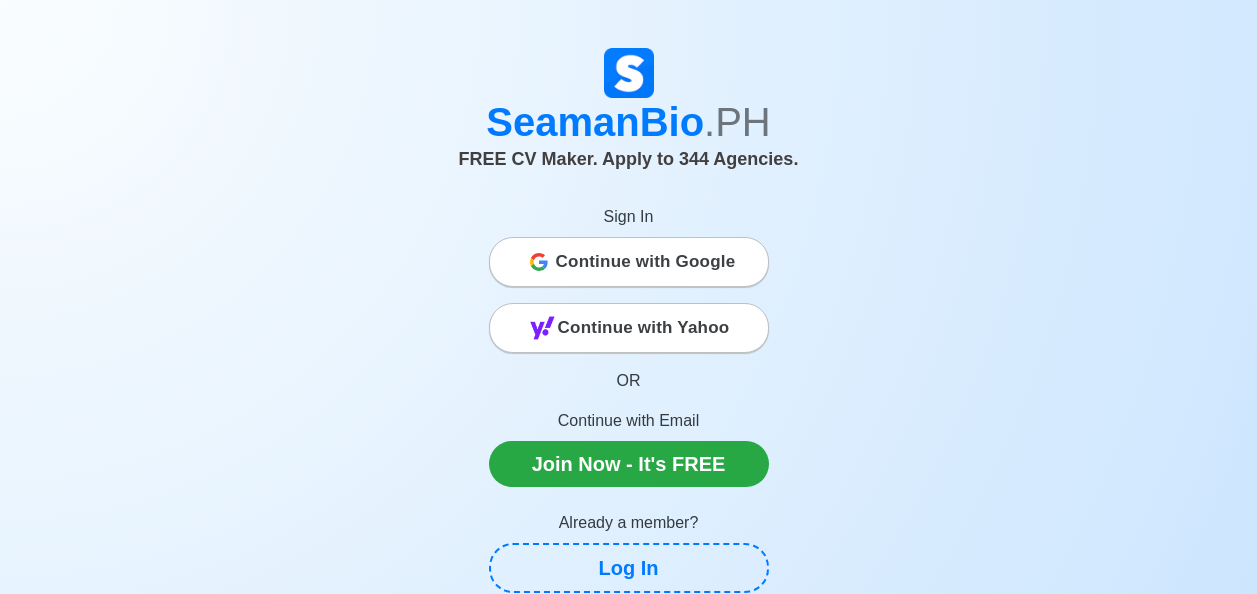 scroll, scrollTop: 0, scrollLeft: 0, axis: both 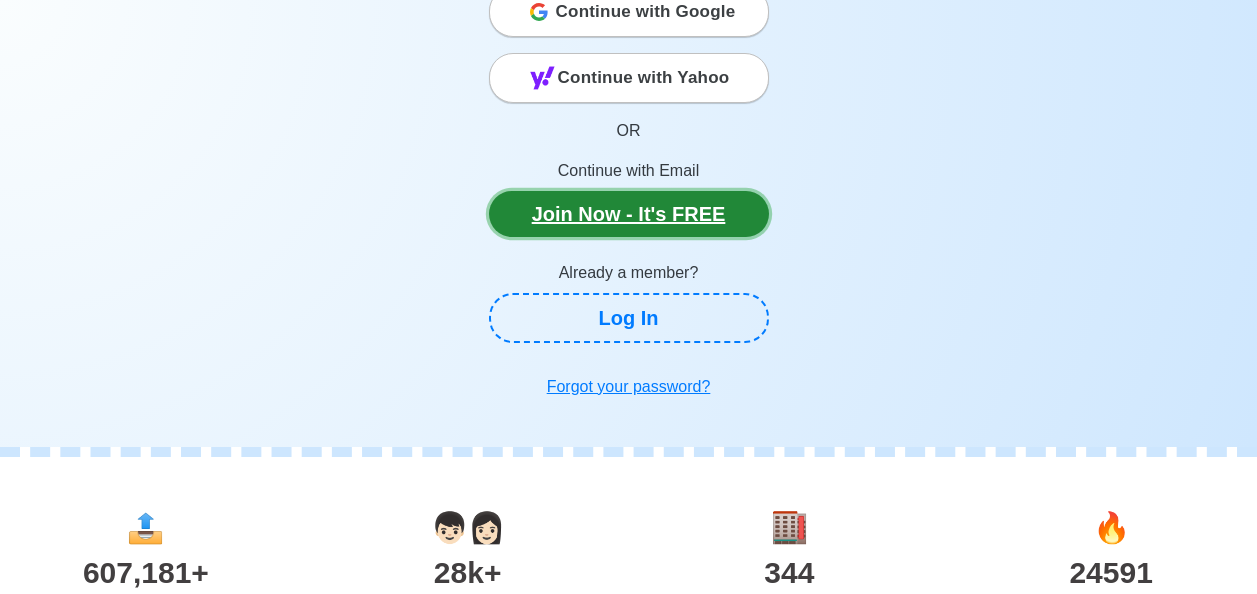 click on "Join Now - It's FREE" at bounding box center (629, 214) 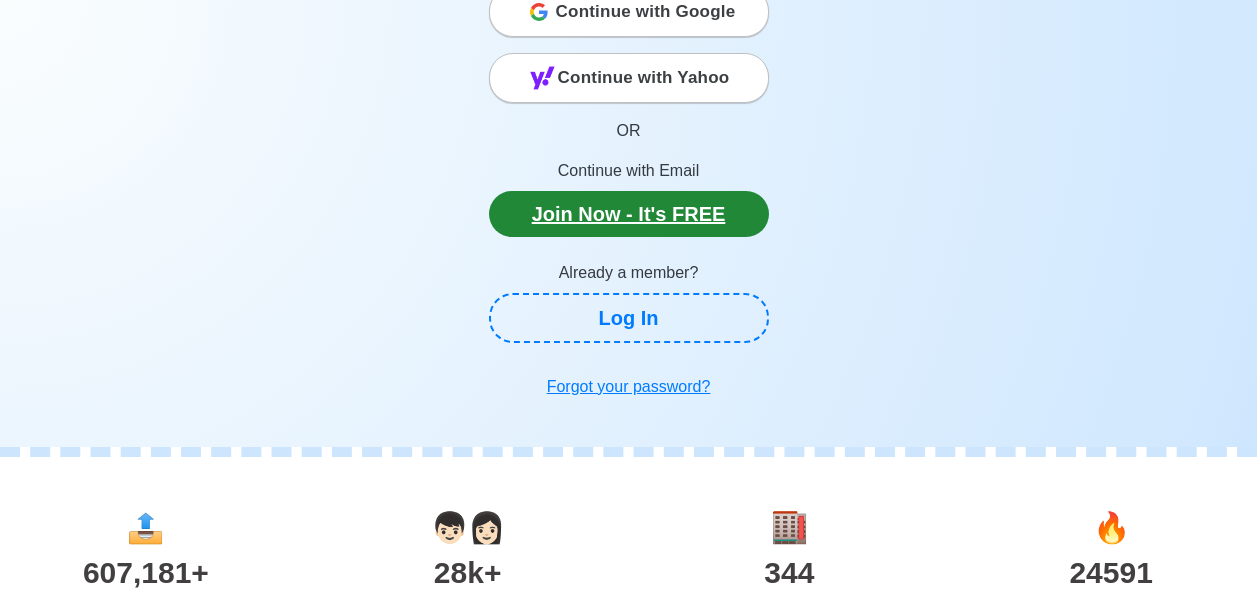 scroll, scrollTop: 0, scrollLeft: 0, axis: both 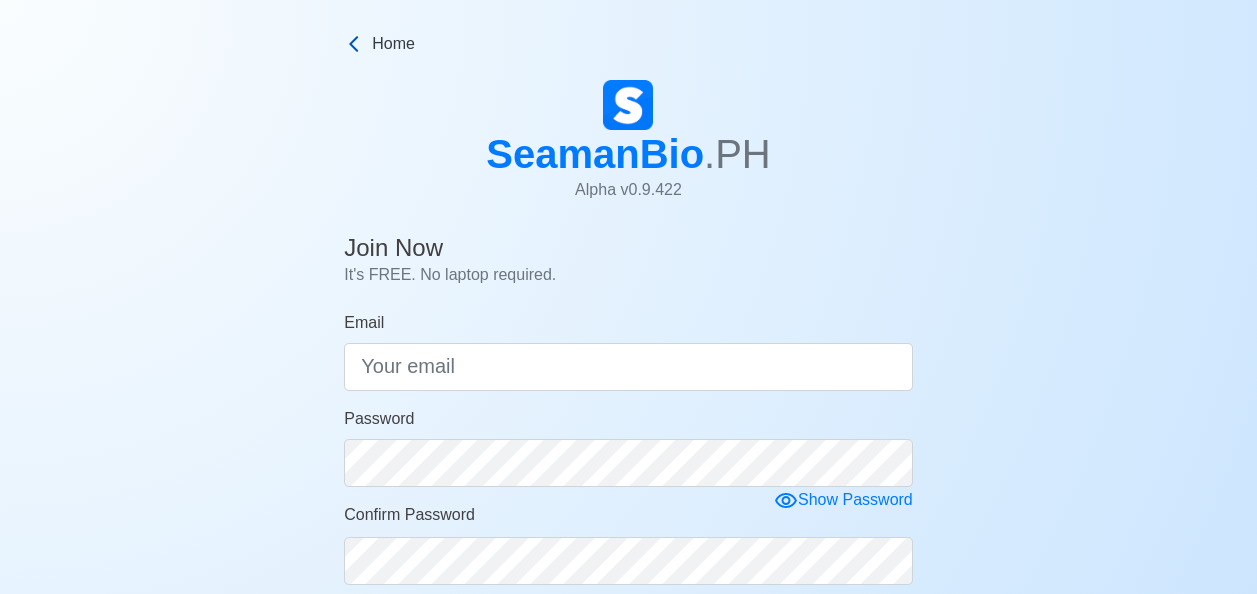 click on "Home" at bounding box center (393, 44) 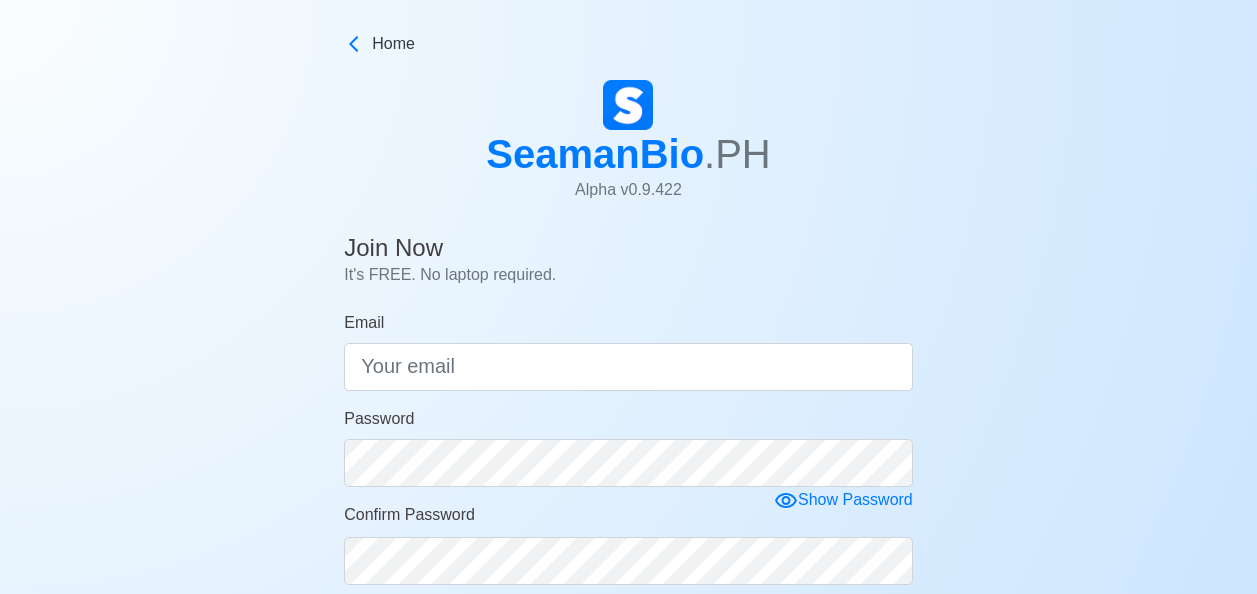 scroll, scrollTop: 250, scrollLeft: 0, axis: vertical 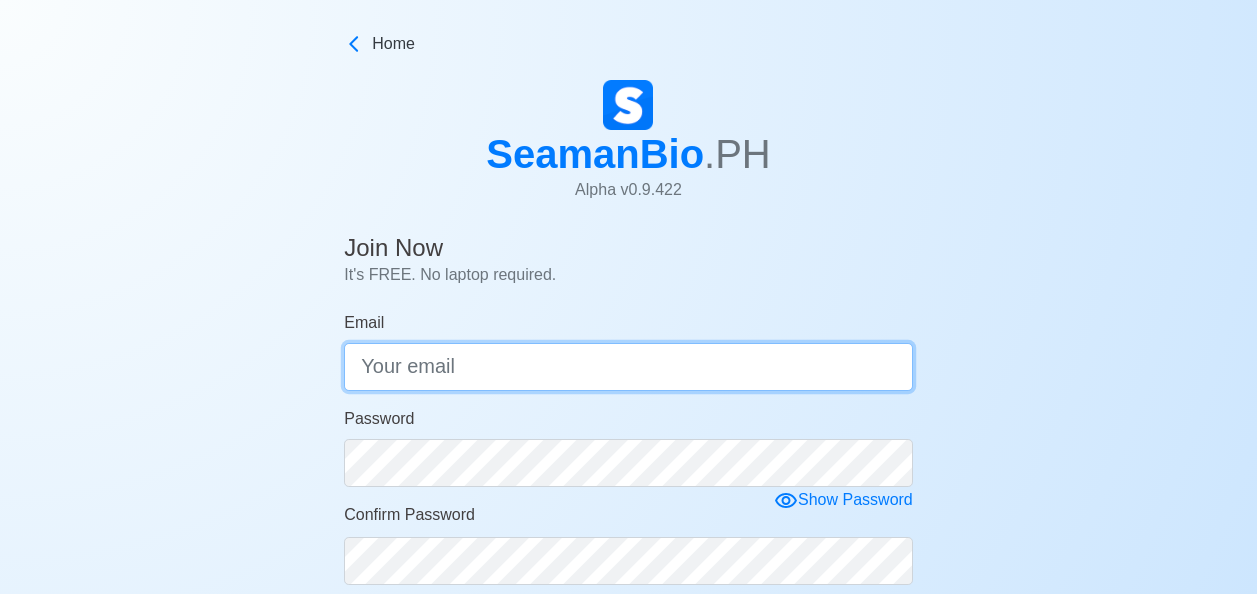 click on "Email" at bounding box center [628, 367] 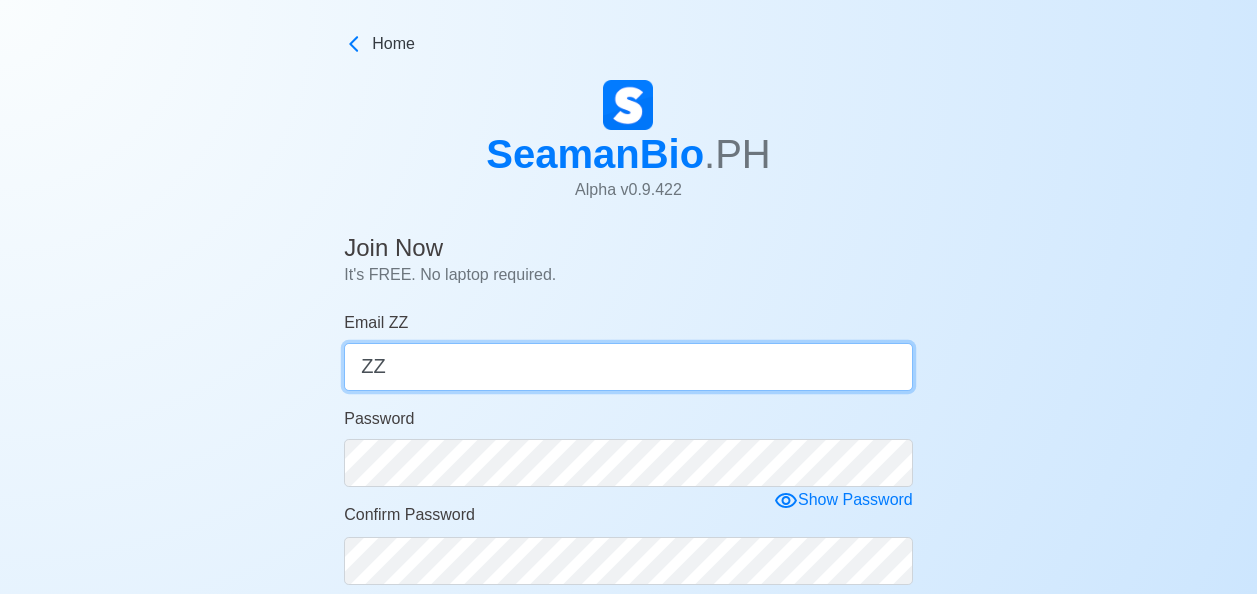 click on "ZZ" at bounding box center [628, 367] 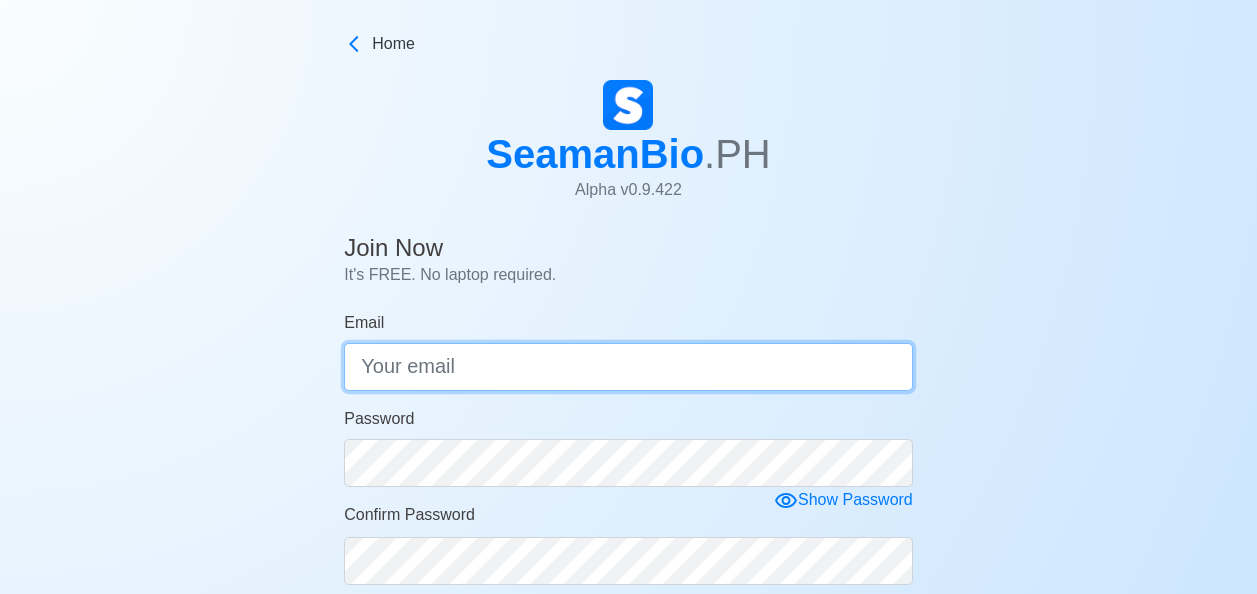 click on "Email" at bounding box center (628, 367) 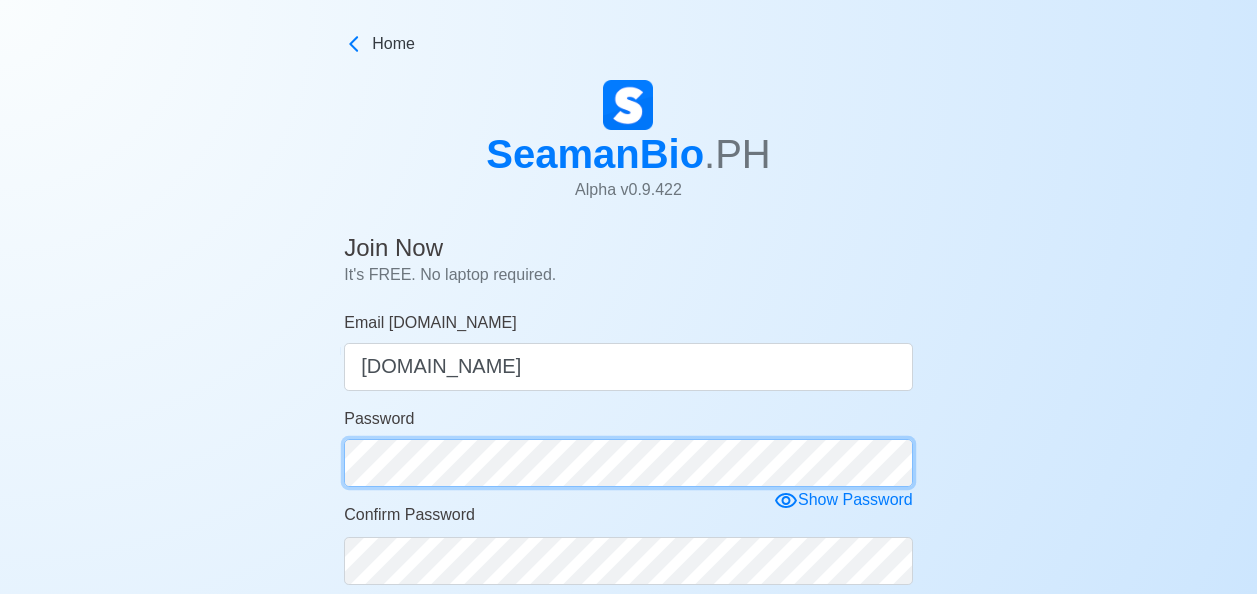 click on "Password" at bounding box center [628, 447] 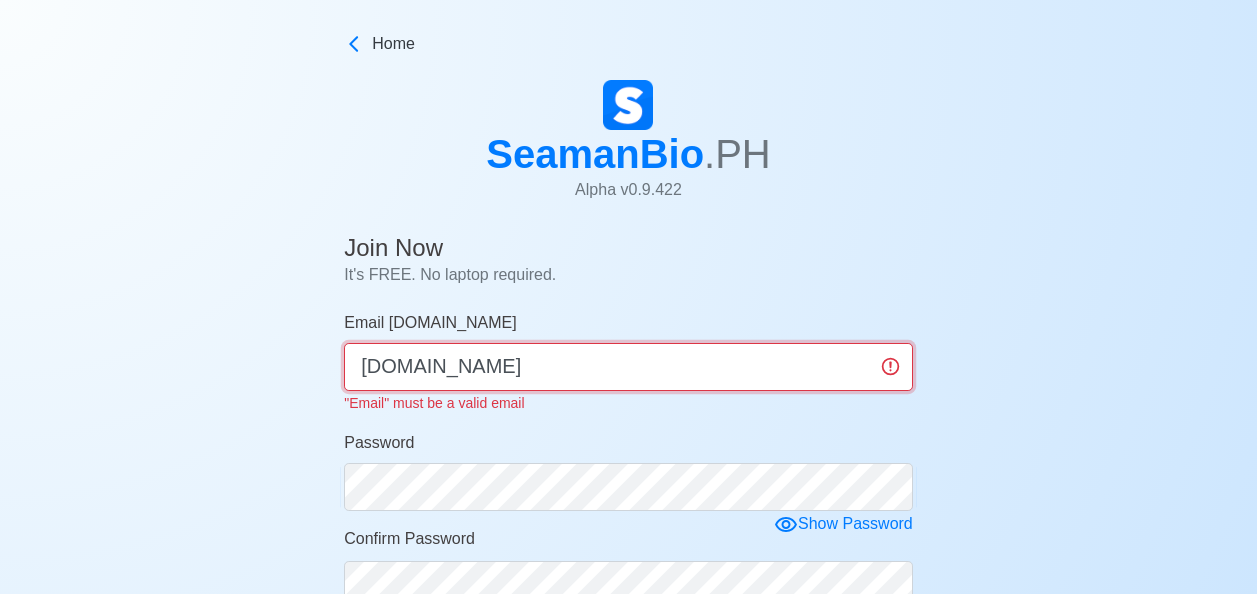 click on "[DOMAIN_NAME]" at bounding box center (628, 367) 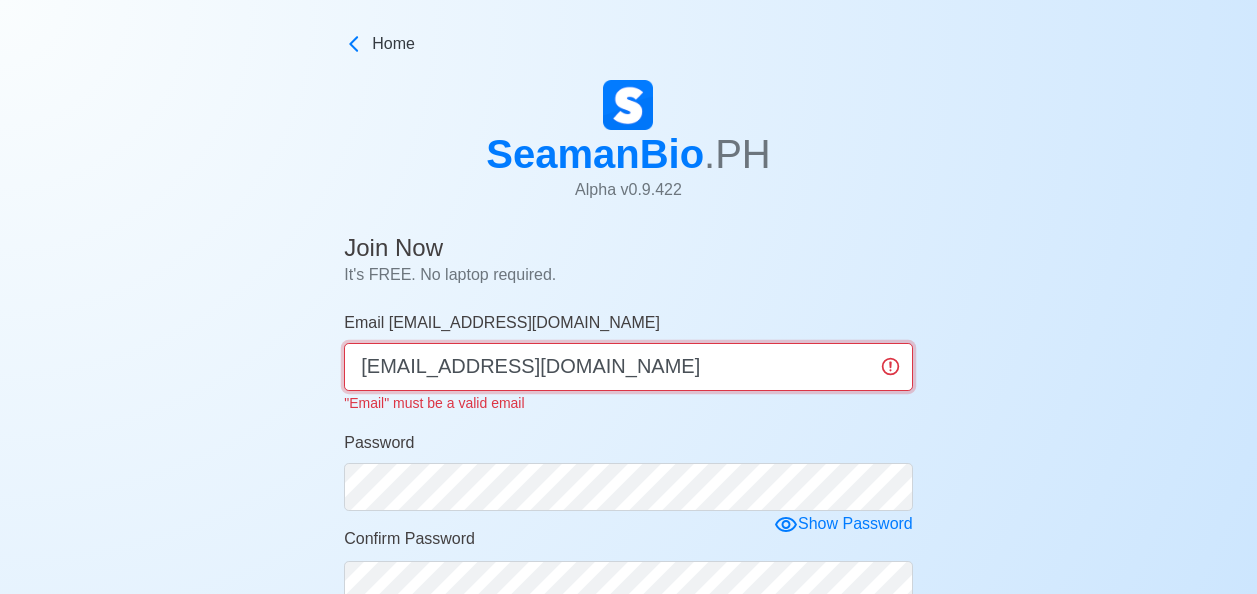 type on "[EMAIL_ADDRESS][DOMAIN_NAME]" 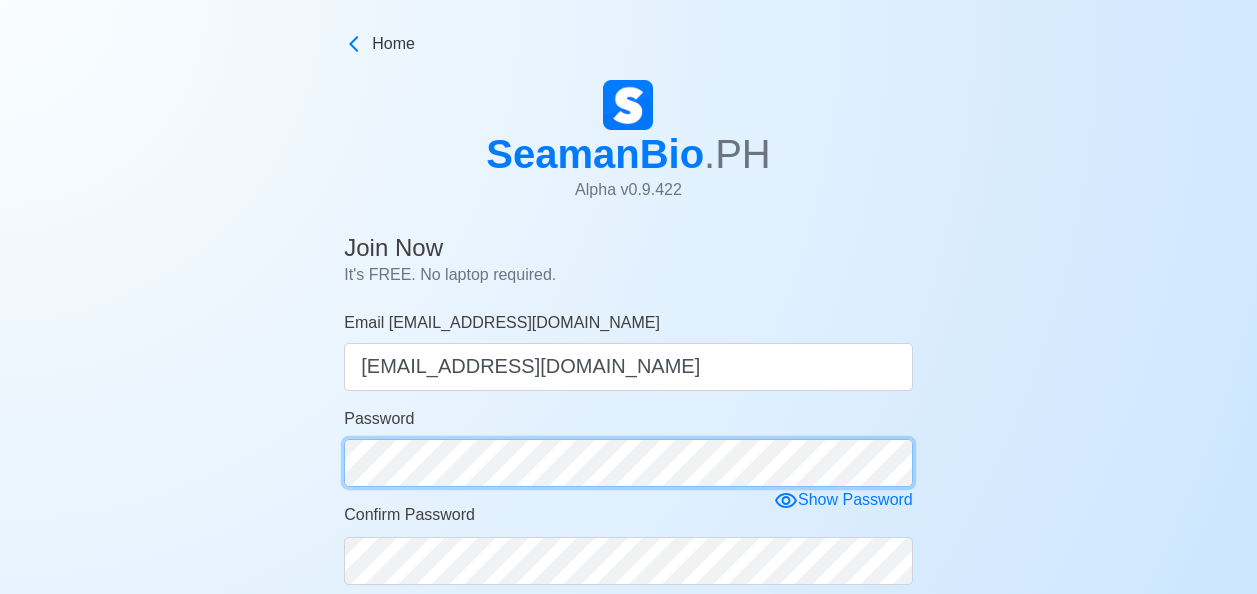 click on "Email [EMAIL_ADDRESS][DOMAIN_NAME] [EMAIL_ADDRESS][DOMAIN_NAME] Password  Show Password Confirm Password By clicking Join Now: ✅ You can create and download FREE CV ✅ You can Apply Direct to DMW-listed Agencies ✅ You can Apply Jobs by Rank ✅ You can receive Job Alerts ✅ When you apply & got shortlisted, agencies will contact you Join Now" at bounding box center (628, 567) 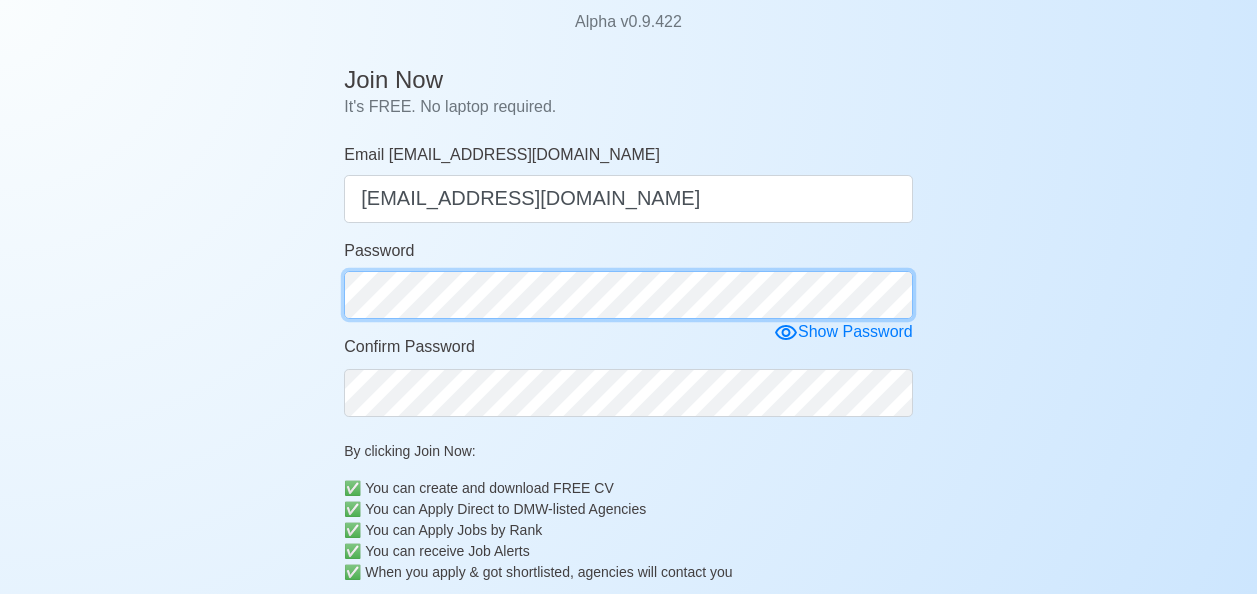 scroll, scrollTop: 163, scrollLeft: 0, axis: vertical 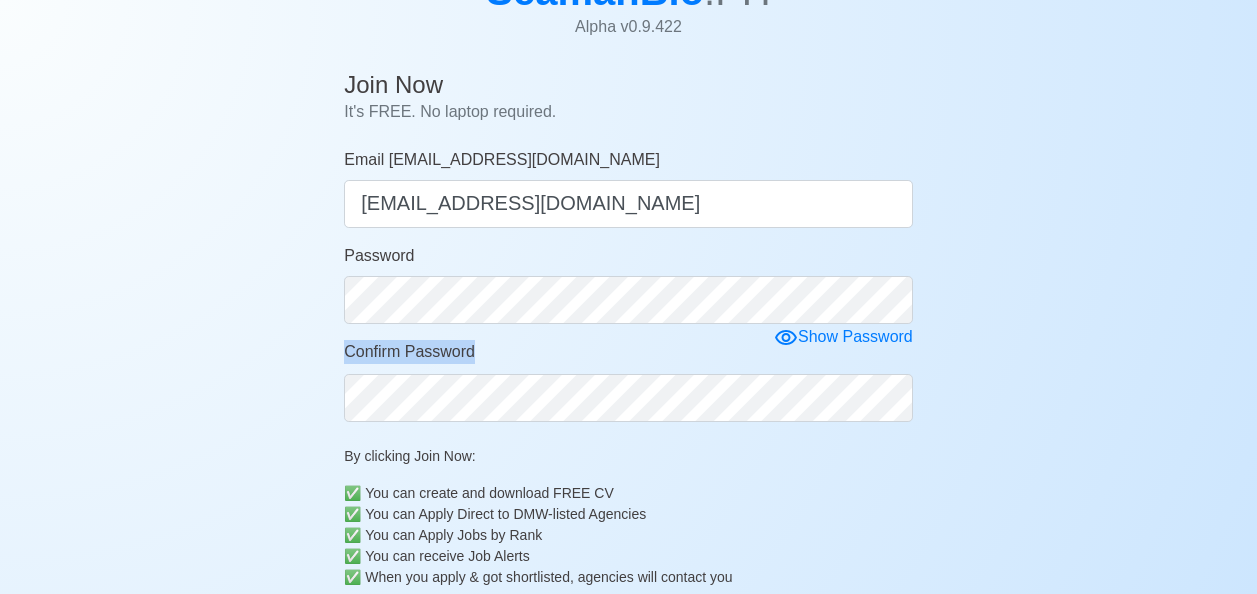 click on "Confirm Password" at bounding box center (628, 381) 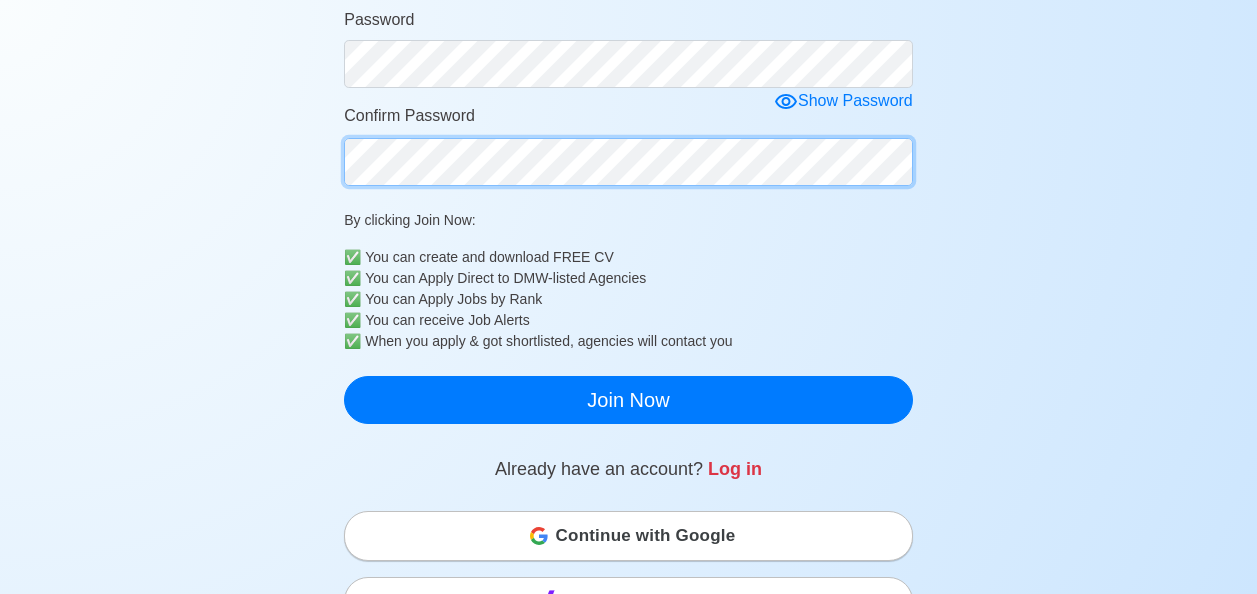 scroll, scrollTop: 392, scrollLeft: 0, axis: vertical 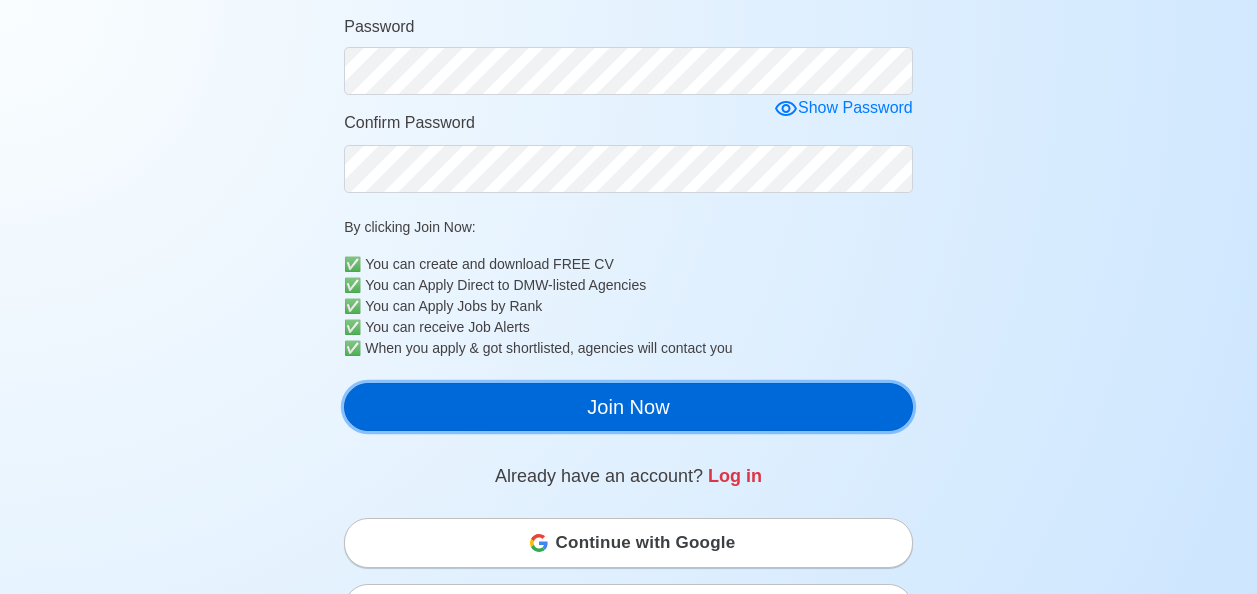 click on "Join Now" at bounding box center [628, 407] 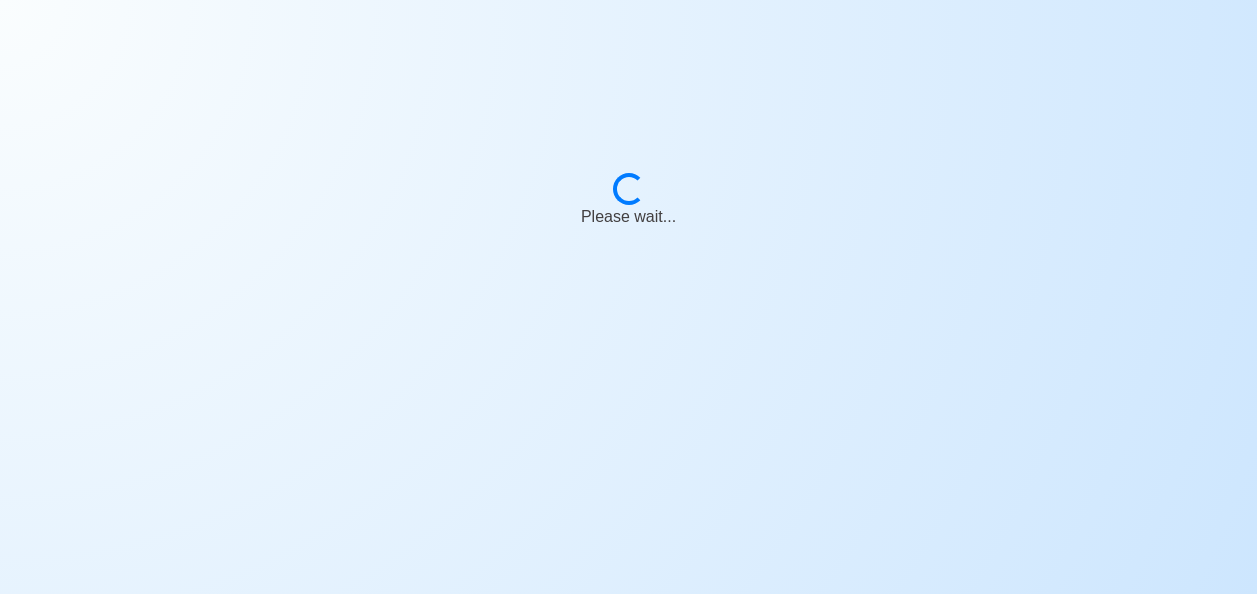 scroll, scrollTop: 24, scrollLeft: 0, axis: vertical 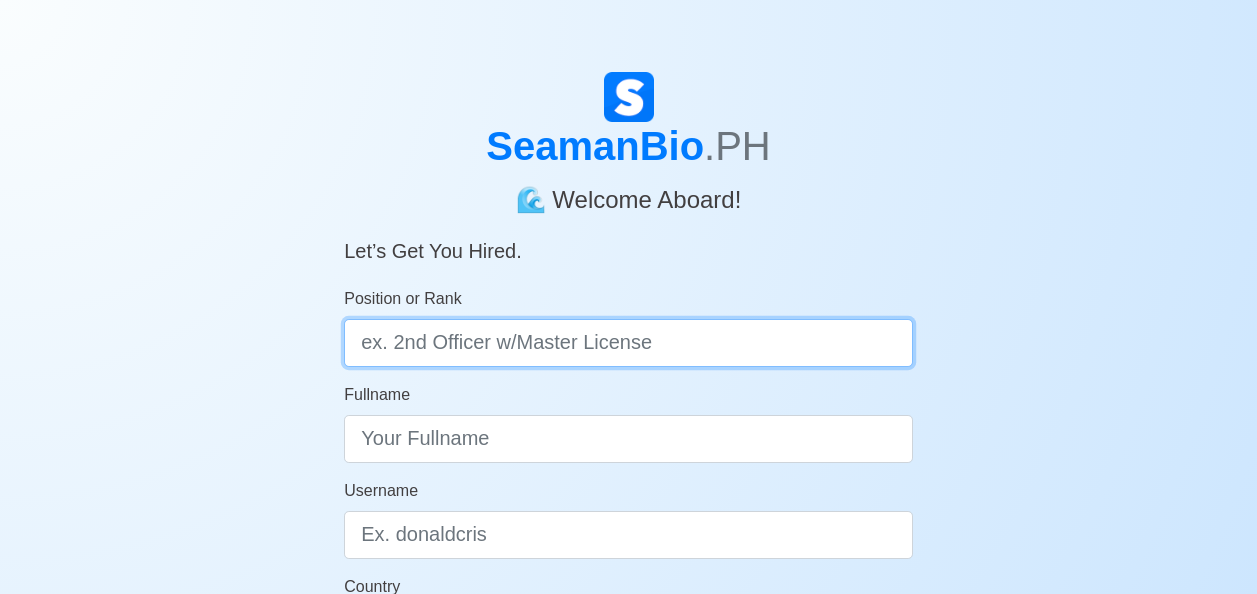 click on "Position or Rank" at bounding box center [628, 343] 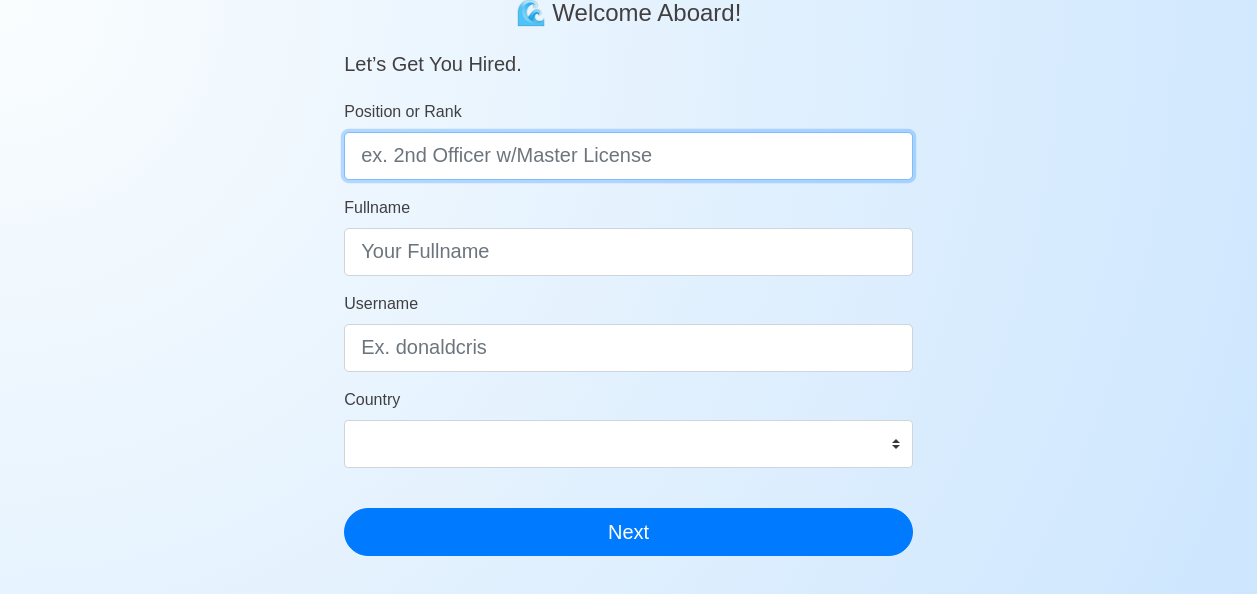 scroll, scrollTop: 140, scrollLeft: 0, axis: vertical 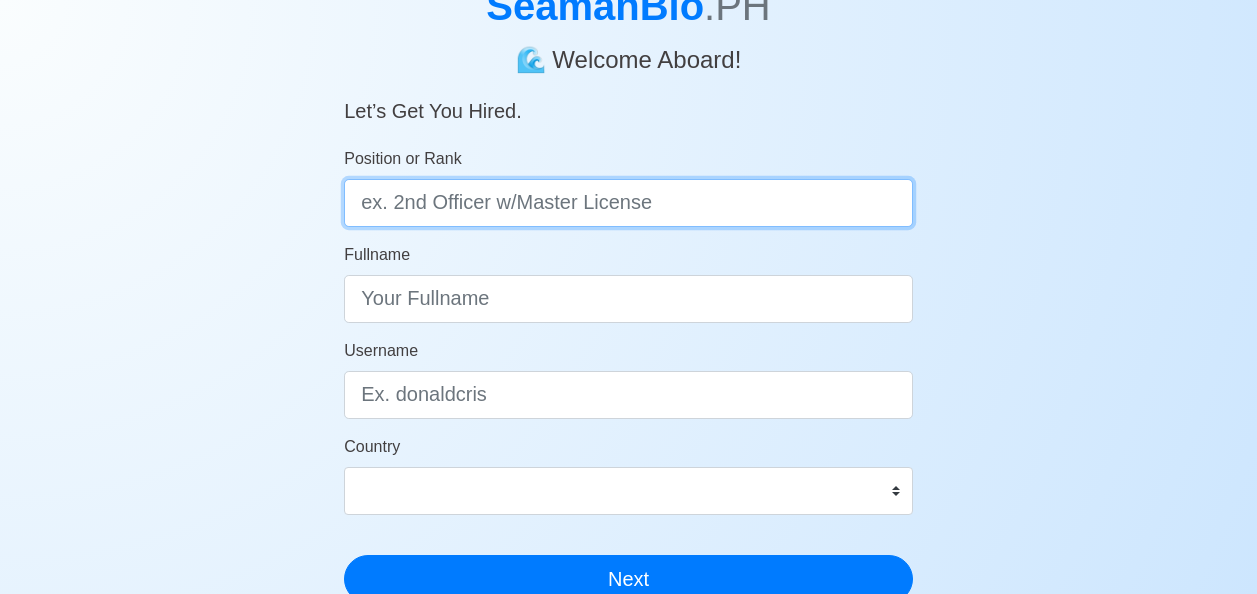 type on "o" 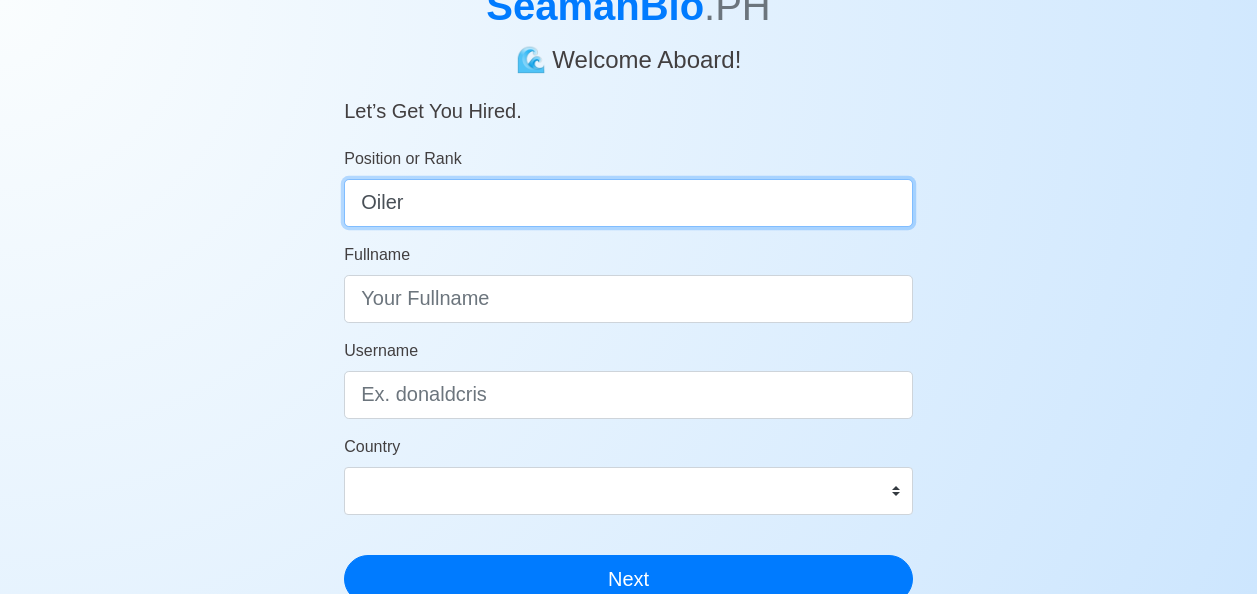 type on "Oiler" 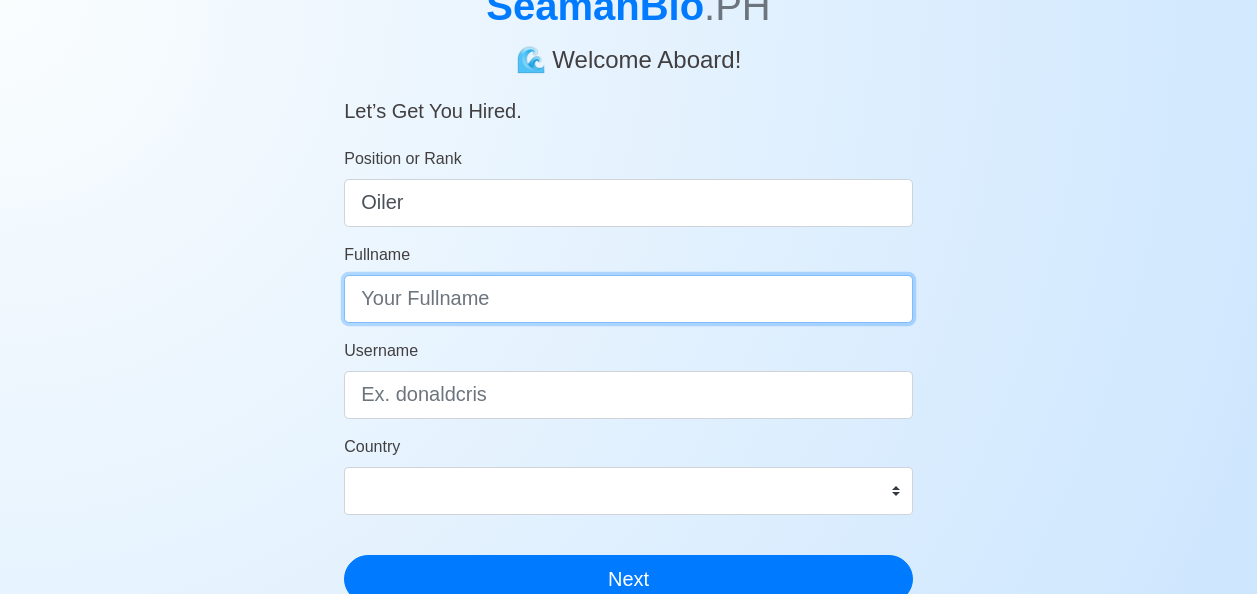 click on "Fullname" at bounding box center (628, 299) 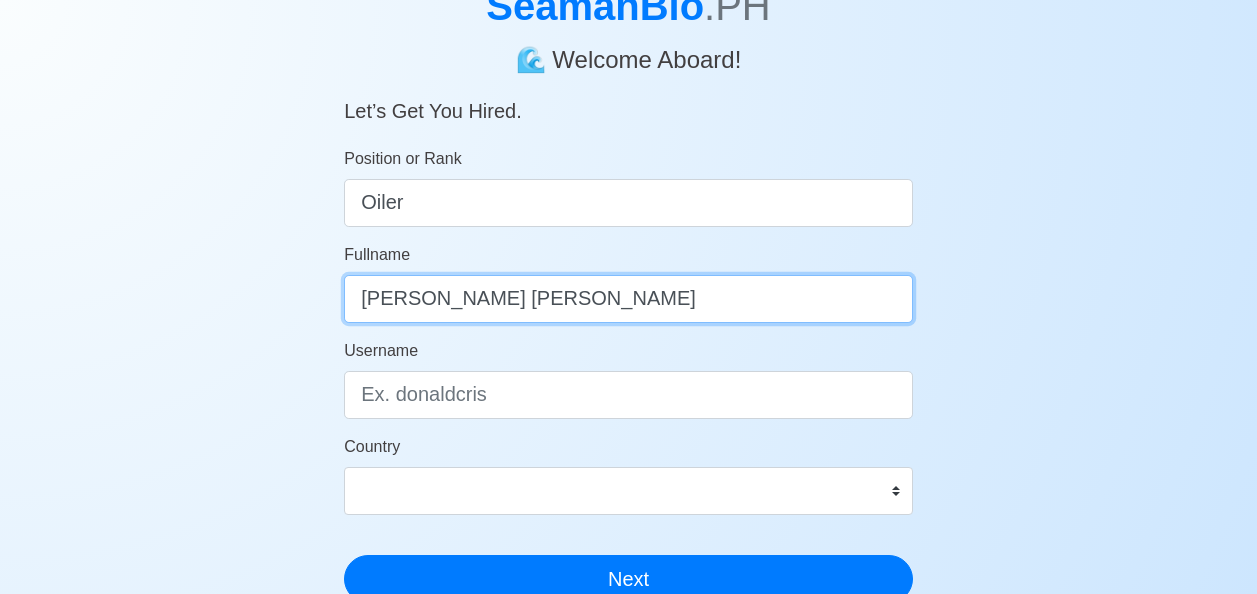 type on "John Angelo B. Manaog" 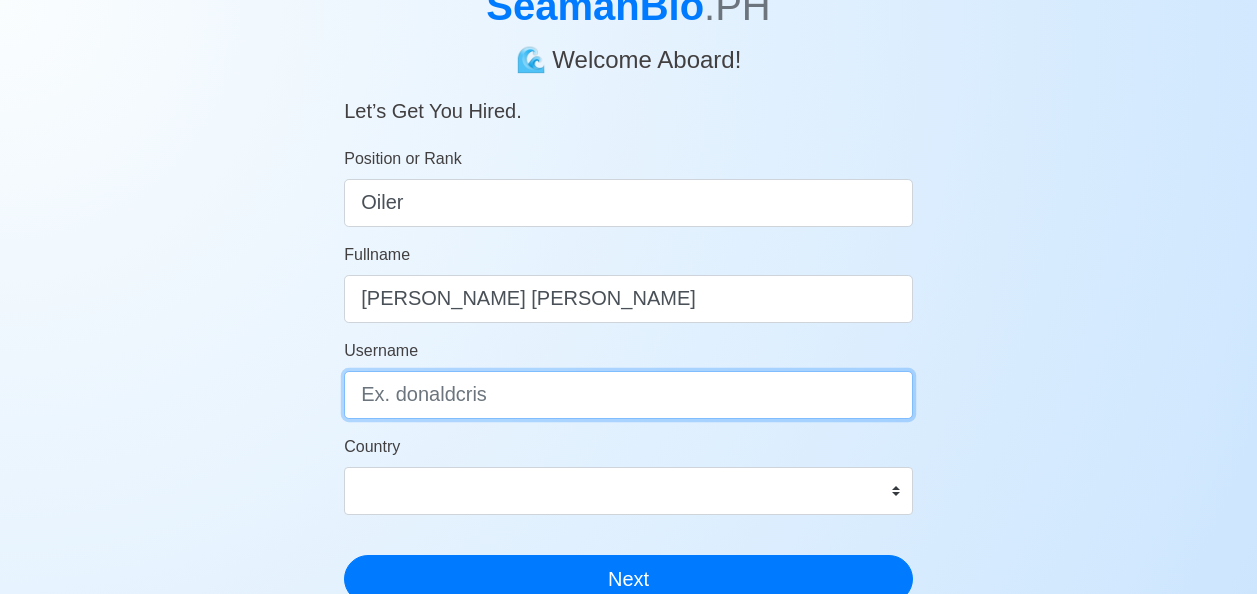 click on "Username" at bounding box center (628, 395) 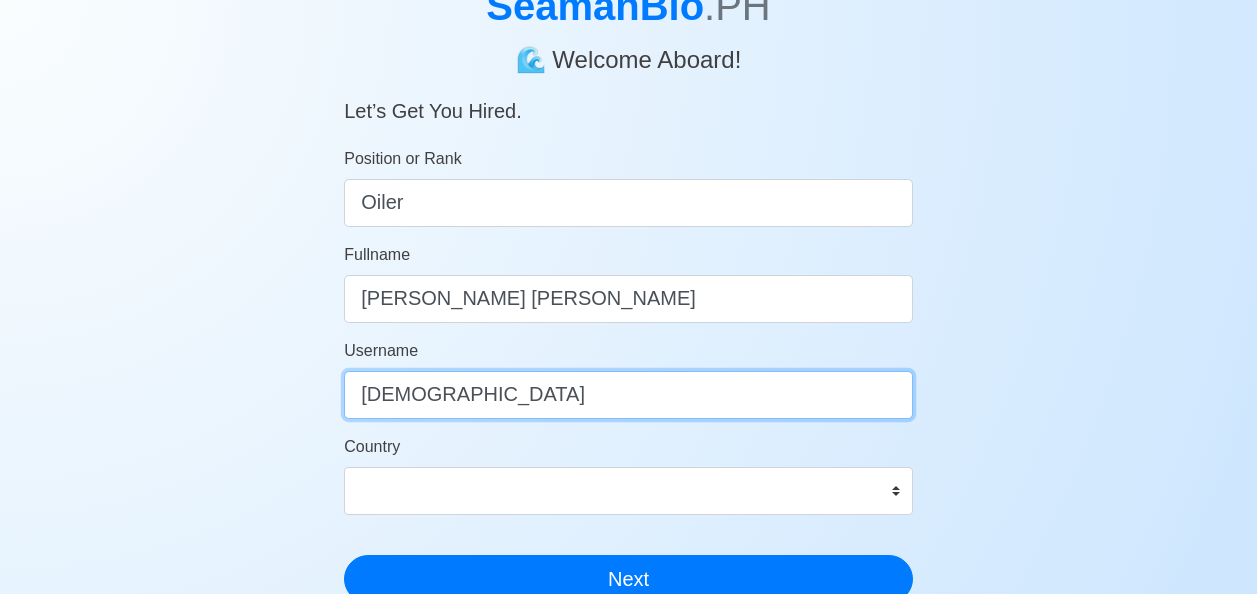 type on "[DEMOGRAPHIC_DATA]" 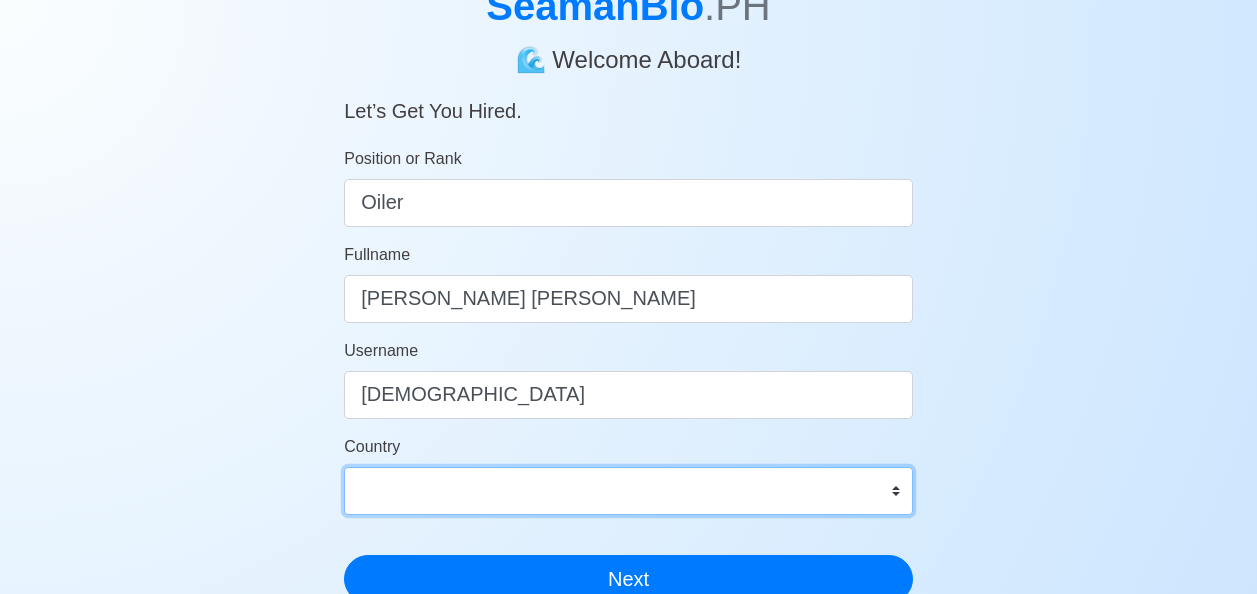 click on "Afghanistan Åland Islands Albania Algeria American Samoa Andorra Angola Anguilla Antarctica Antigua and Barbuda Argentina Armenia Aruba Australia Austria Azerbaijan Bahamas Bahrain Bangladesh Barbados Belarus Belgium Belize Benin Bermuda Bhutan Bolivia, Plurinational State of Bonaire, Sint Eustatius and Saba Bosnia and Herzegovina Botswana Bouvet Island Brazil British Indian Ocean Territory Brunei Darussalam Bulgaria Burkina Faso Burundi Cabo Verde Cambodia Cameroon Canada Cayman Islands Central African Republic Chad Chile China Christmas Island Cocos (Keeling) Islands Colombia Comoros Congo Congo, Democratic Republic of the Cook Islands Costa Rica Croatia Cuba Curaçao Cyprus Czechia Côte d'Ivoire Denmark Djibouti Dominica Dominican Republic Ecuador Egypt El Salvador Equatorial Guinea Eritrea Estonia Eswatini Ethiopia Falkland Islands (Malvinas) Faroe Islands Fiji Finland France French Guiana French Polynesia French Southern Territories Gabon Gambia Georgia Germany Ghana Gibraltar Greece Greenland Grenada" at bounding box center [628, 491] 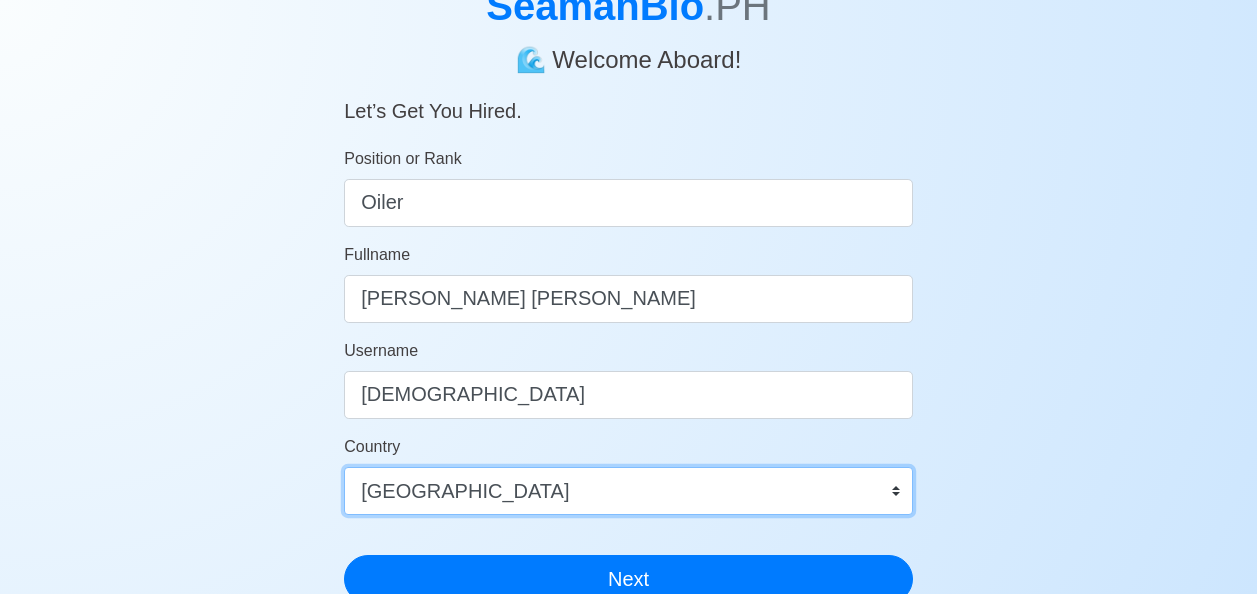 click on "Afghanistan Åland Islands Albania Algeria American Samoa Andorra Angola Anguilla Antarctica Antigua and Barbuda Argentina Armenia Aruba Australia Austria Azerbaijan Bahamas Bahrain Bangladesh Barbados Belarus Belgium Belize Benin Bermuda Bhutan Bolivia, Plurinational State of Bonaire, Sint Eustatius and Saba Bosnia and Herzegovina Botswana Bouvet Island Brazil British Indian Ocean Territory Brunei Darussalam Bulgaria Burkina Faso Burundi Cabo Verde Cambodia Cameroon Canada Cayman Islands Central African Republic Chad Chile China Christmas Island Cocos (Keeling) Islands Colombia Comoros Congo Congo, Democratic Republic of the Cook Islands Costa Rica Croatia Cuba Curaçao Cyprus Czechia Côte d'Ivoire Denmark Djibouti Dominica Dominican Republic Ecuador Egypt El Salvador Equatorial Guinea Eritrea Estonia Eswatini Ethiopia Falkland Islands (Malvinas) Faroe Islands Fiji Finland France French Guiana French Polynesia French Southern Territories Gabon Gambia Georgia Germany Ghana Gibraltar Greece Greenland Grenada" at bounding box center (628, 491) 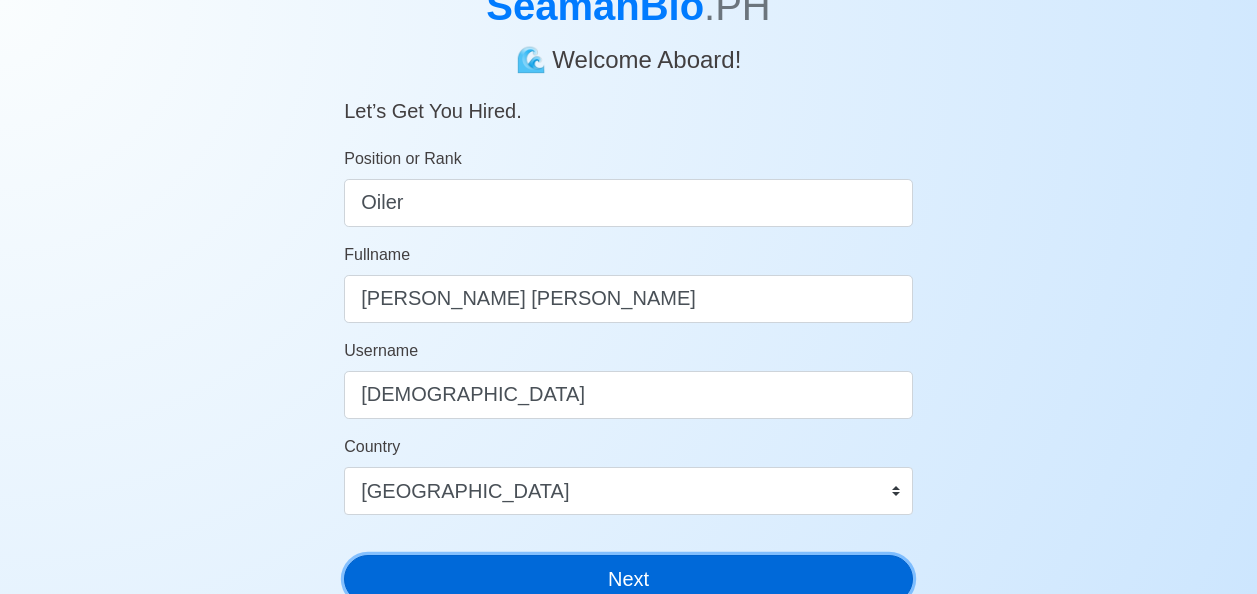 click on "Next" at bounding box center (628, 579) 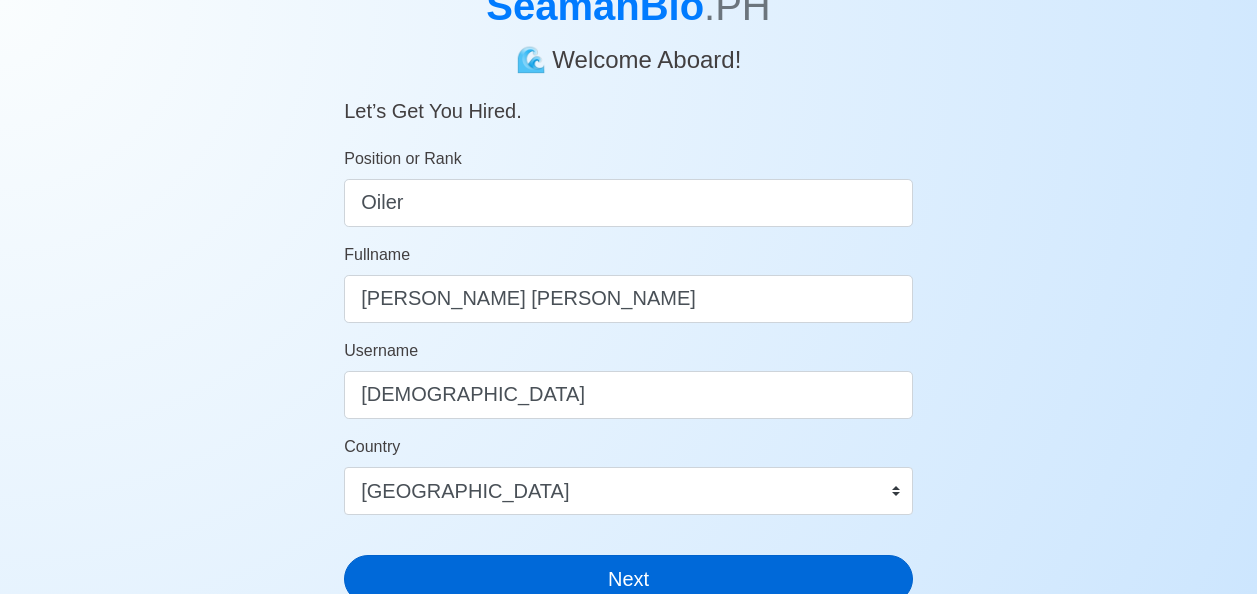 scroll, scrollTop: 24, scrollLeft: 0, axis: vertical 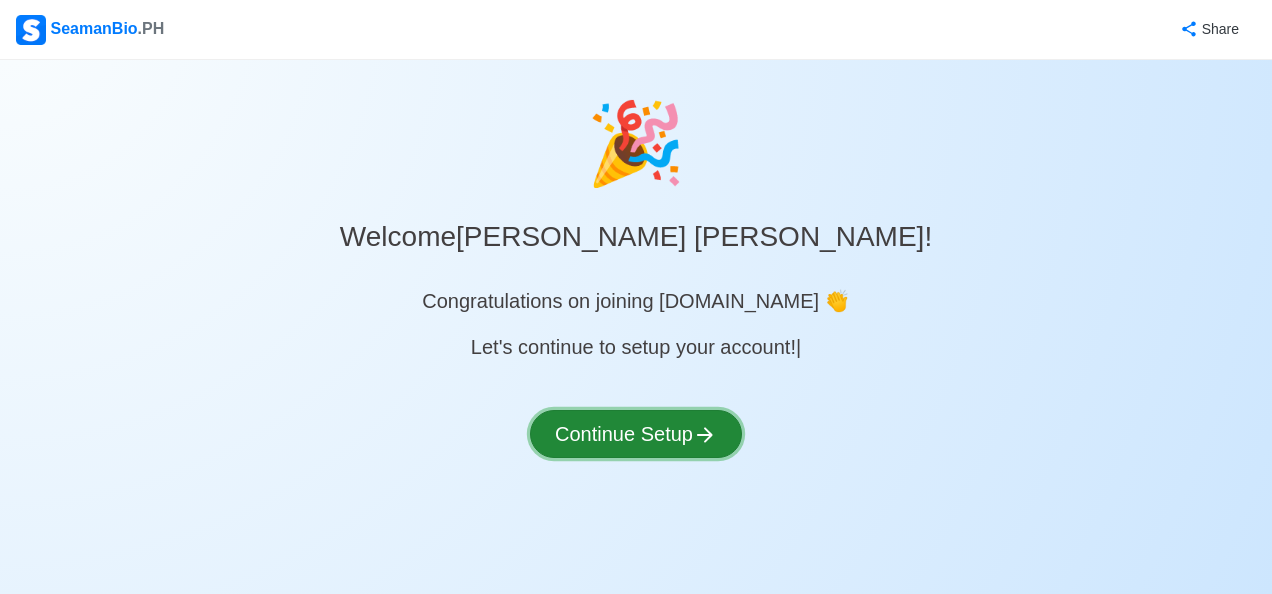 click on "Continue Setup" at bounding box center (636, 434) 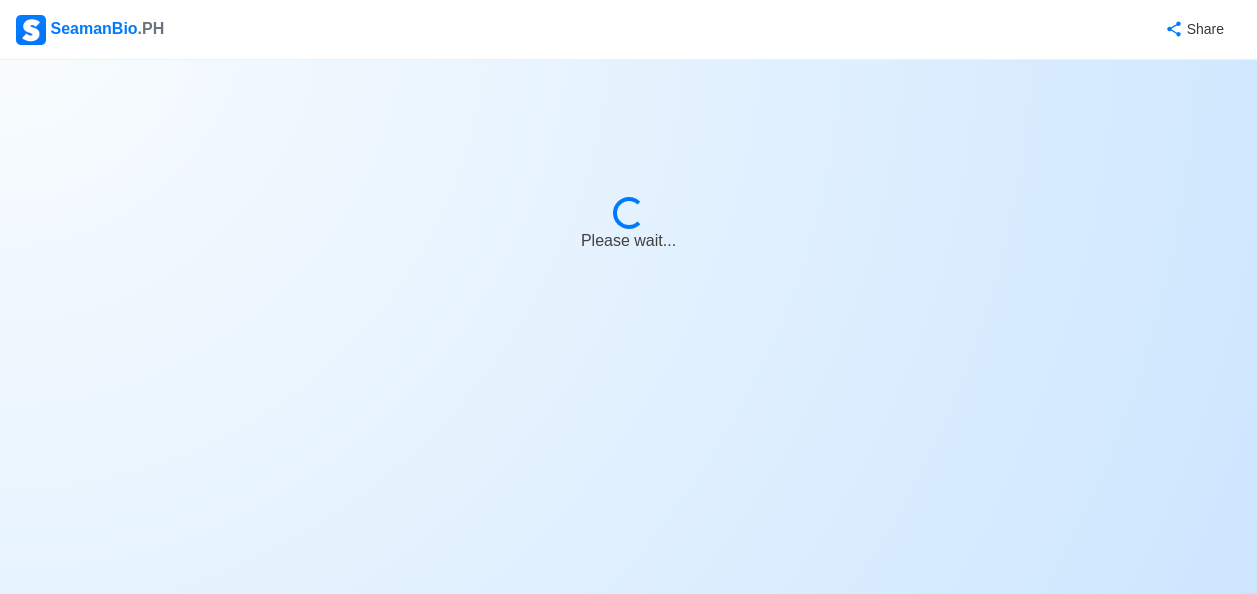 select on "Visible for Hiring" 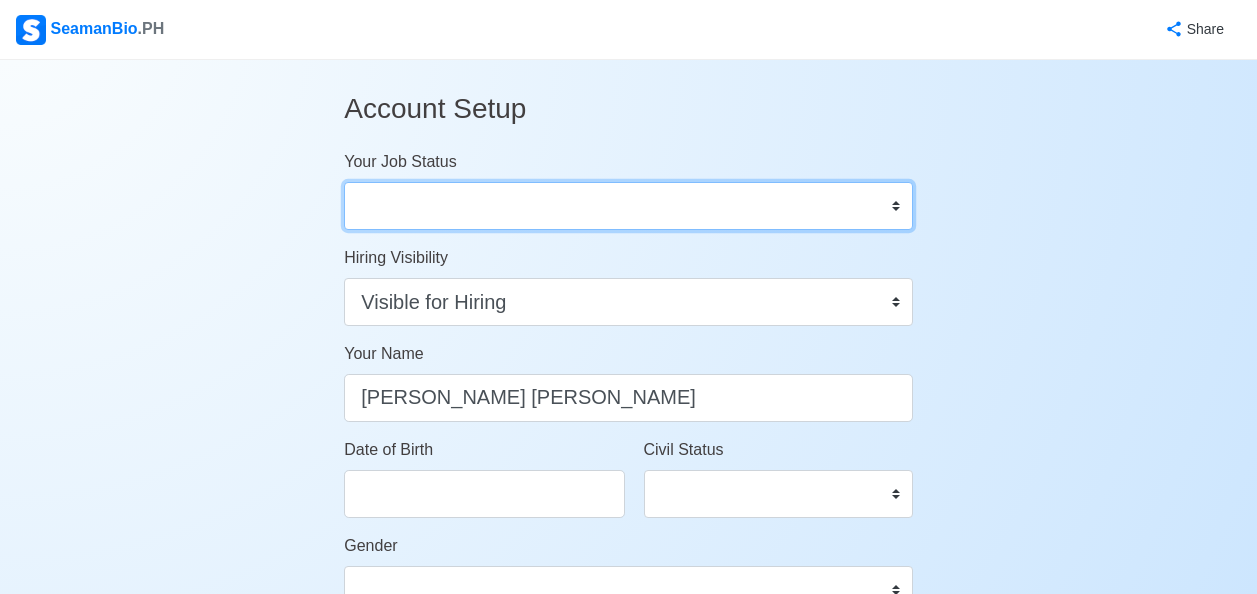 click on "Onboard Actively Looking for Job Not Looking for Job" at bounding box center (628, 206) 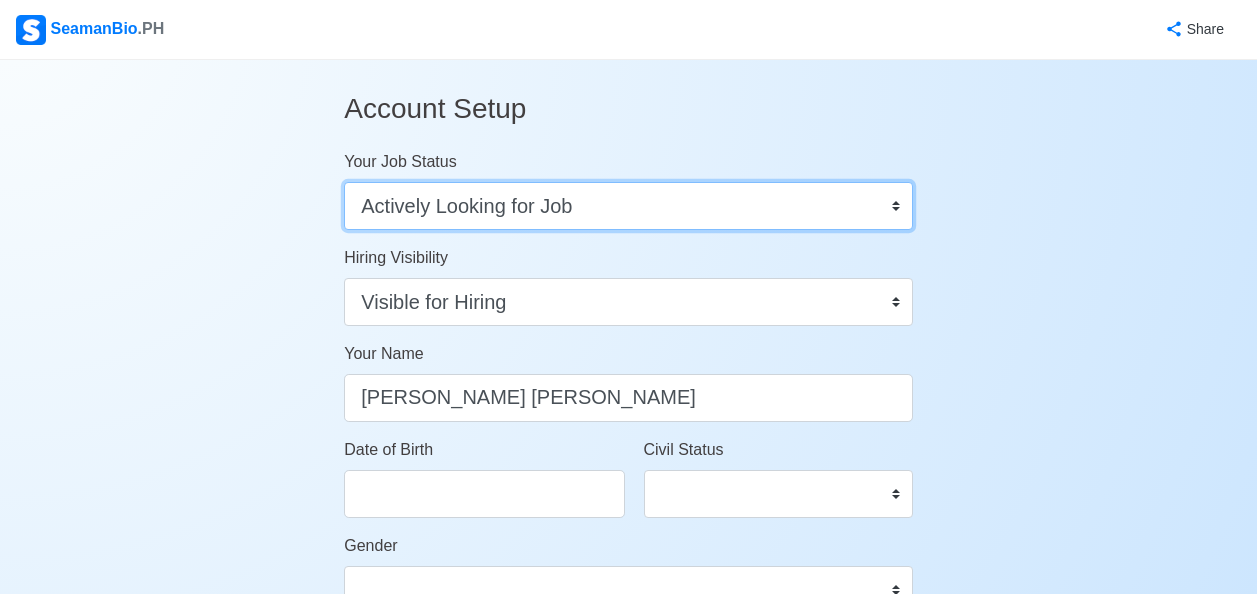 click on "Onboard Actively Looking for Job Not Looking for Job" at bounding box center (628, 206) 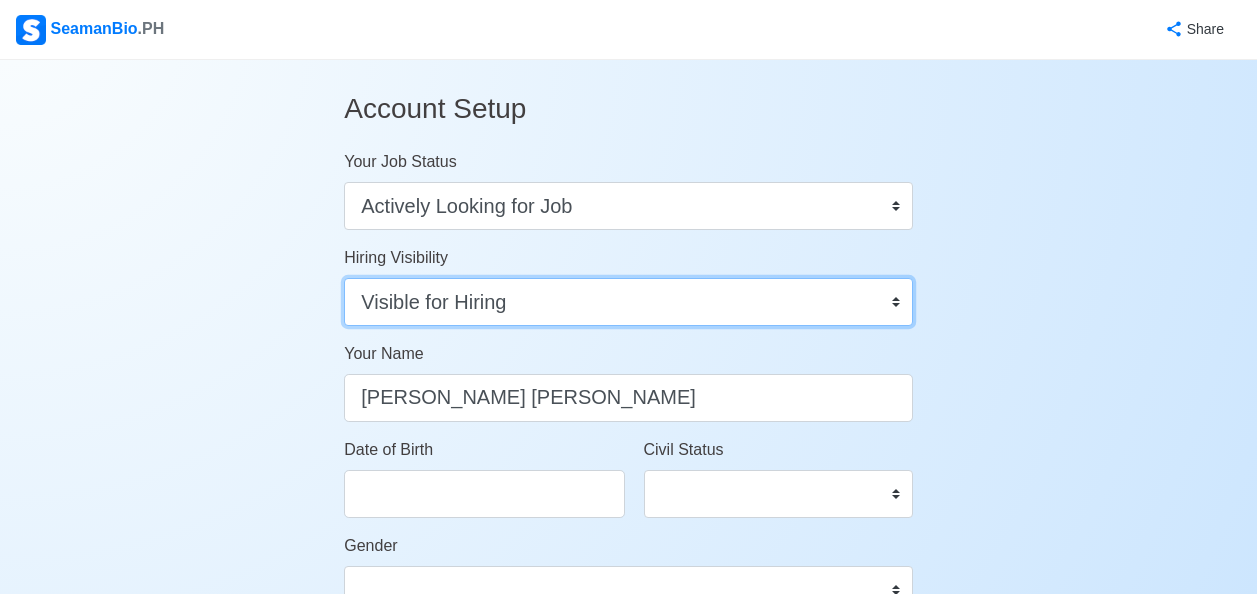 click on "Visible for Hiring Not Visible for Hiring" at bounding box center (628, 302) 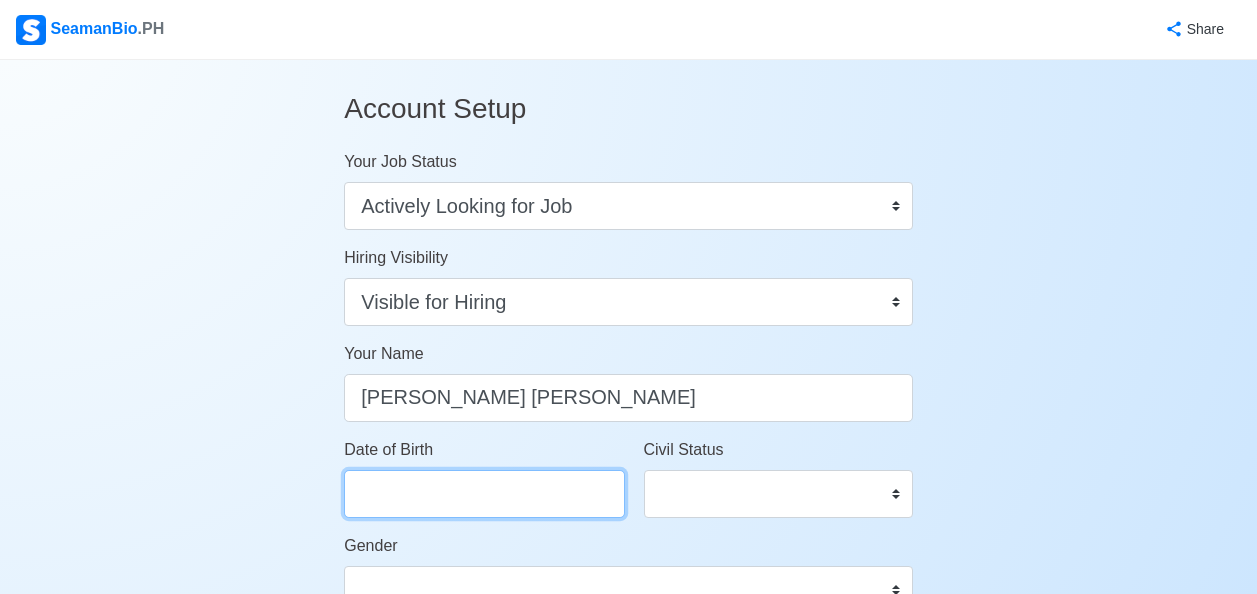 select on "****" 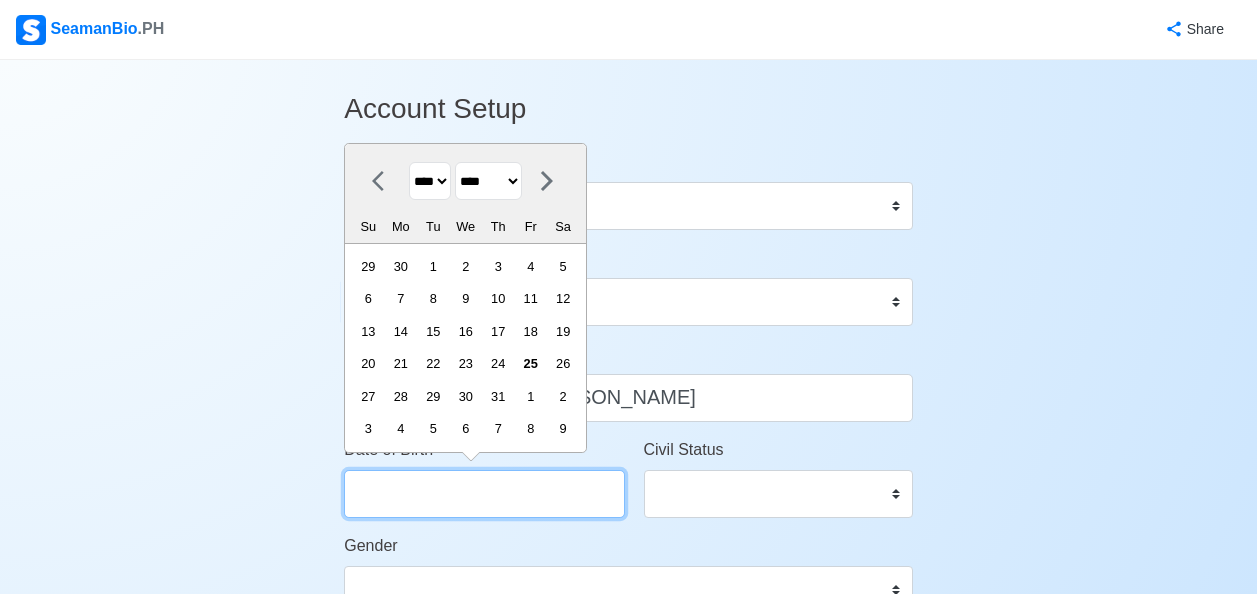 click on "Date of Birth" at bounding box center (484, 494) 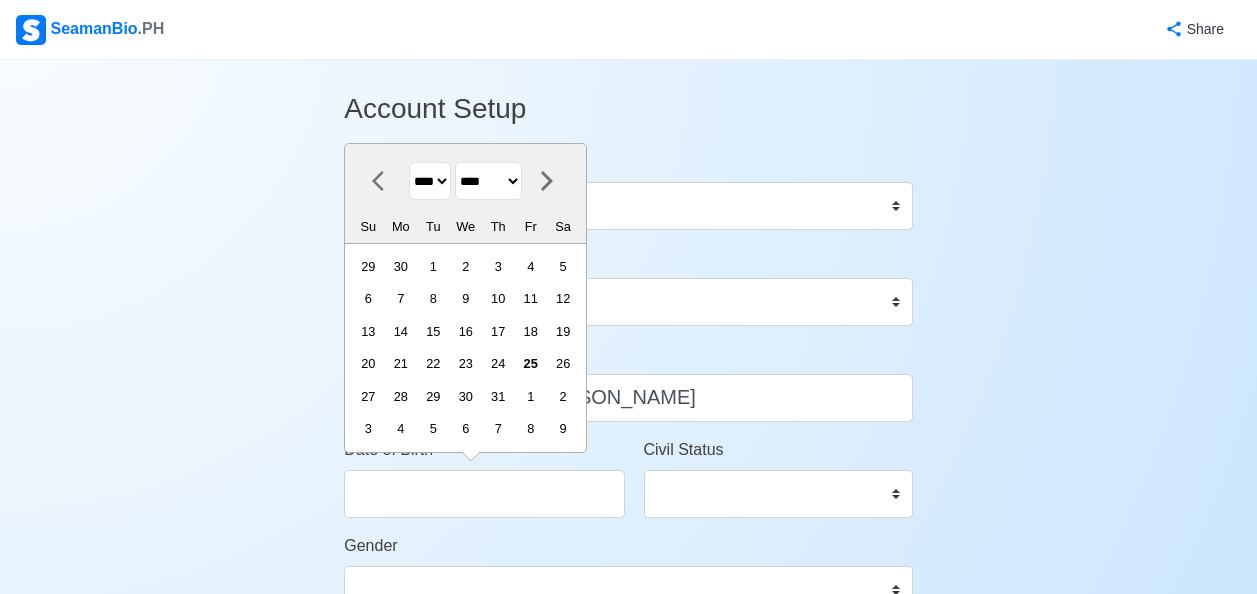 click on "**** **** **** **** **** **** **** **** **** **** **** **** **** **** **** **** **** **** **** **** **** **** **** **** **** **** **** **** **** **** **** **** **** **** **** **** **** **** **** **** **** **** **** **** **** **** **** **** **** **** **** **** **** **** **** **** **** **** **** **** **** **** **** **** **** **** **** **** **** **** **** **** **** **** **** **** **** **** **** **** **** **** **** **** **** **** **** **** **** **** **** **** **** **** **** **** **** **** **** **** **** **** **** **** **** ****" at bounding box center [430, 181] 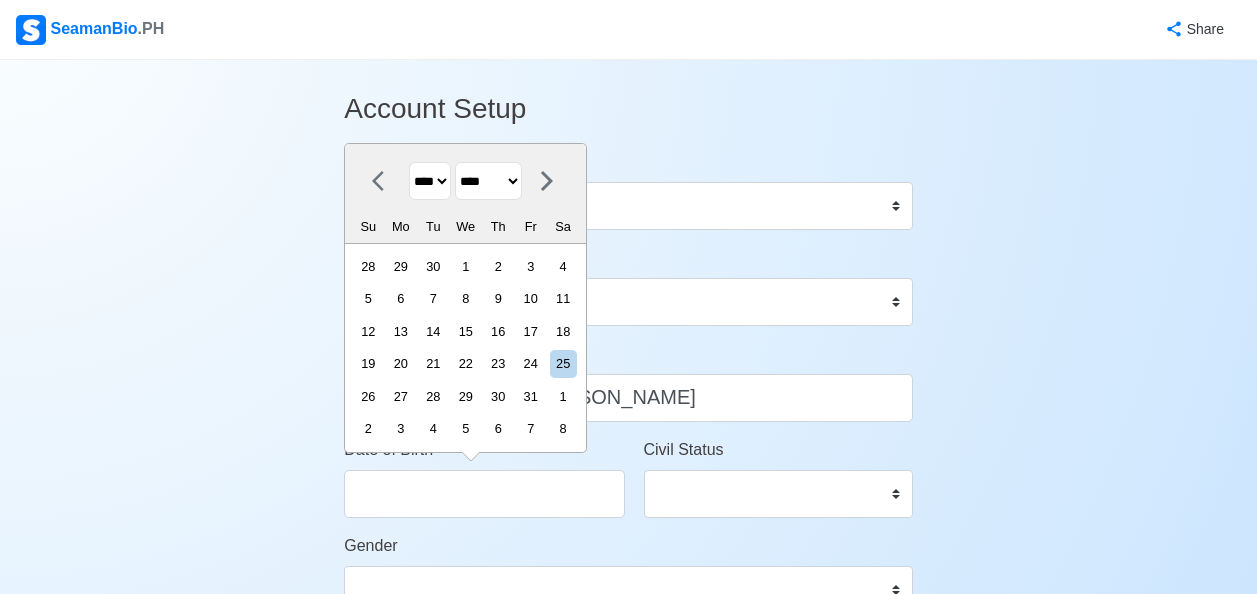 click on "******* ******** ***** ***** *** **** **** ****** ********* ******* ******** ********" at bounding box center (488, 181) 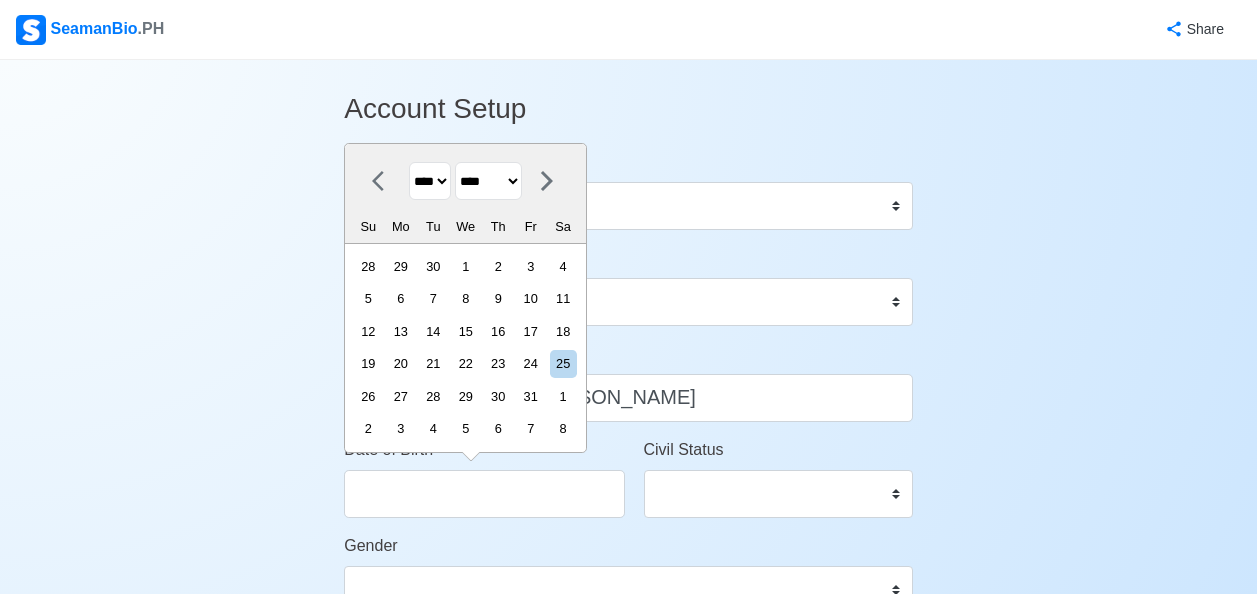 select on "*******" 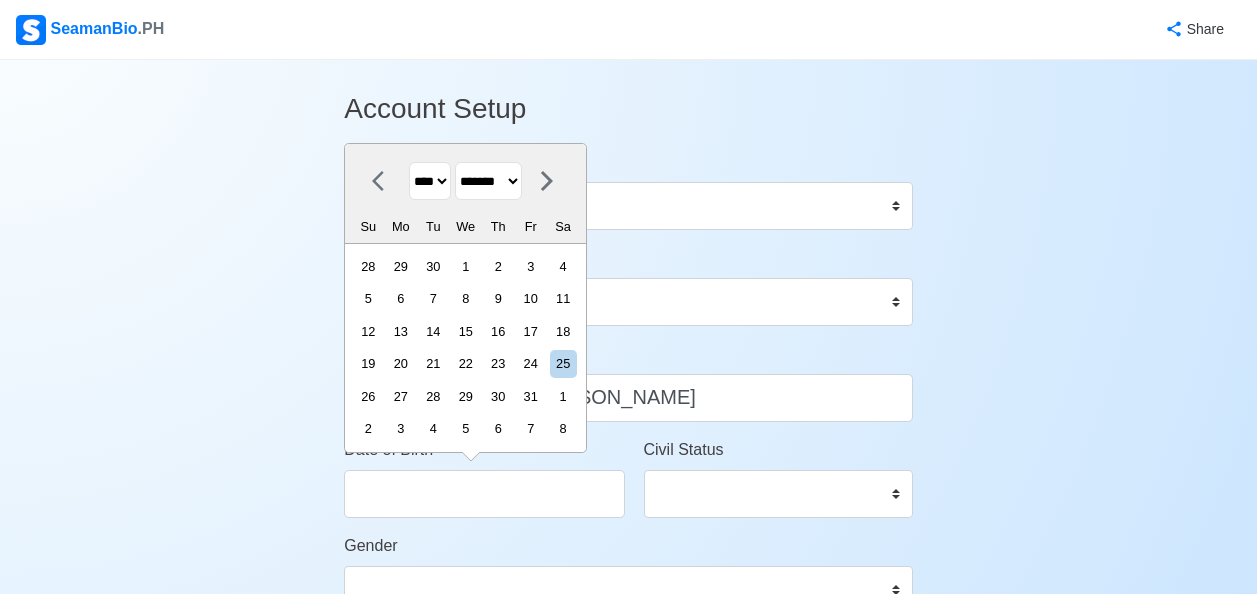 click on "******* ******** ***** ***** *** **** **** ****** ********* ******* ******** ********" at bounding box center [488, 181] 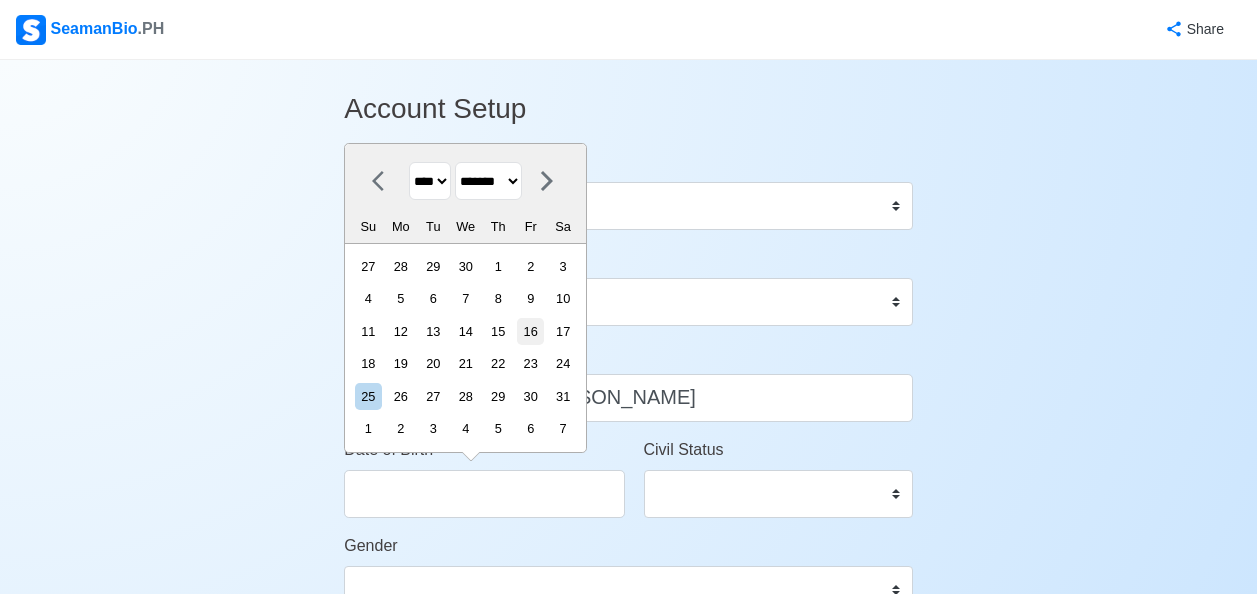 click on "16" at bounding box center (530, 331) 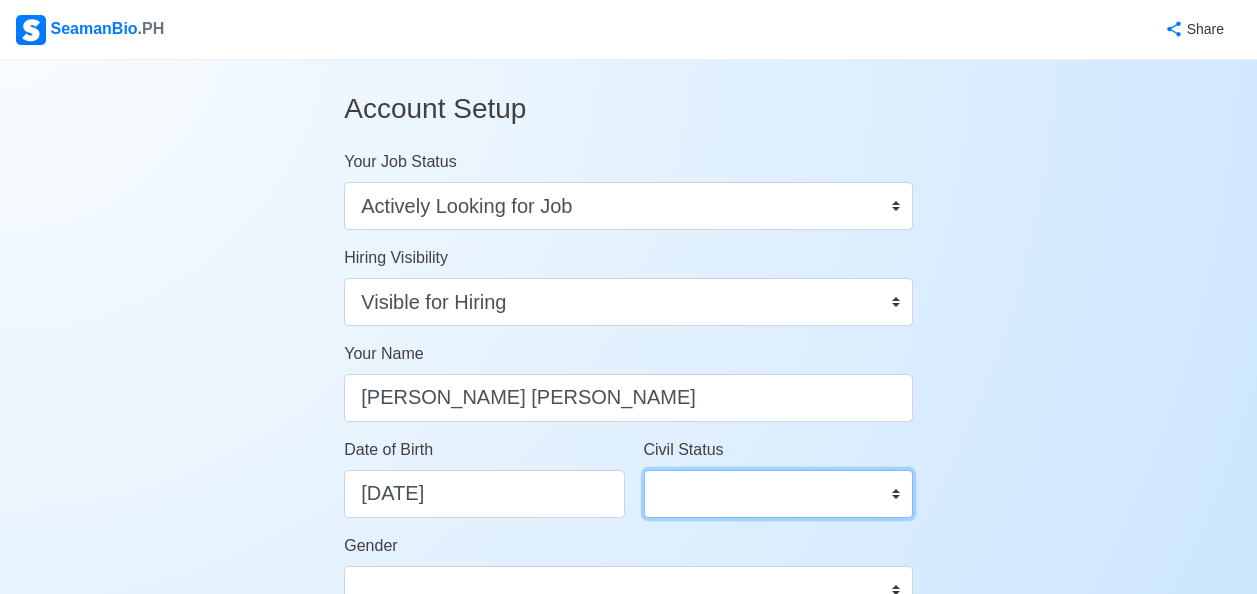 click on "Single Married Widowed Separated" at bounding box center [778, 494] 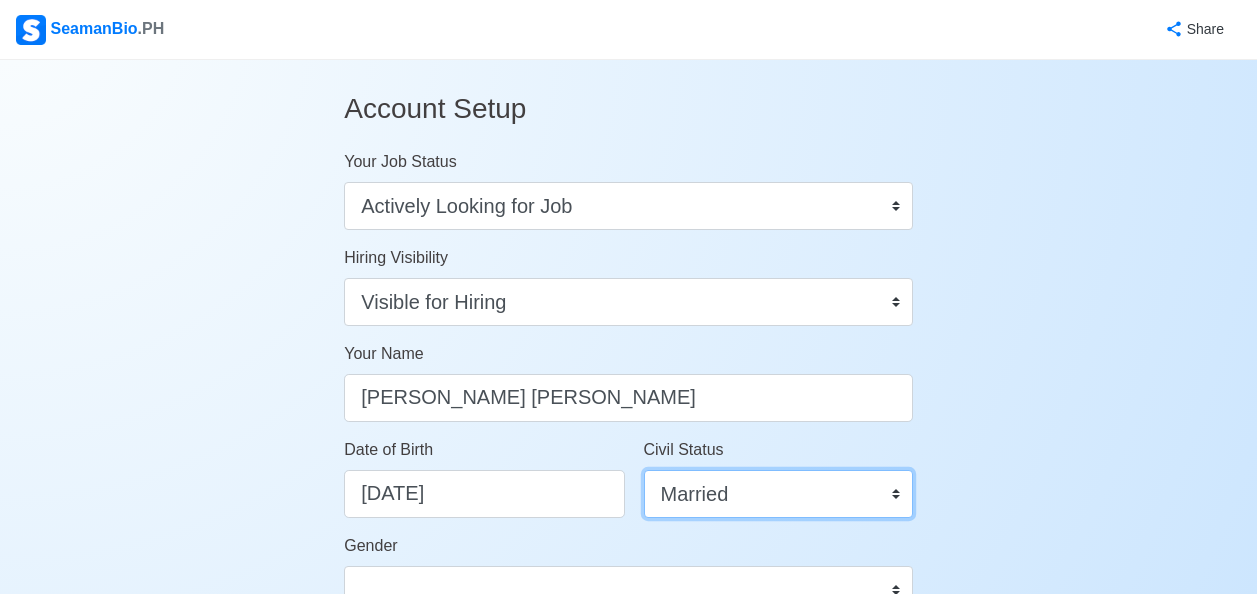 click on "Single Married Widowed Separated" at bounding box center (778, 494) 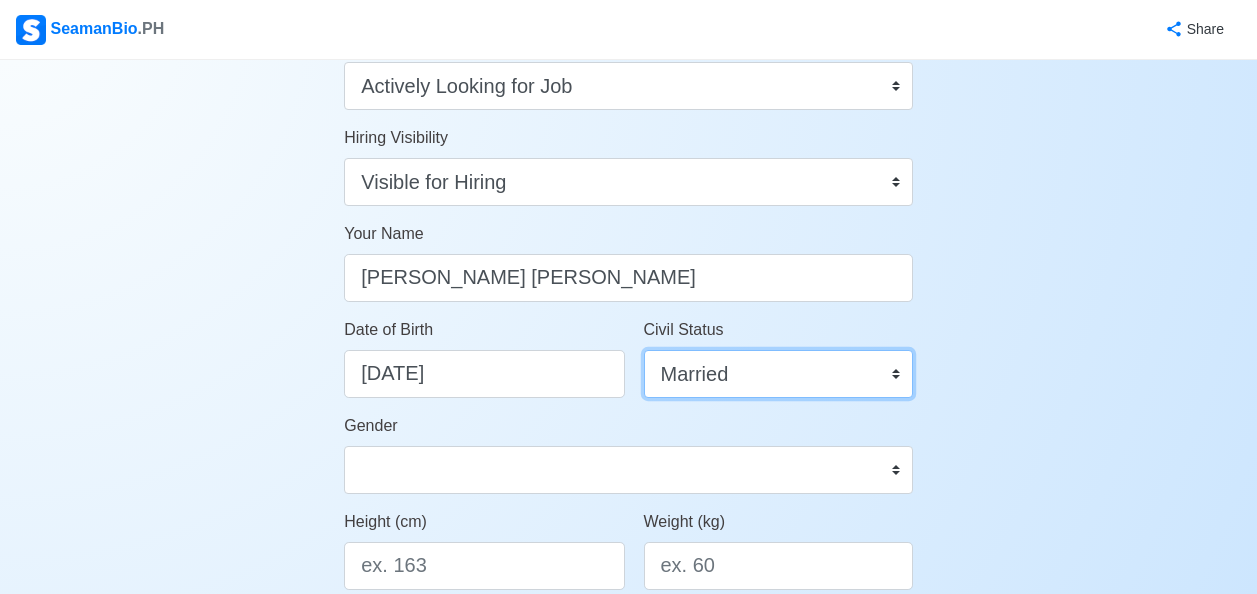 scroll, scrollTop: 160, scrollLeft: 0, axis: vertical 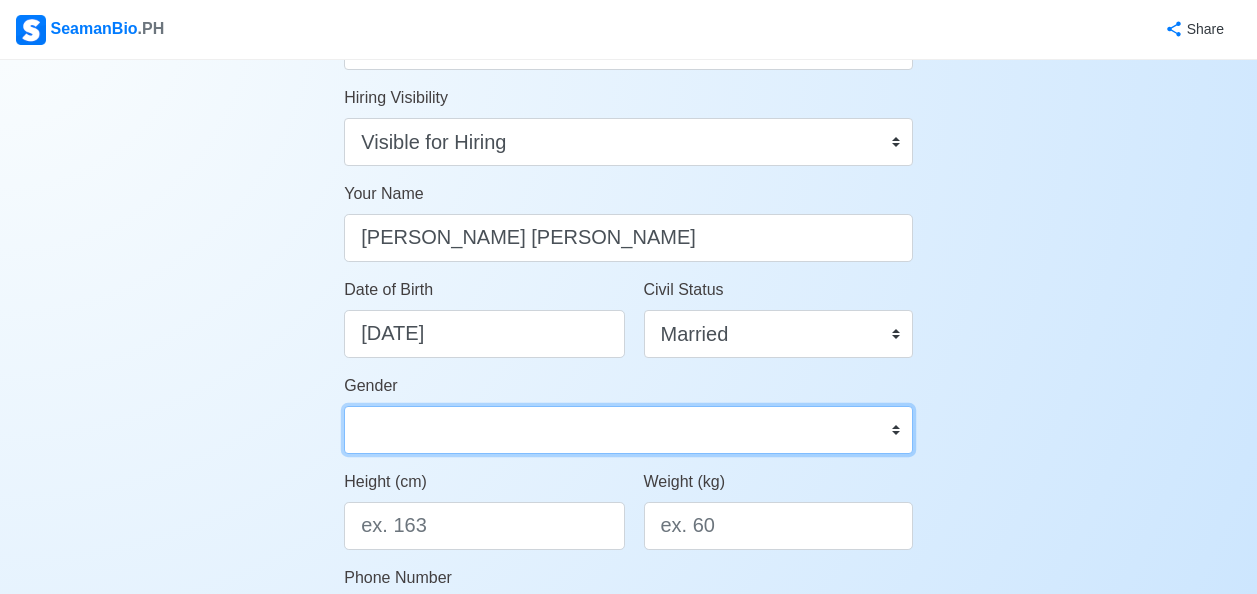 click on "Male Female" at bounding box center [628, 430] 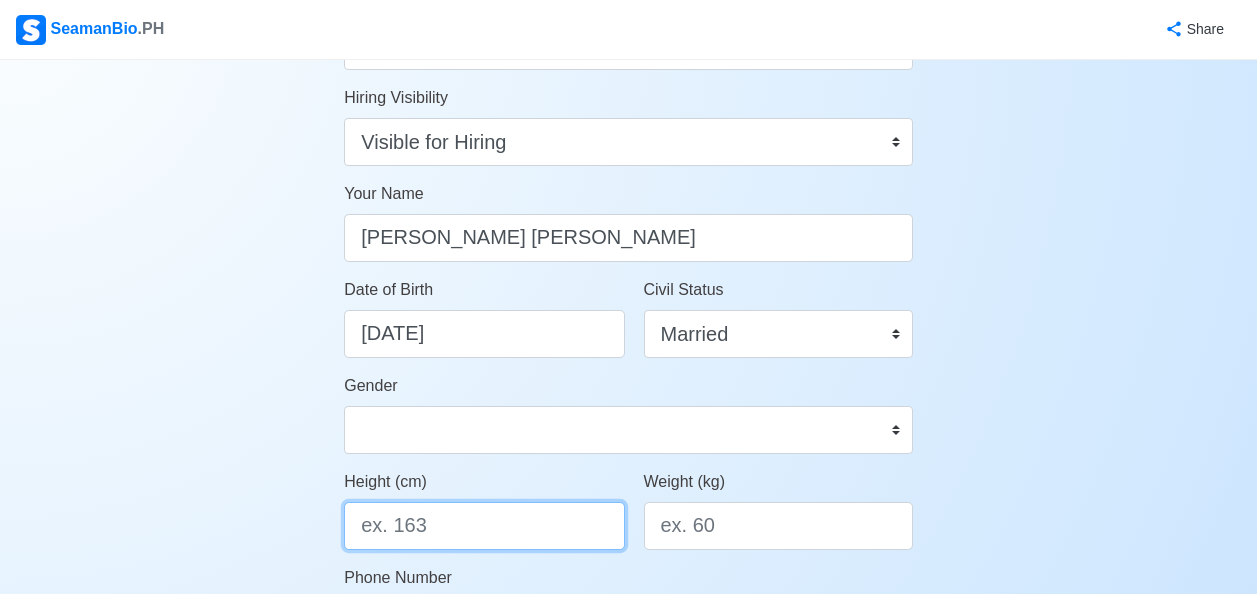 click on "Height (cm)" at bounding box center (484, 526) 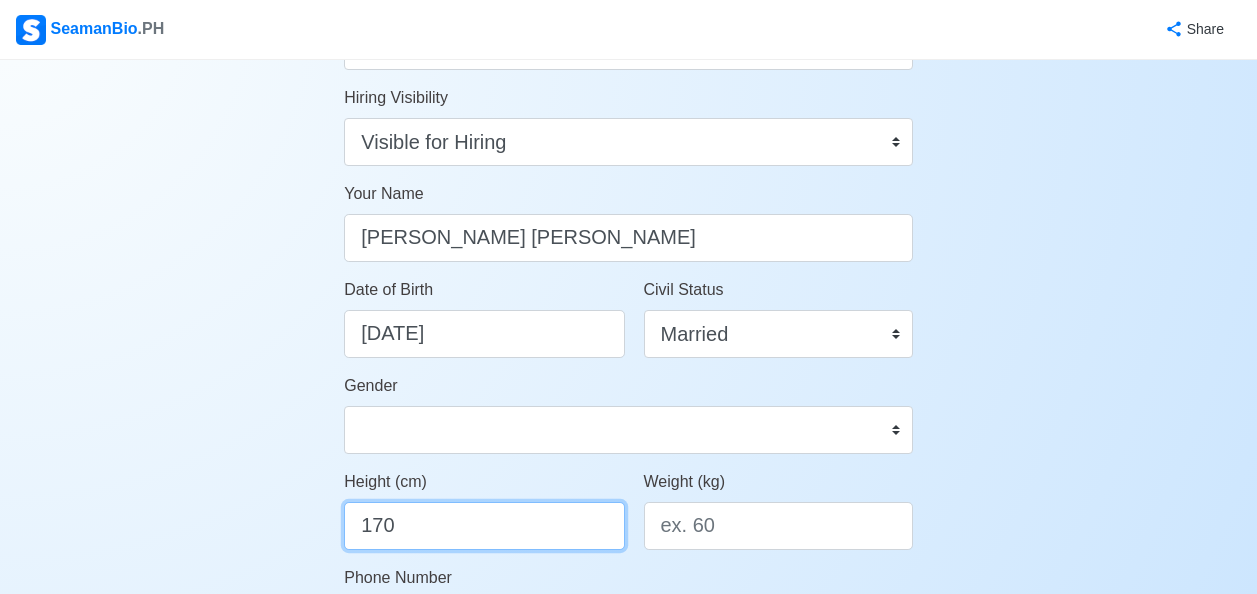 type on "170" 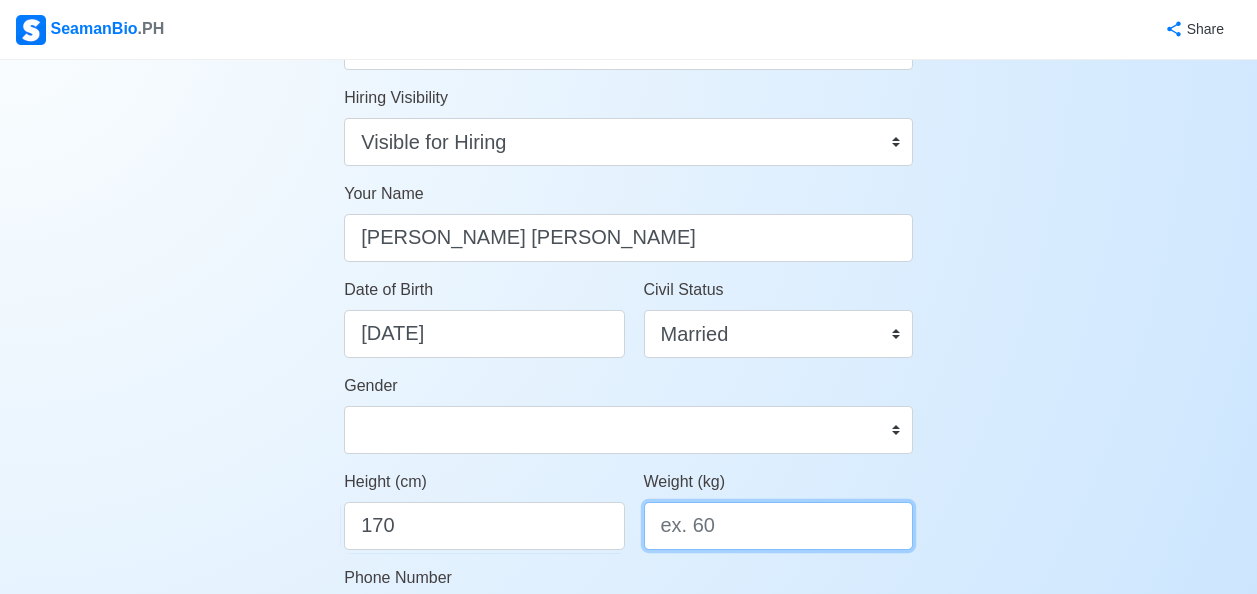 click on "Weight (kg)" at bounding box center (778, 526) 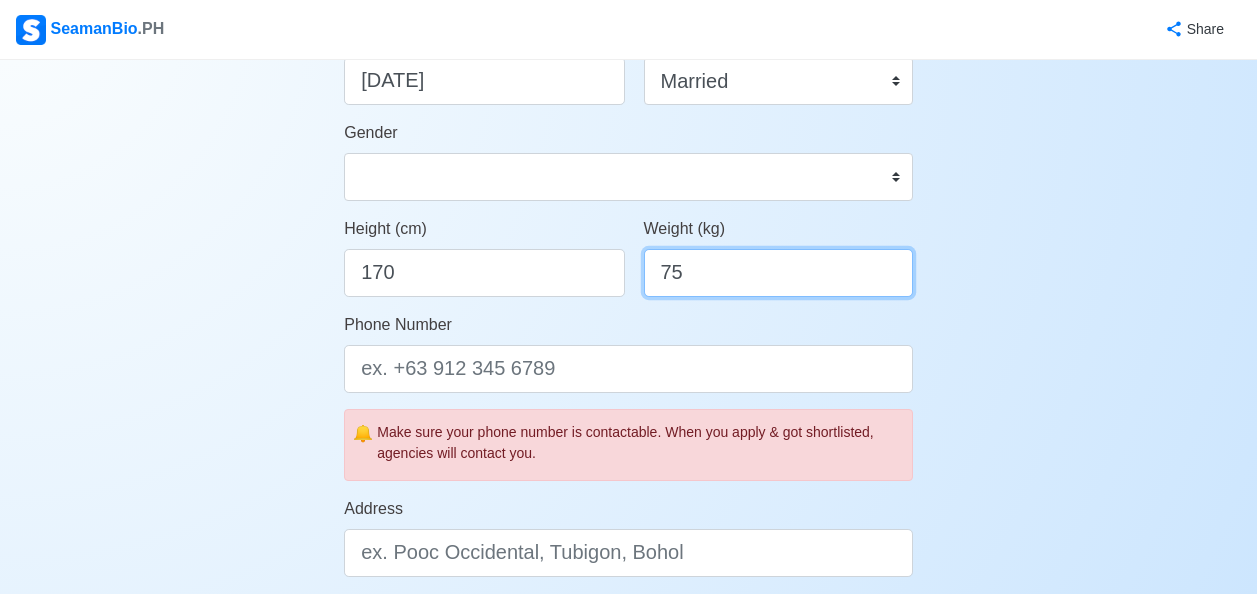 scroll, scrollTop: 466, scrollLeft: 0, axis: vertical 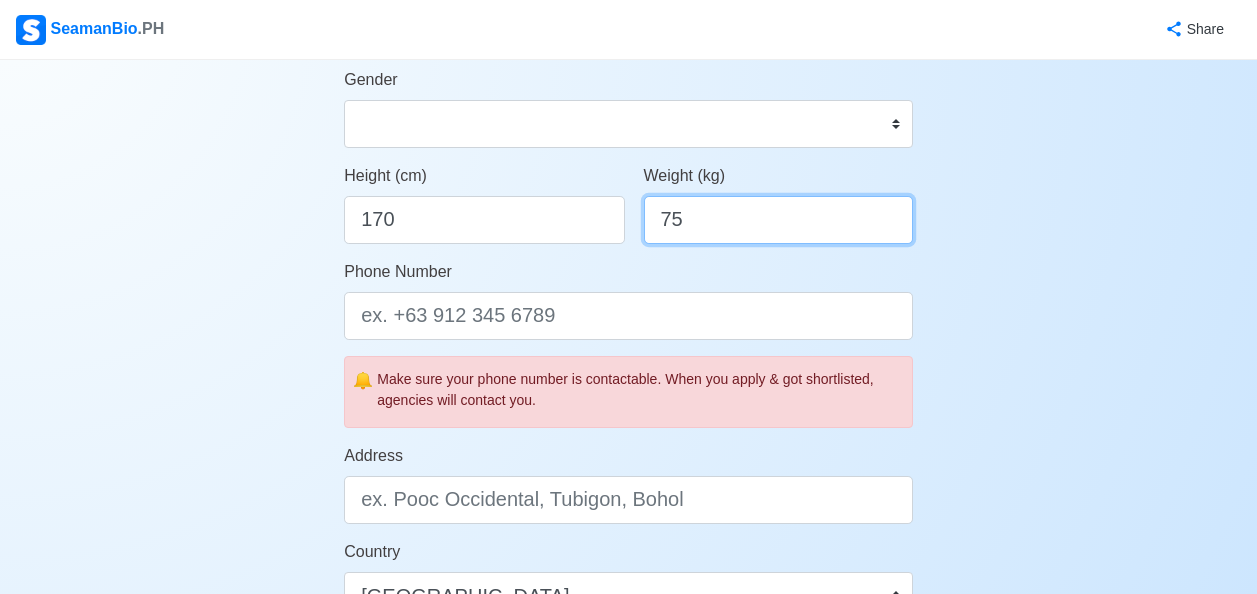 type on "75" 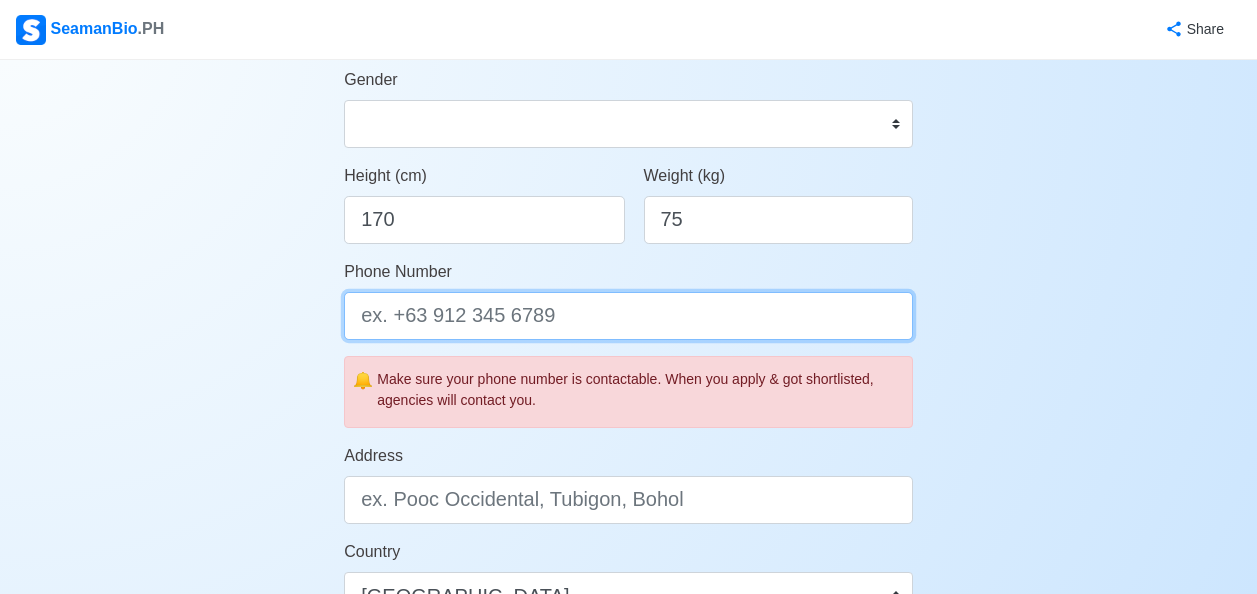 click on "Phone Number" at bounding box center [628, 316] 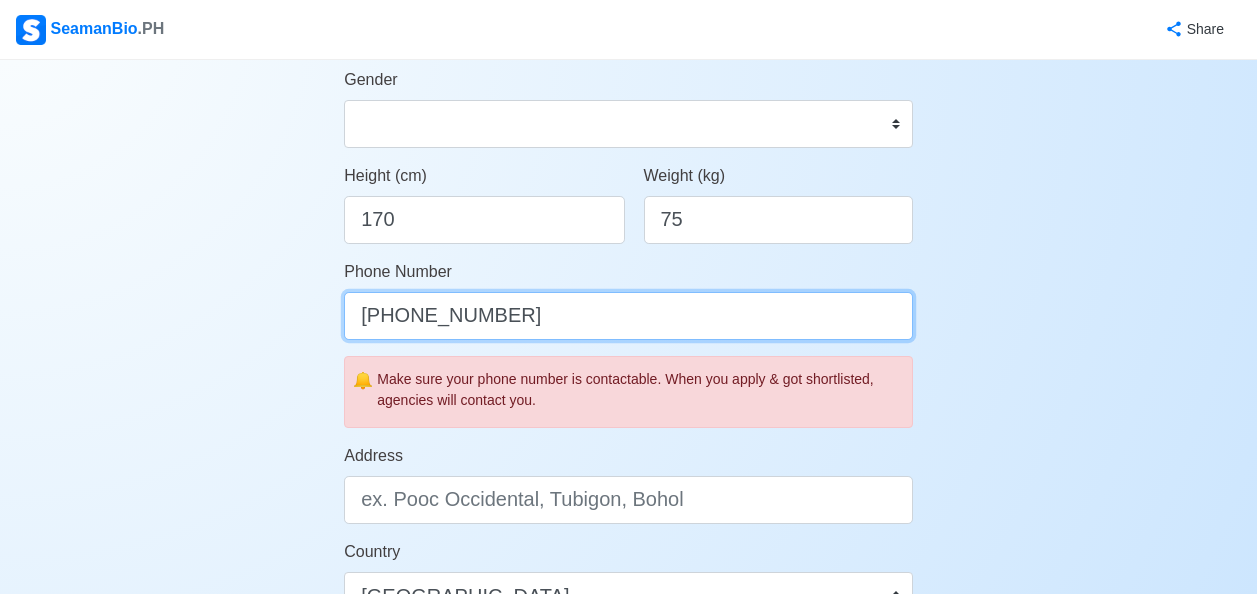 type on "+63 9567905862" 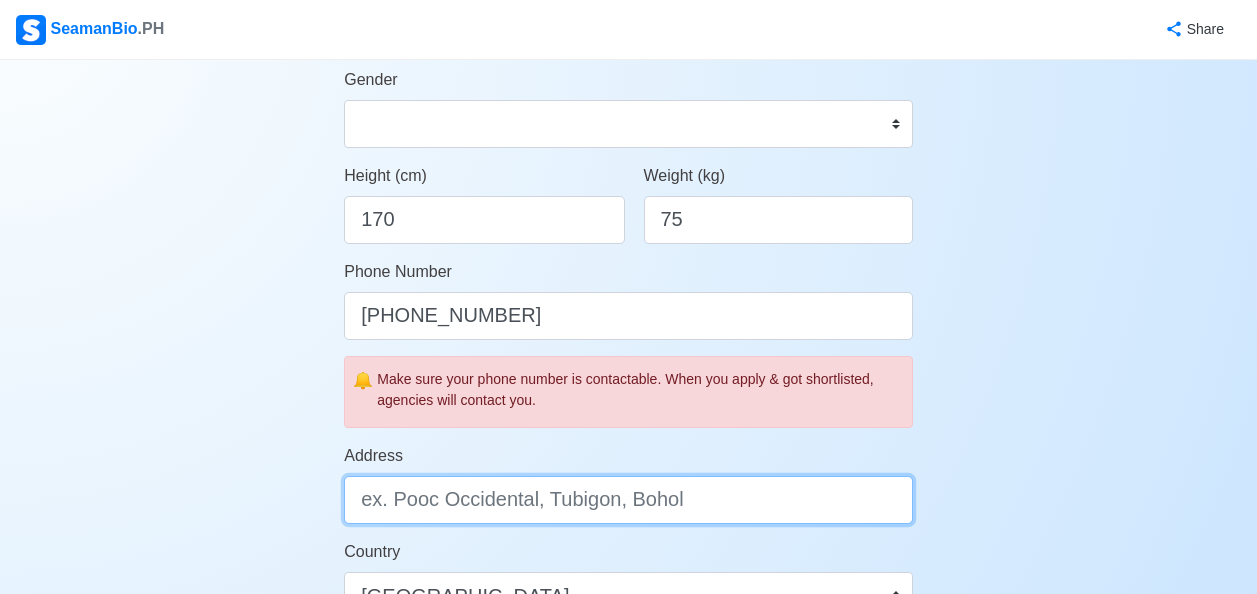 click on "Address" at bounding box center (628, 500) 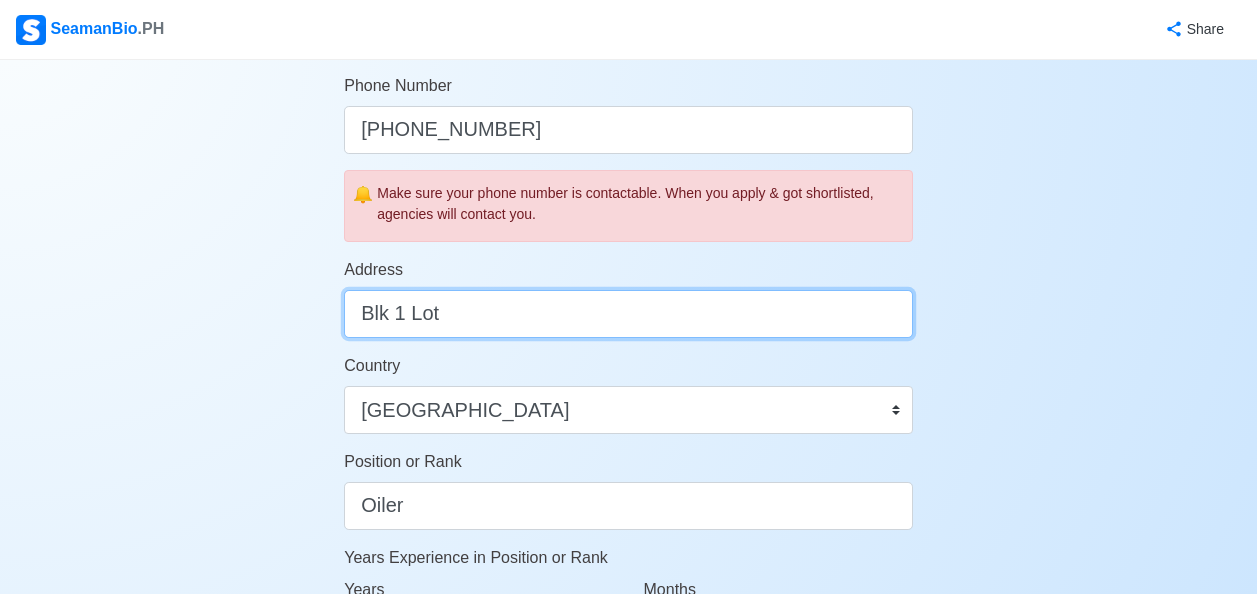 scroll, scrollTop: 666, scrollLeft: 0, axis: vertical 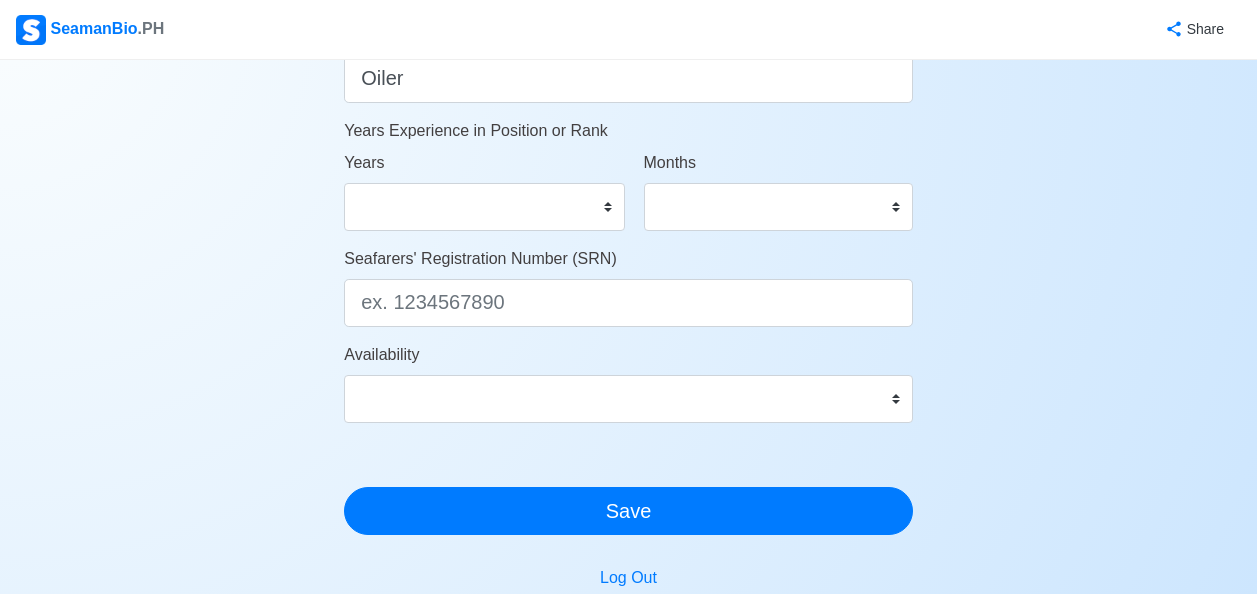 type on "Blk 1 Lot 9 Ph 2 Sinai St. North Olympus, Quezon City" 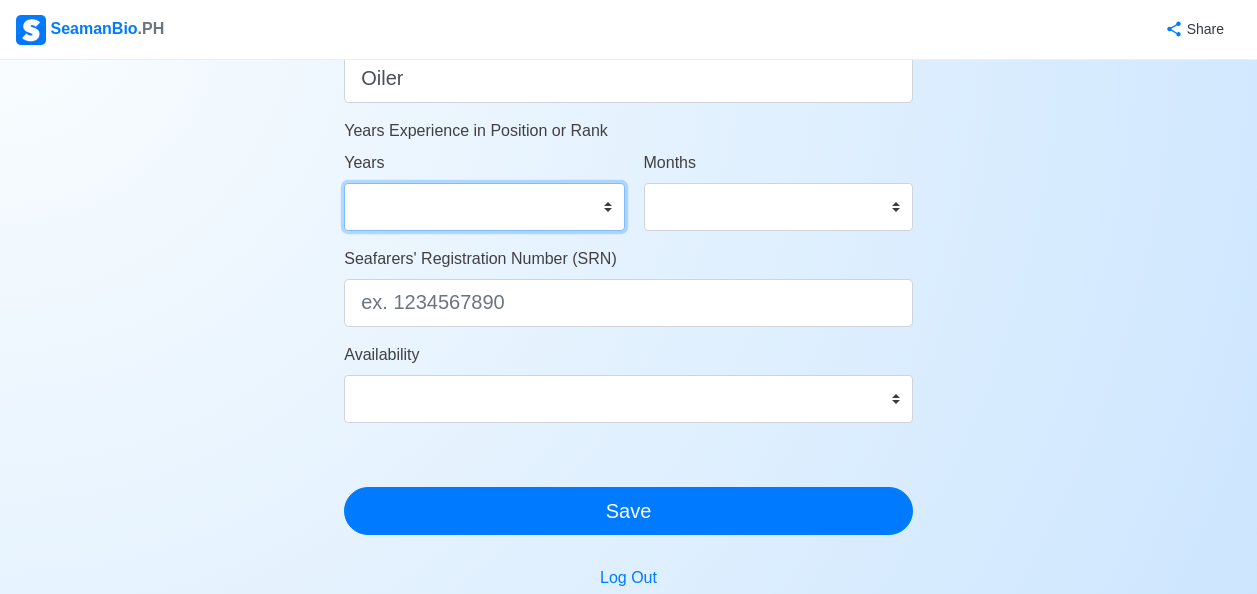 click on "0 1 2 3 4 5 6 7 8 9 10 11 12 13 14 15 16 17 18 19 20 21 22 23 24 25 26 27 28 29 30 31 32 33 34 35 36 37 38 39 40 41 42 43 44 45 46 47 48 49 50" at bounding box center (484, 207) 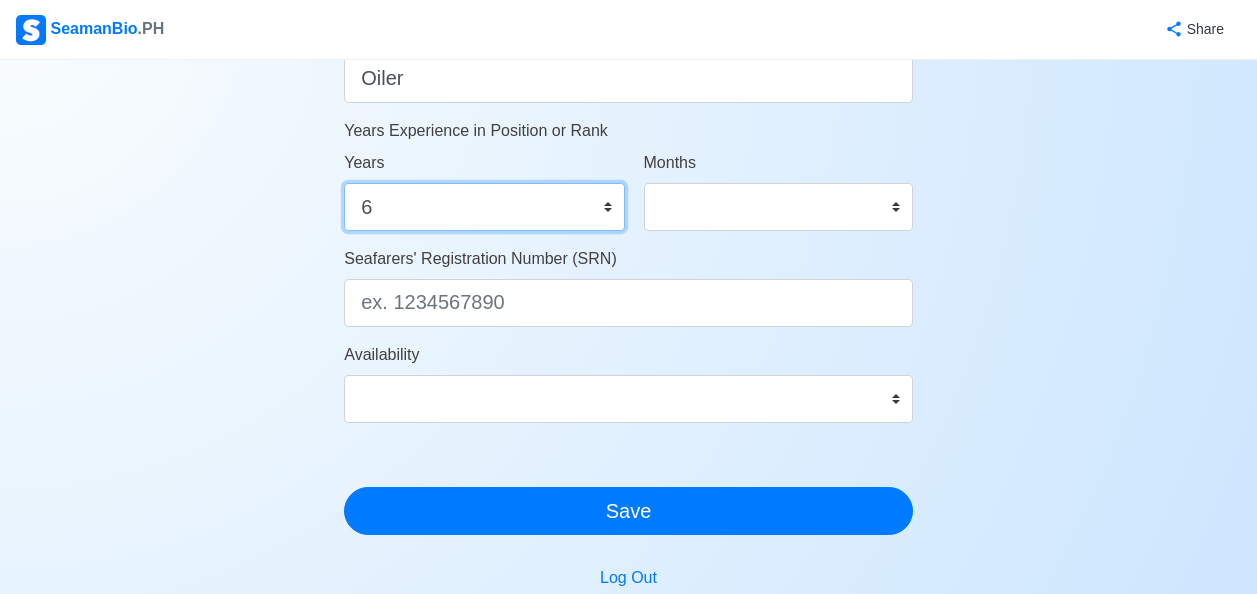 click on "0 1 2 3 4 5 6 7 8 9 10 11 12 13 14 15 16 17 18 19 20 21 22 23 24 25 26 27 28 29 30 31 32 33 34 35 36 37 38 39 40 41 42 43 44 45 46 47 48 49 50" at bounding box center (484, 207) 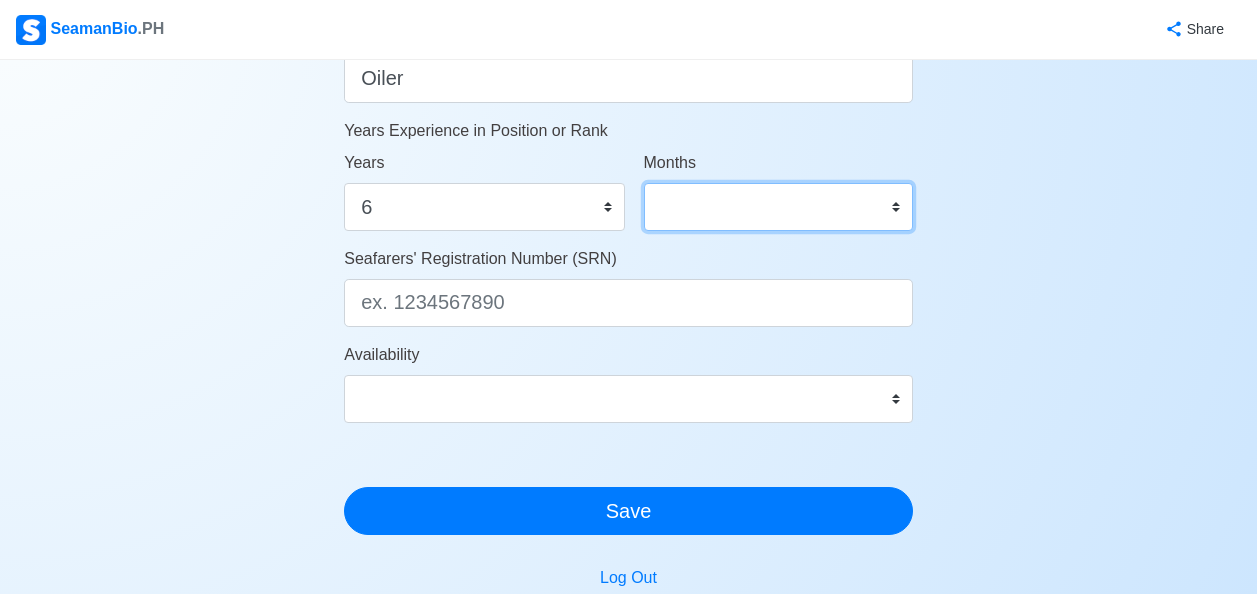 click on "0 1 2 3 4 5 6 7 8 9 10 11" at bounding box center [778, 207] 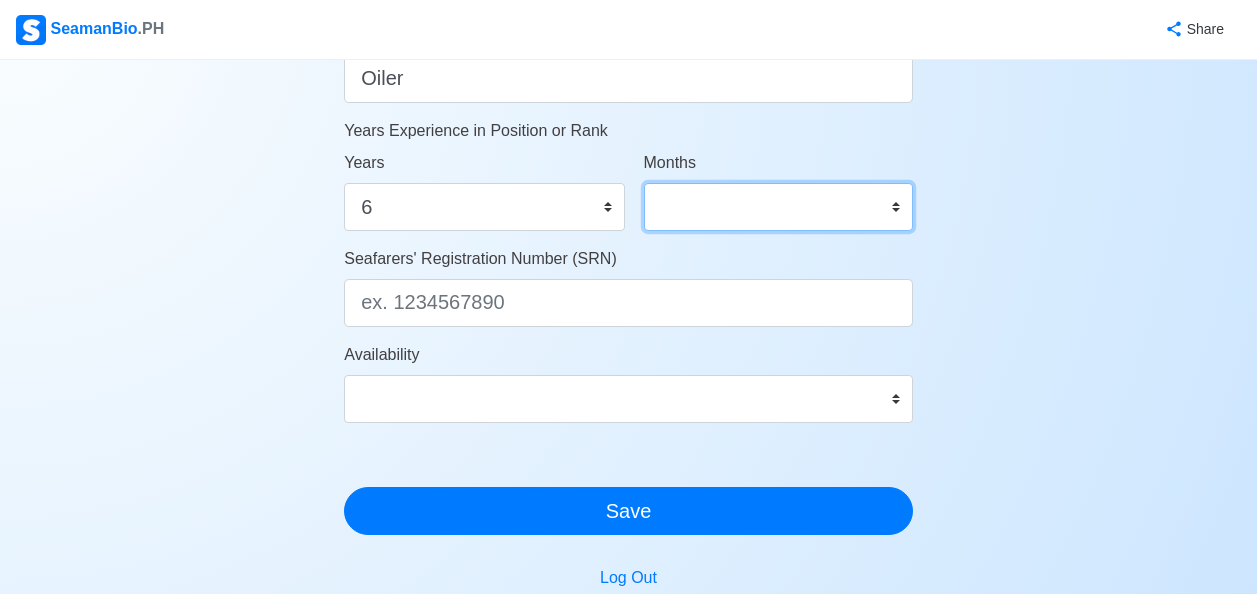 select on "2" 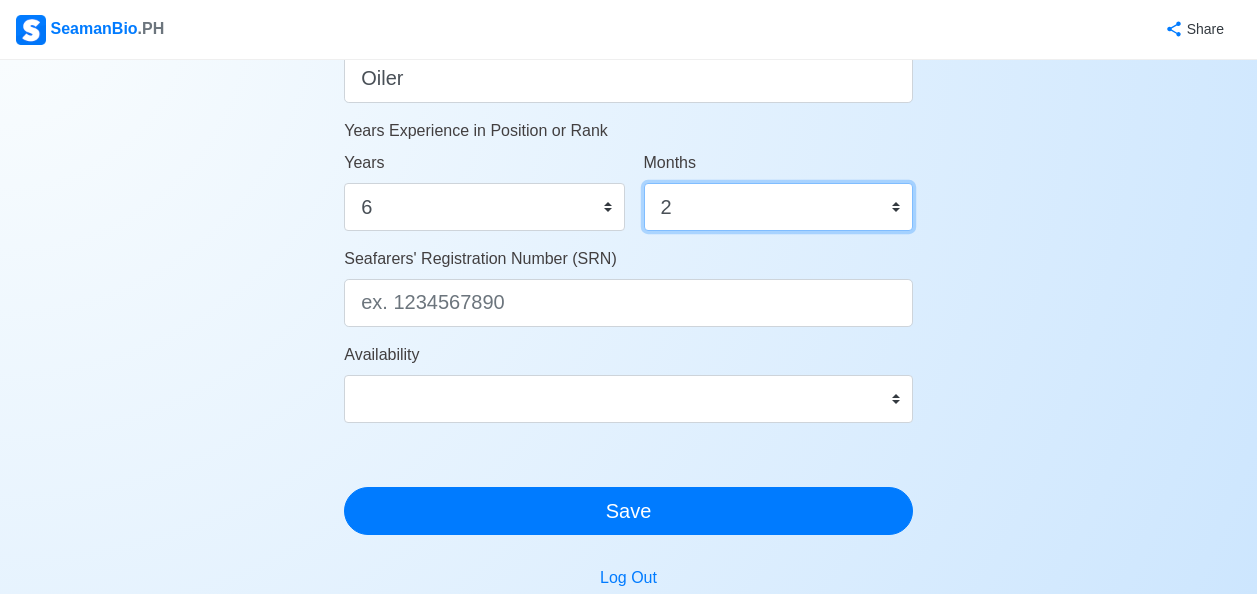 click on "0 1 2 3 4 5 6 7 8 9 10 11" at bounding box center [778, 207] 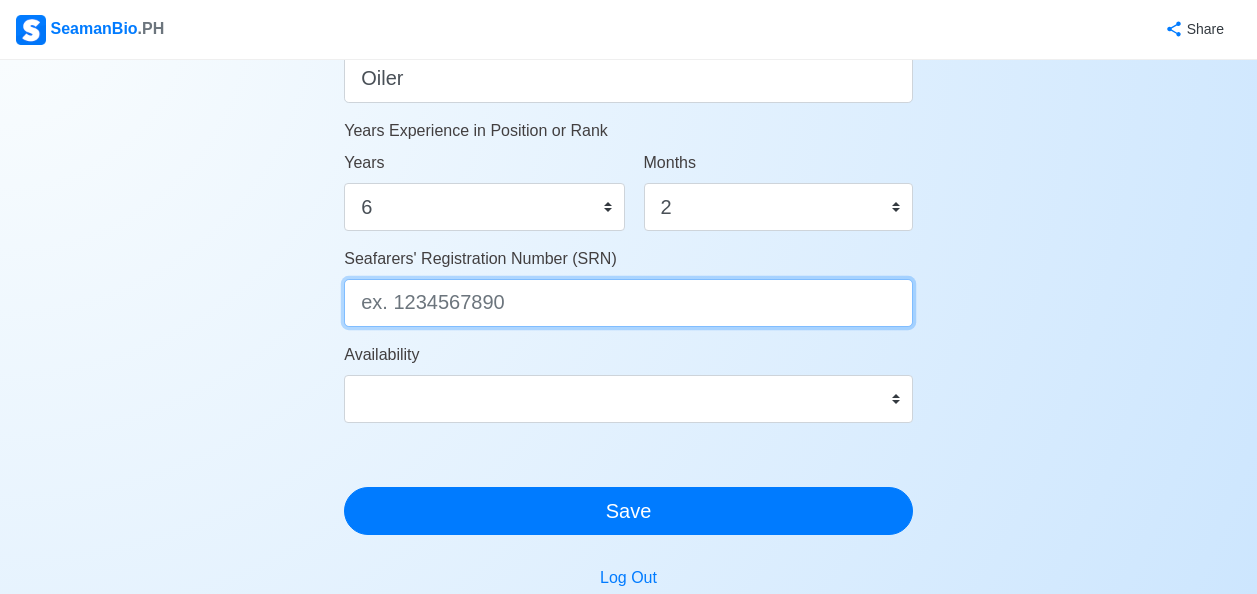 click on "Seafarers' Registration Number (SRN)" at bounding box center [628, 303] 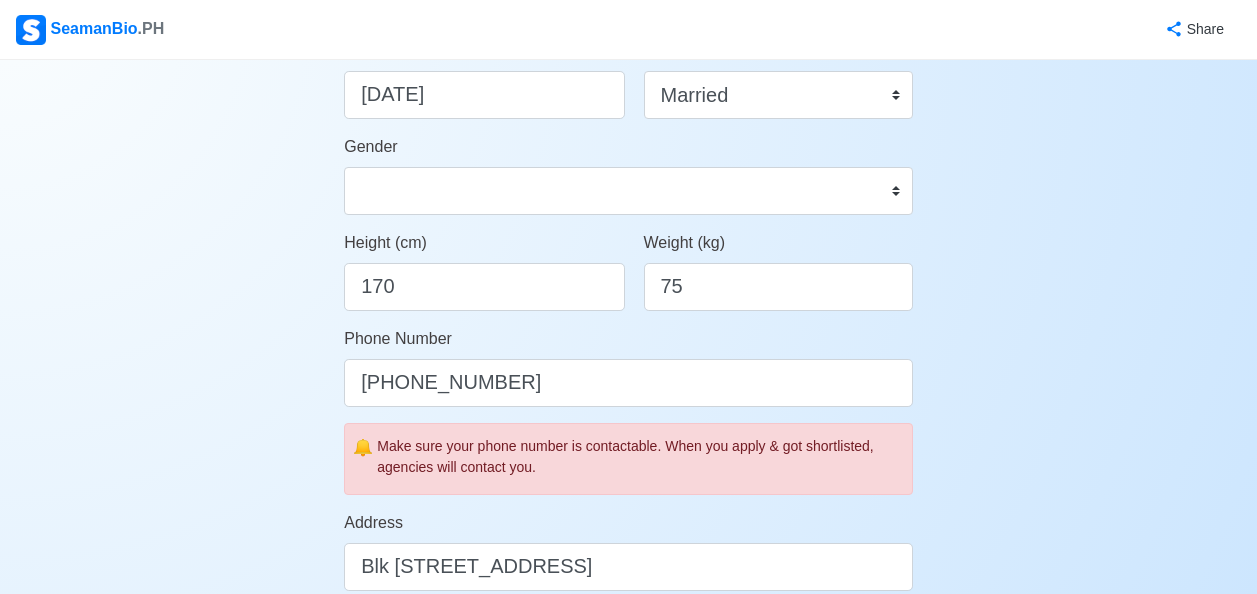 scroll, scrollTop: 339, scrollLeft: 0, axis: vertical 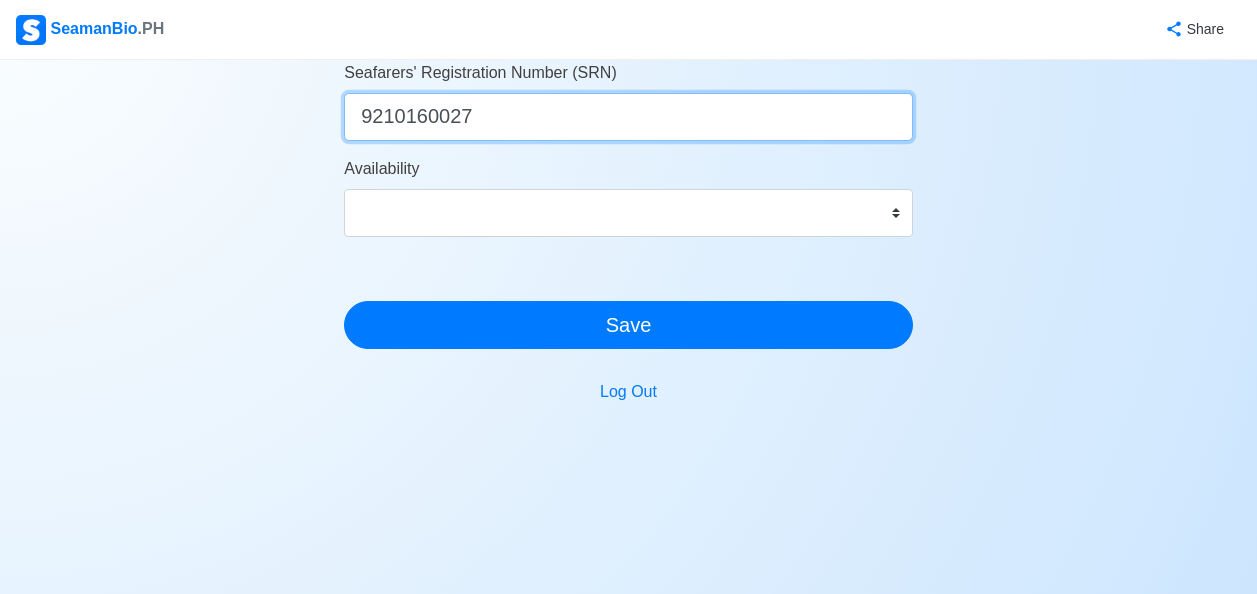 type on "9210160027" 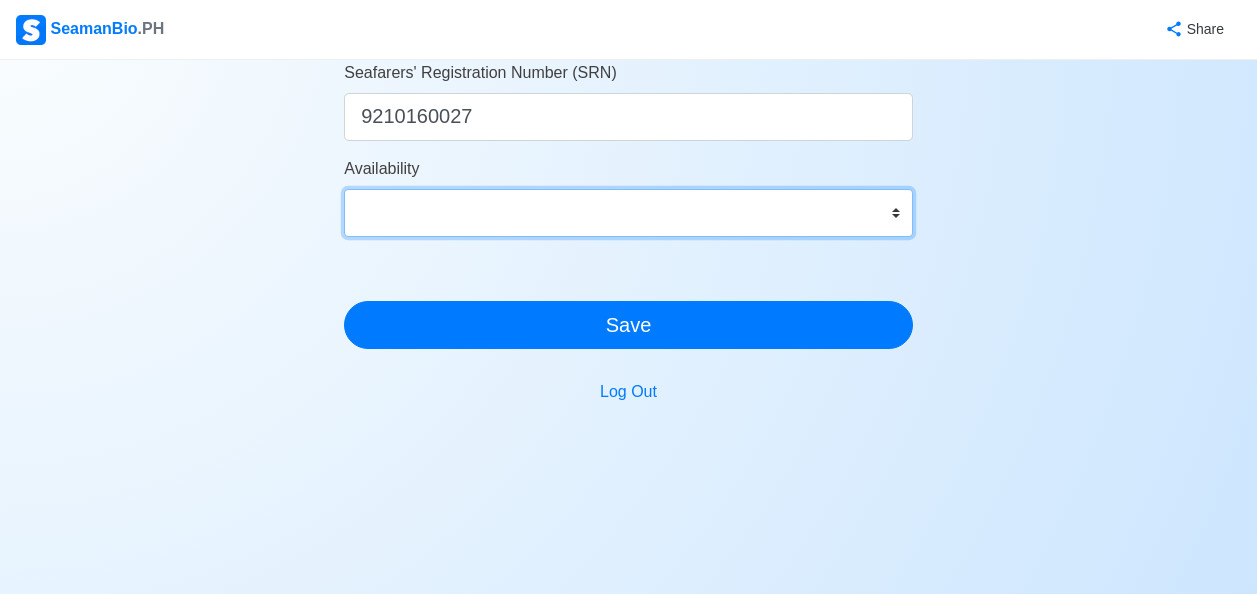 click on "Immediate Aug 2025  Sep 2025  Oct 2025  Nov 2025  Dec 2025  Jan 2026  Feb 2026  Mar 2026  Apr 2026" at bounding box center (628, 213) 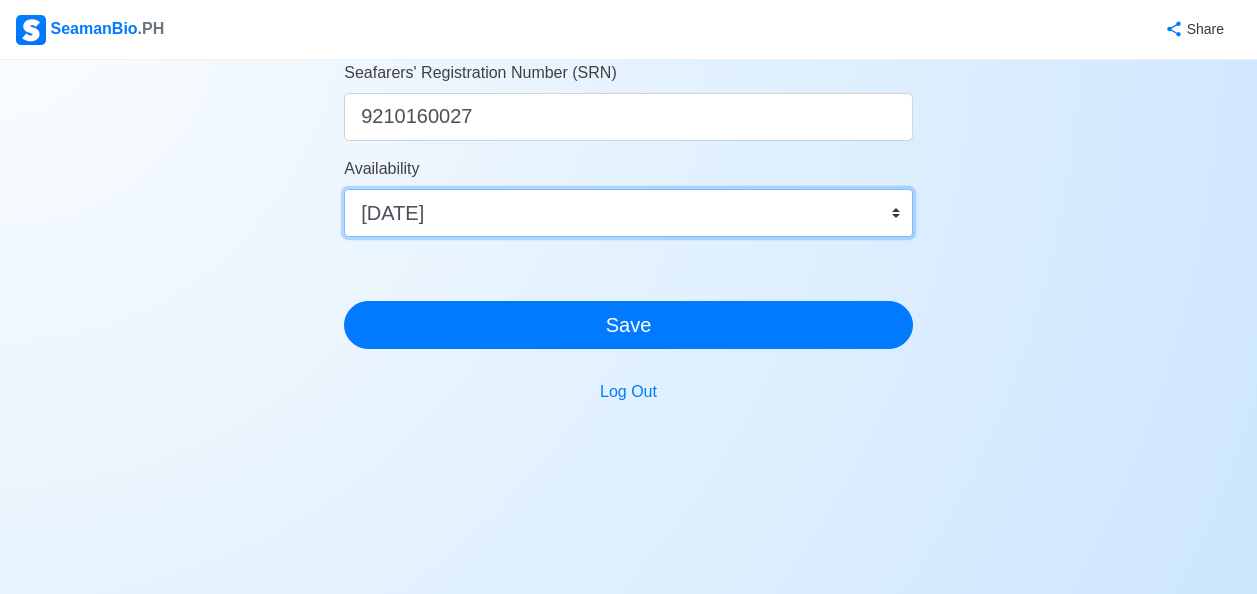 click on "Immediate Aug 2025  Sep 2025  Oct 2025  Nov 2025  Dec 2025  Jan 2026  Feb 2026  Mar 2026  Apr 2026" at bounding box center [628, 213] 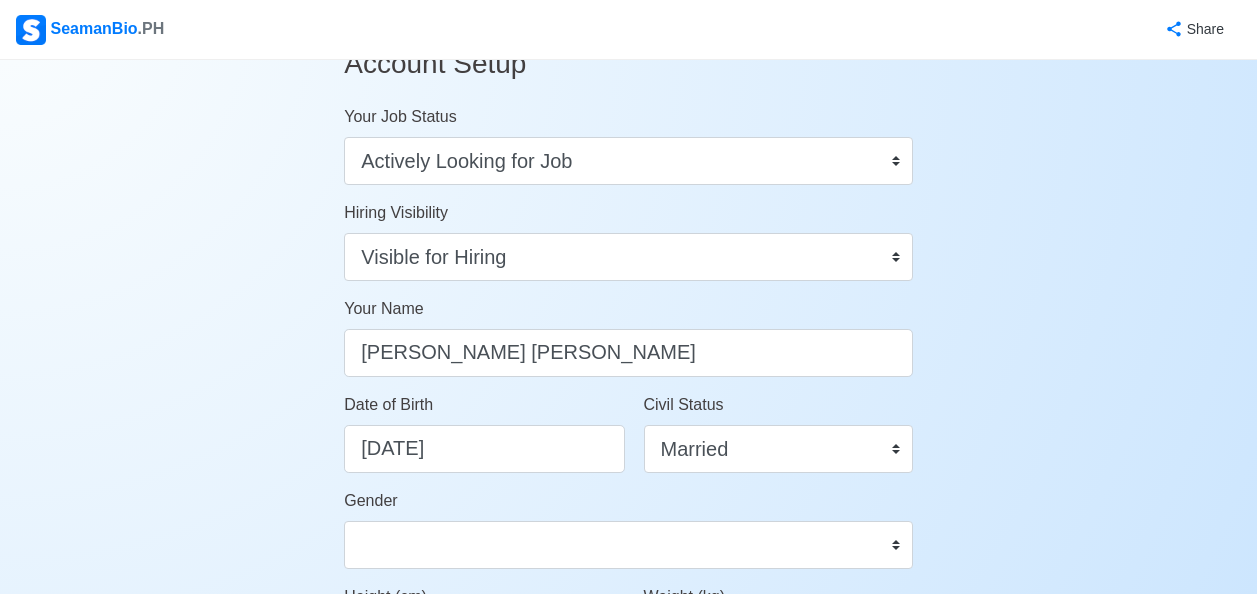 scroll, scrollTop: 0, scrollLeft: 0, axis: both 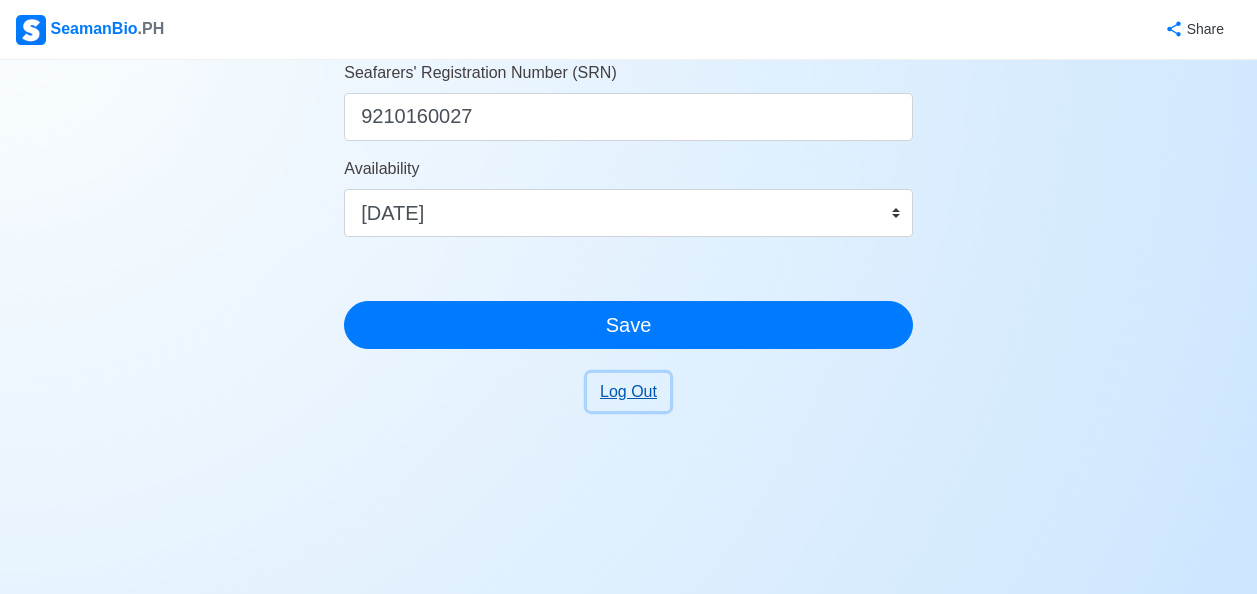 click on "Log Out" at bounding box center [628, 392] 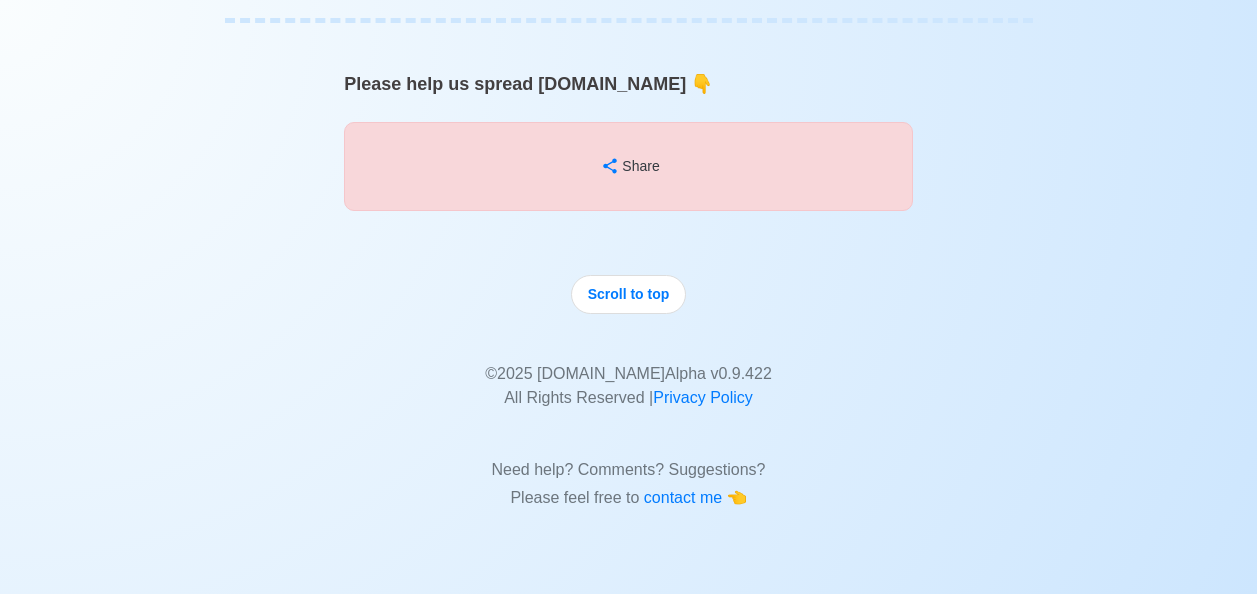 scroll, scrollTop: 15552, scrollLeft: 0, axis: vertical 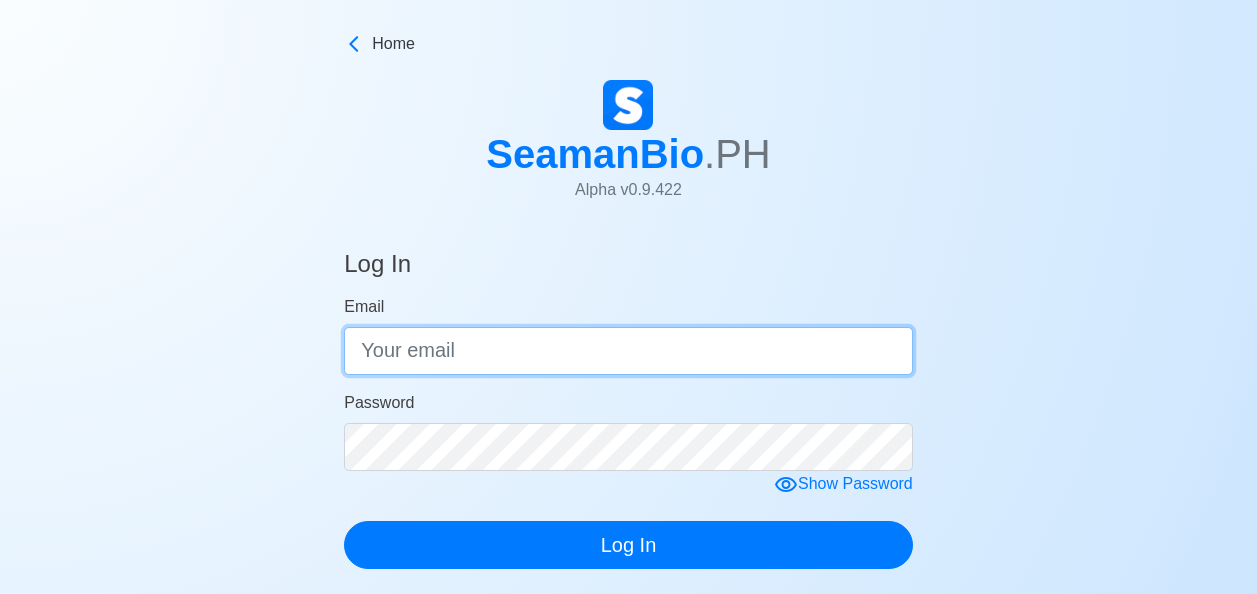 click on "Email" at bounding box center (628, 351) 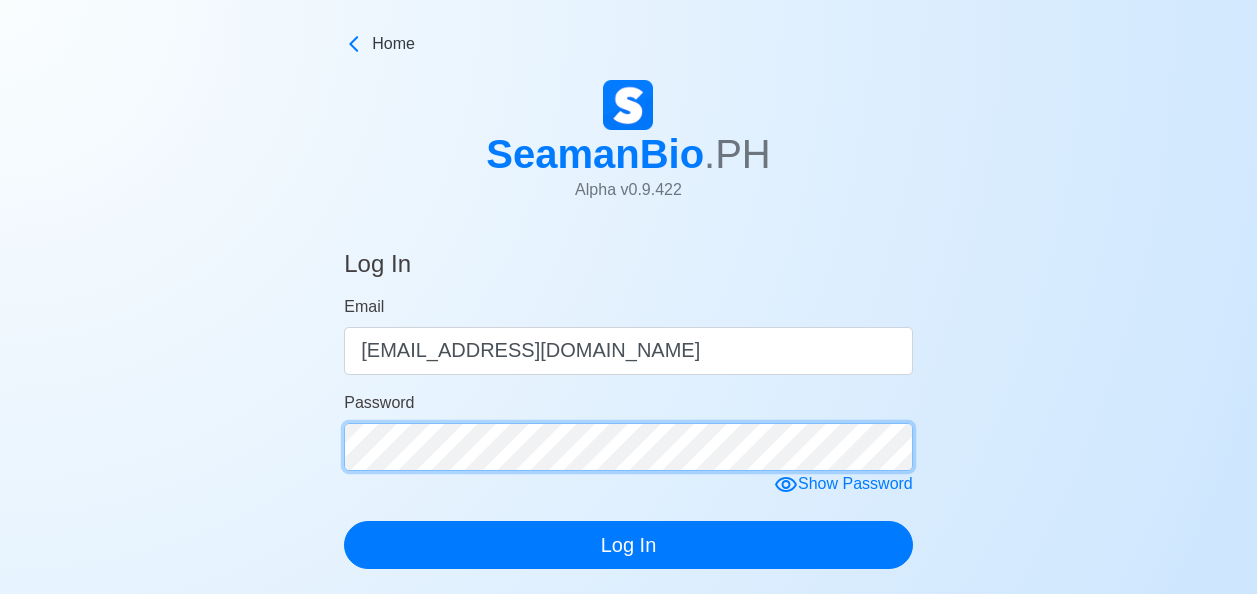 click on "Log In" at bounding box center [628, 545] 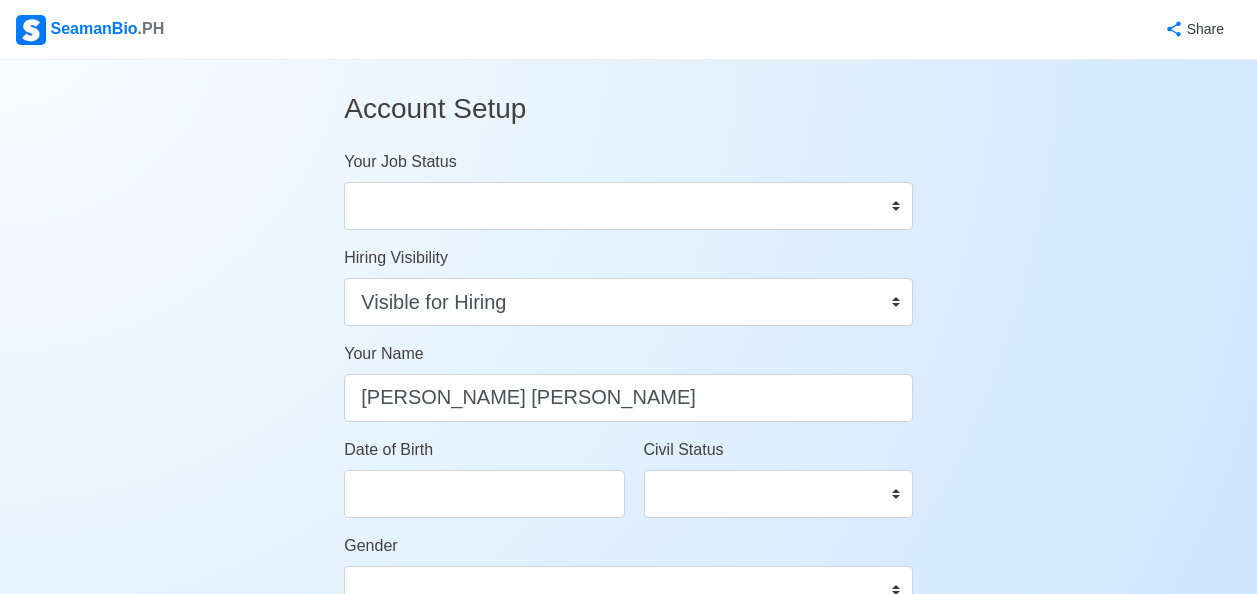 select on "Visible for Hiring" 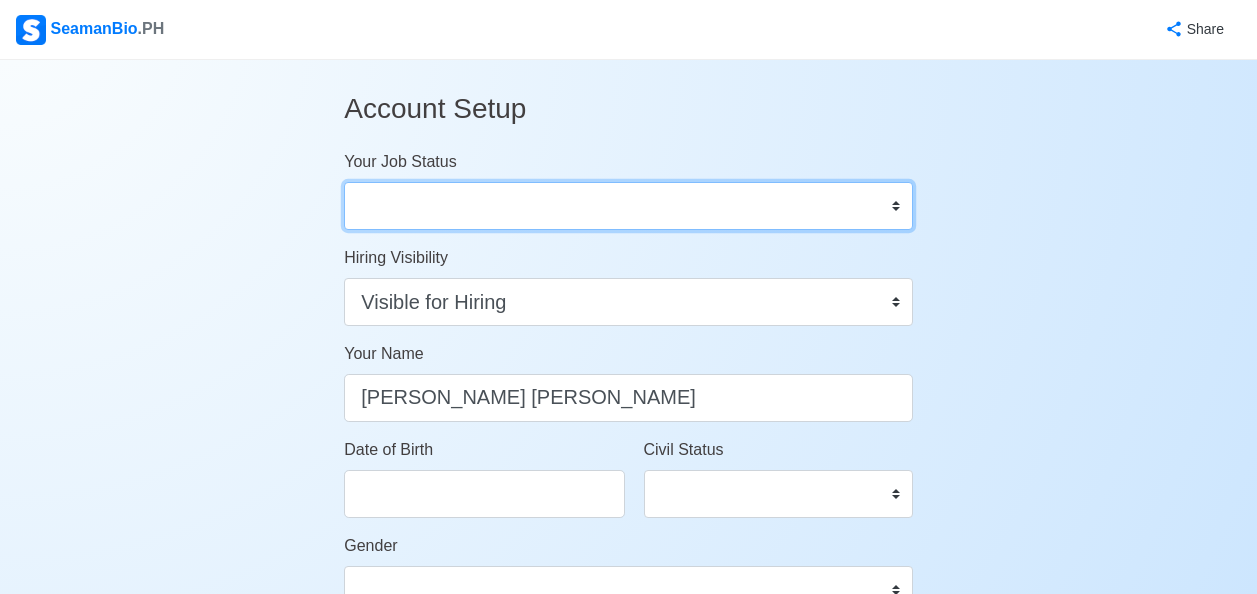 click on "Onboard Actively Looking for Job Not Looking for Job" at bounding box center (628, 206) 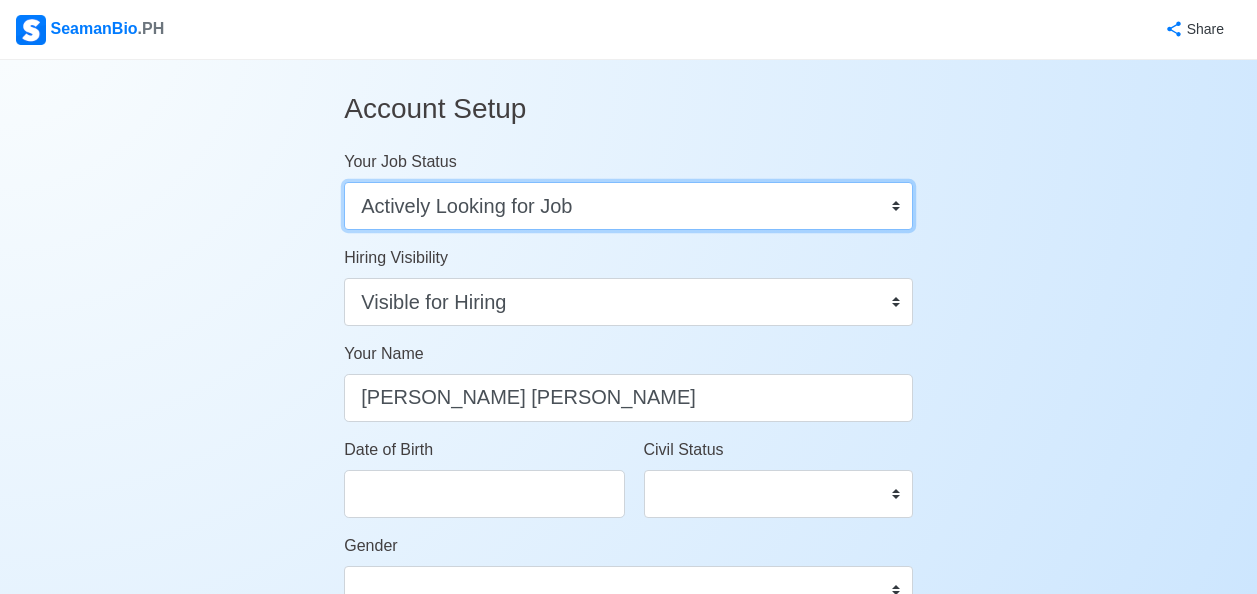 click on "Onboard Actively Looking for Job Not Looking for Job" at bounding box center (628, 206) 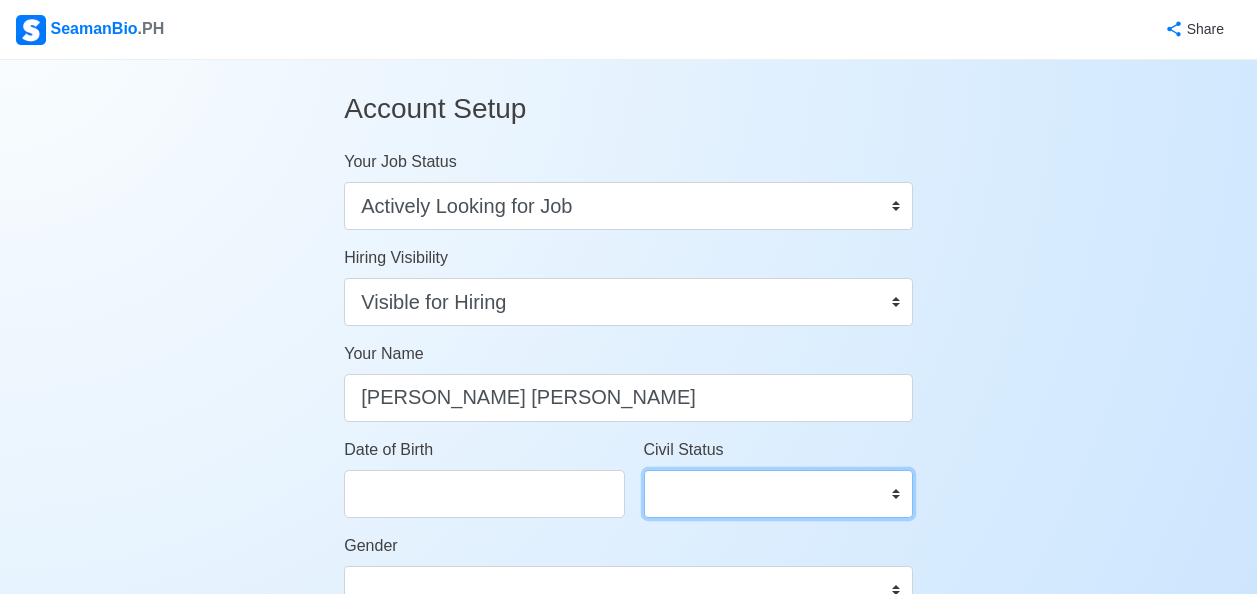 click on "Single Married Widowed Separated" at bounding box center (778, 494) 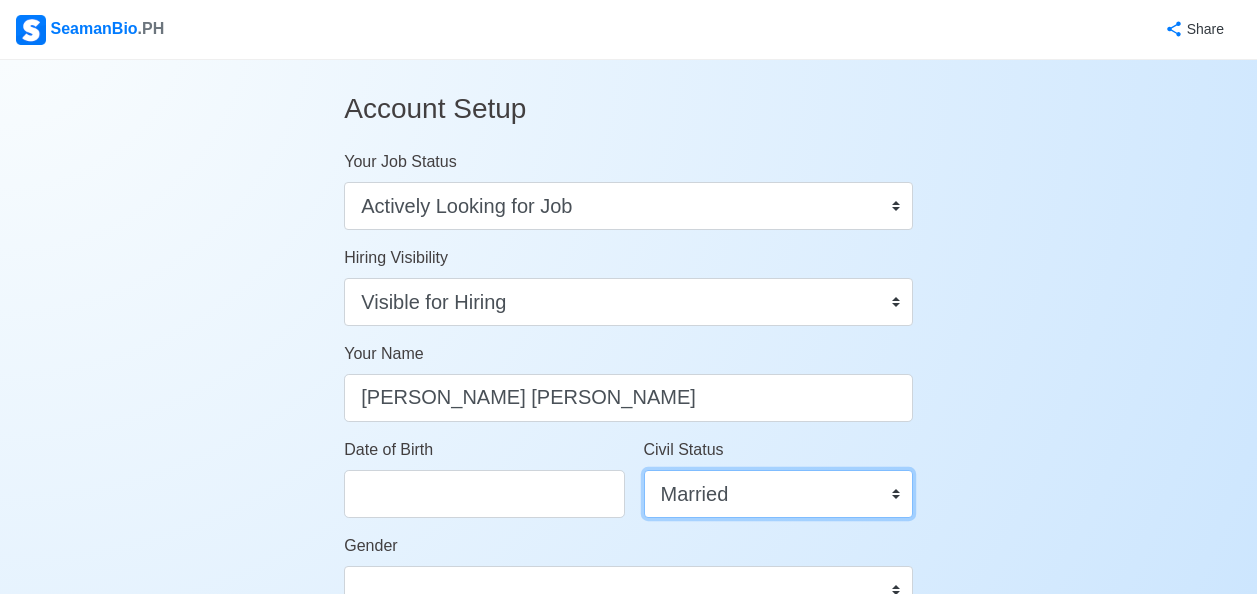 click on "Single Married Widowed Separated" at bounding box center (778, 494) 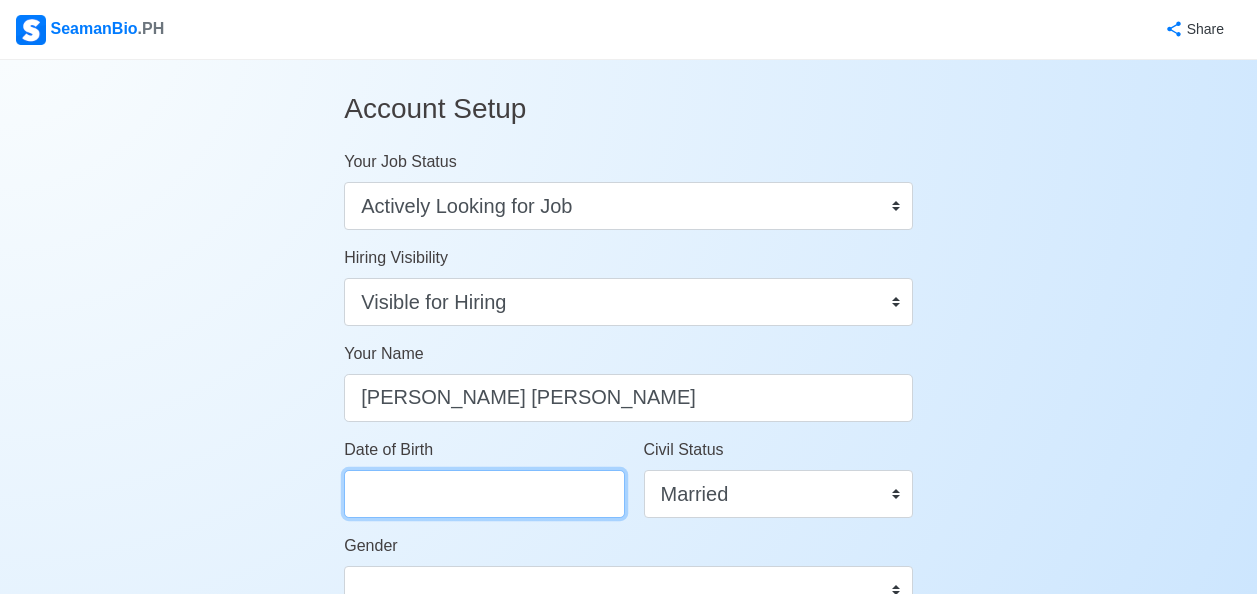 click on "Date of Birth" at bounding box center [484, 494] 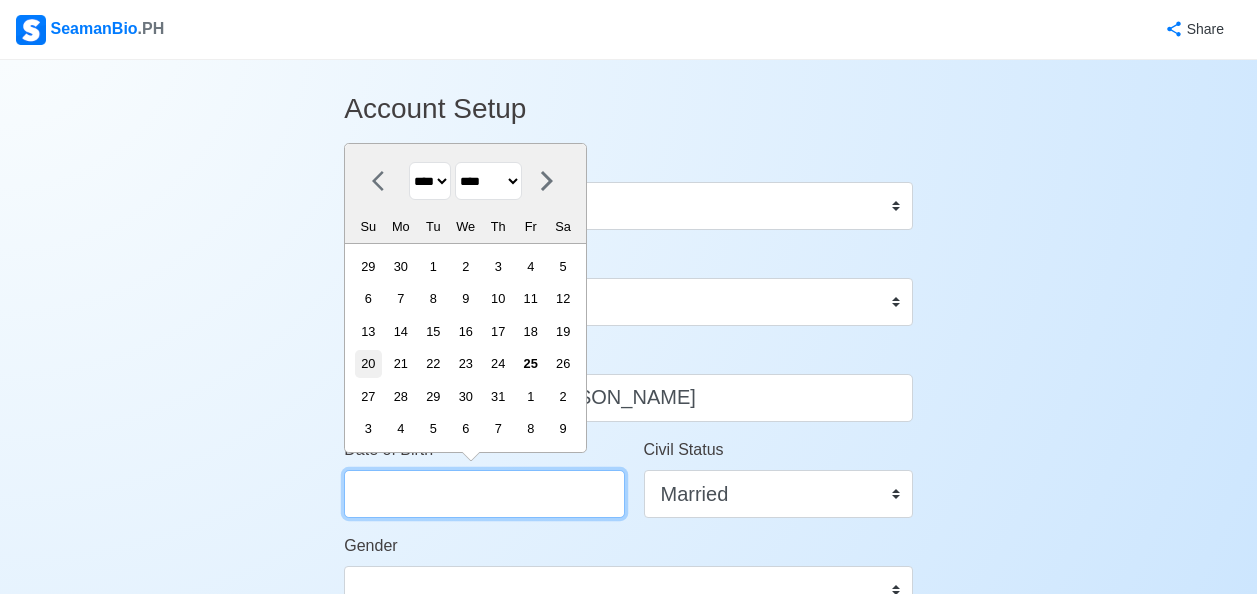 type on "10/16/1992" 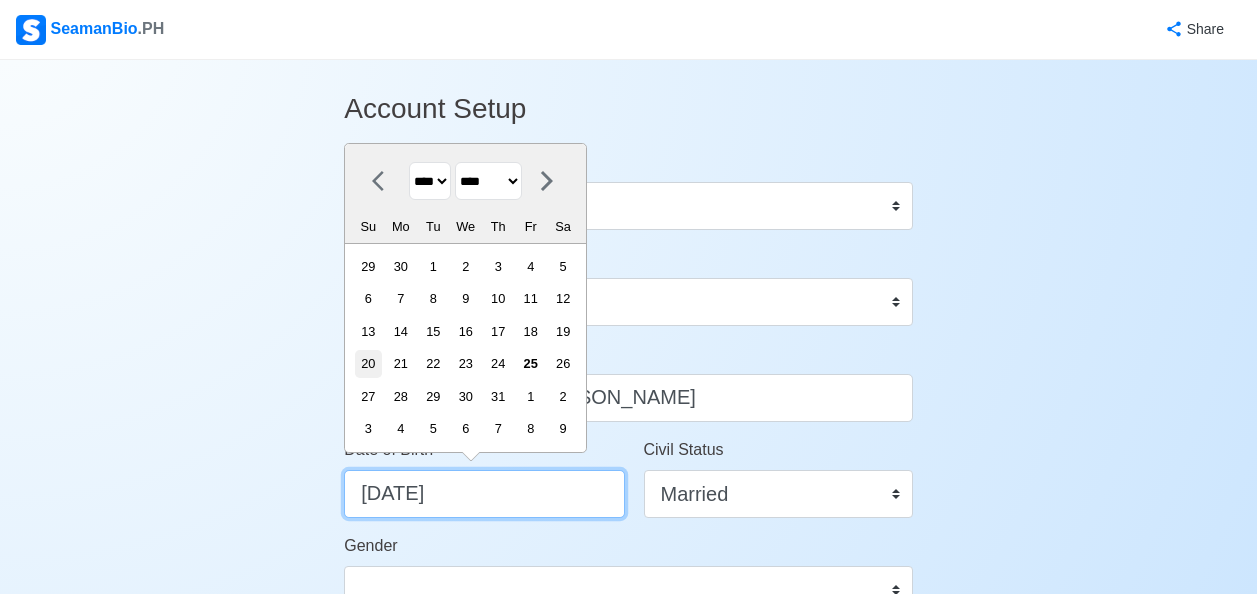 select on "****" 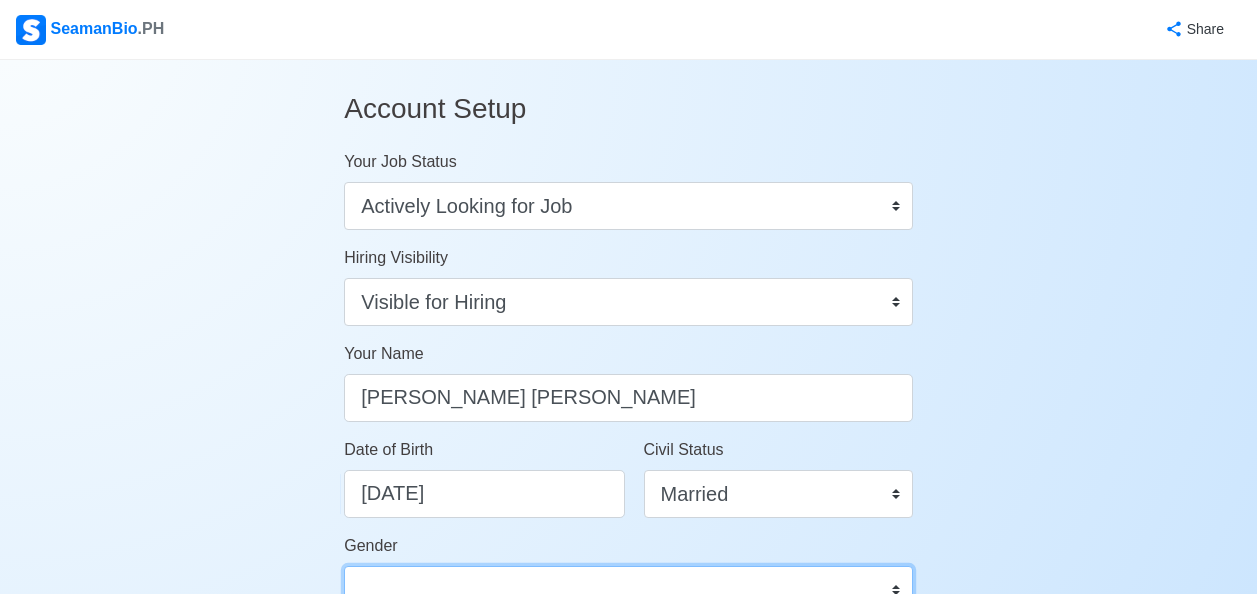 scroll, scrollTop: 19, scrollLeft: 0, axis: vertical 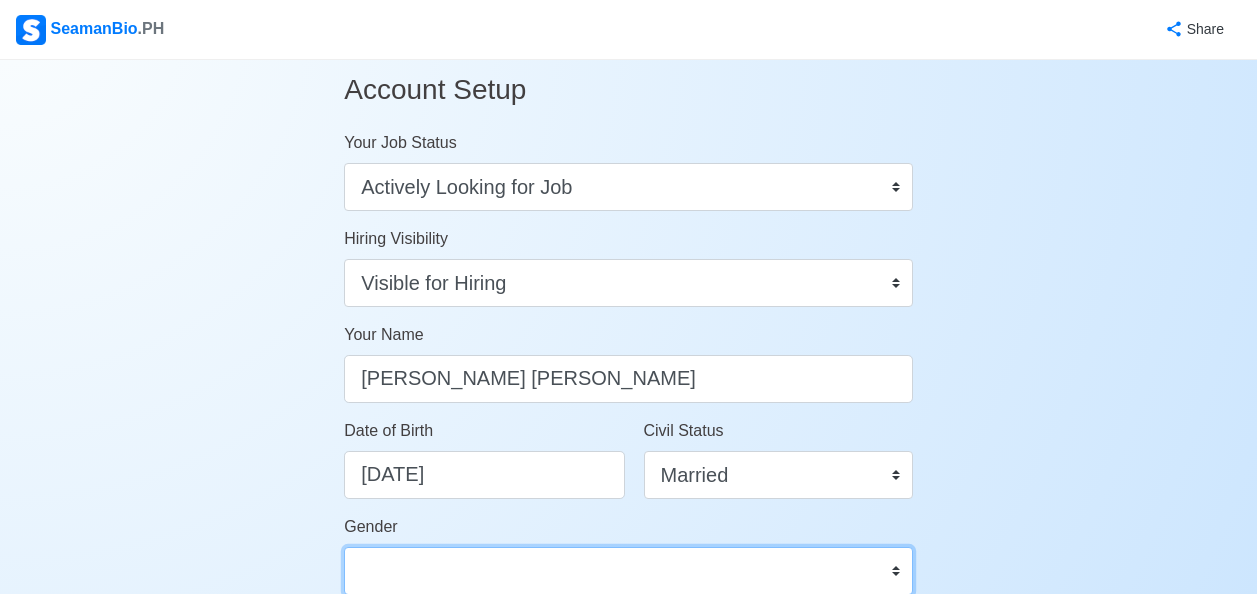 click on "Male Female" at bounding box center (628, 571) 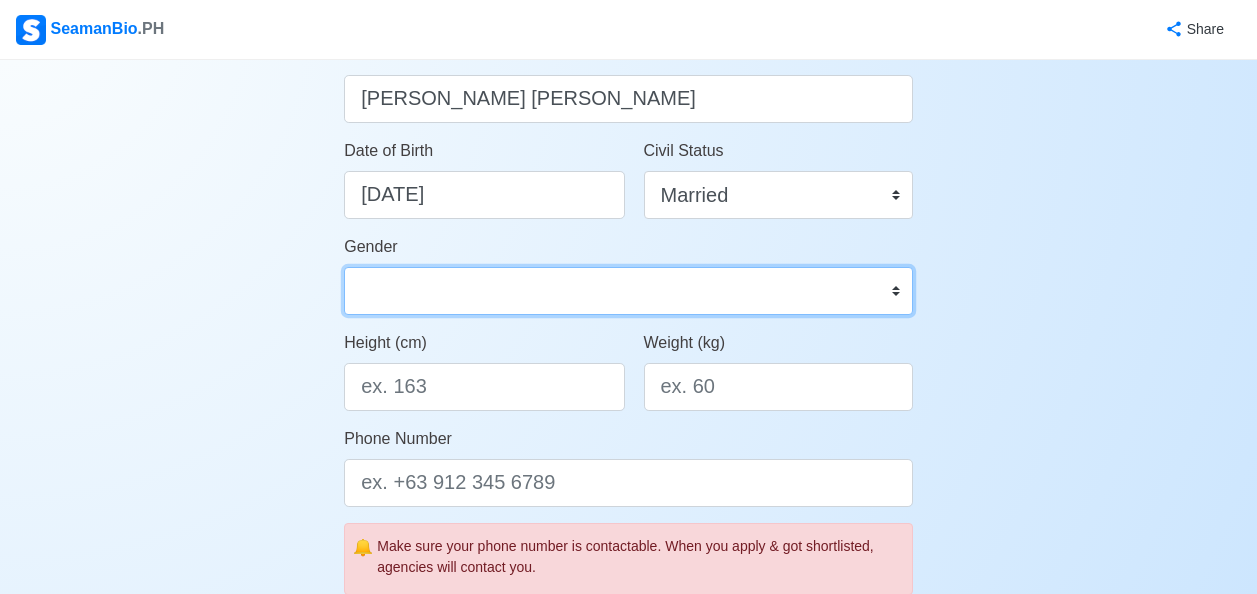 scroll, scrollTop: 353, scrollLeft: 0, axis: vertical 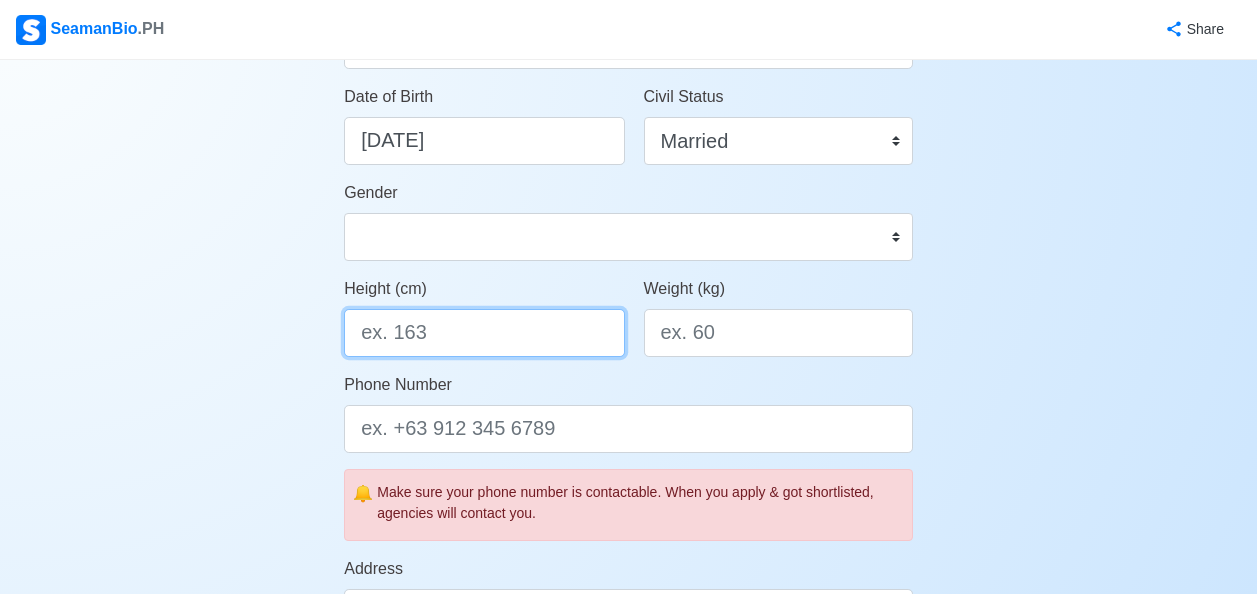 click on "Height (cm)" at bounding box center (484, 333) 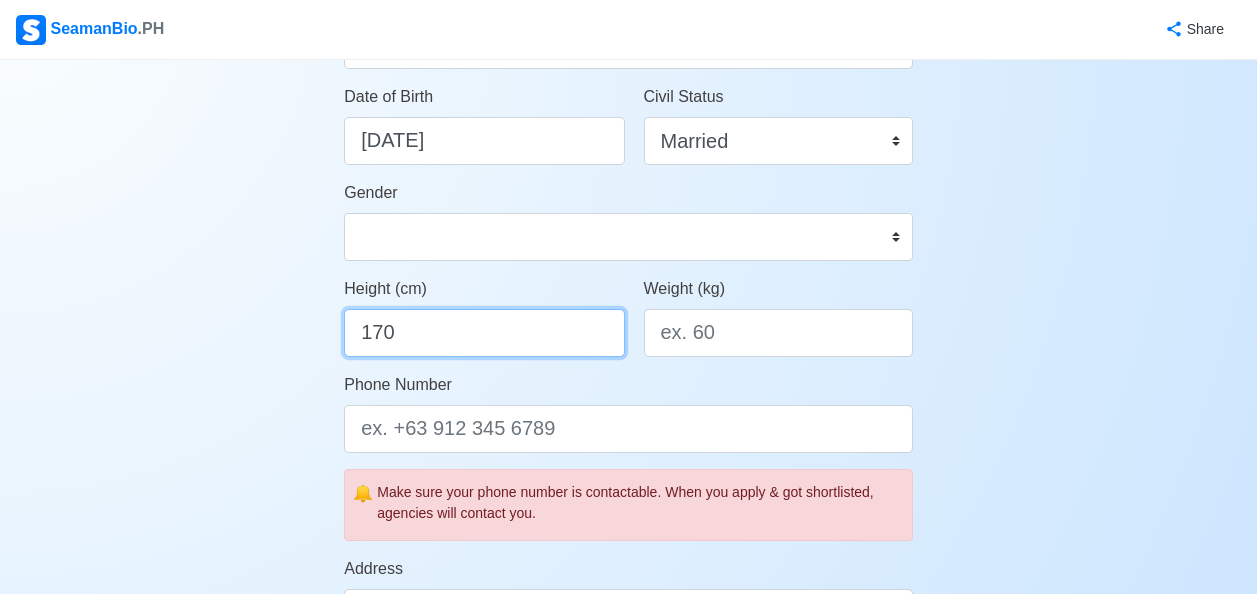 type on "170" 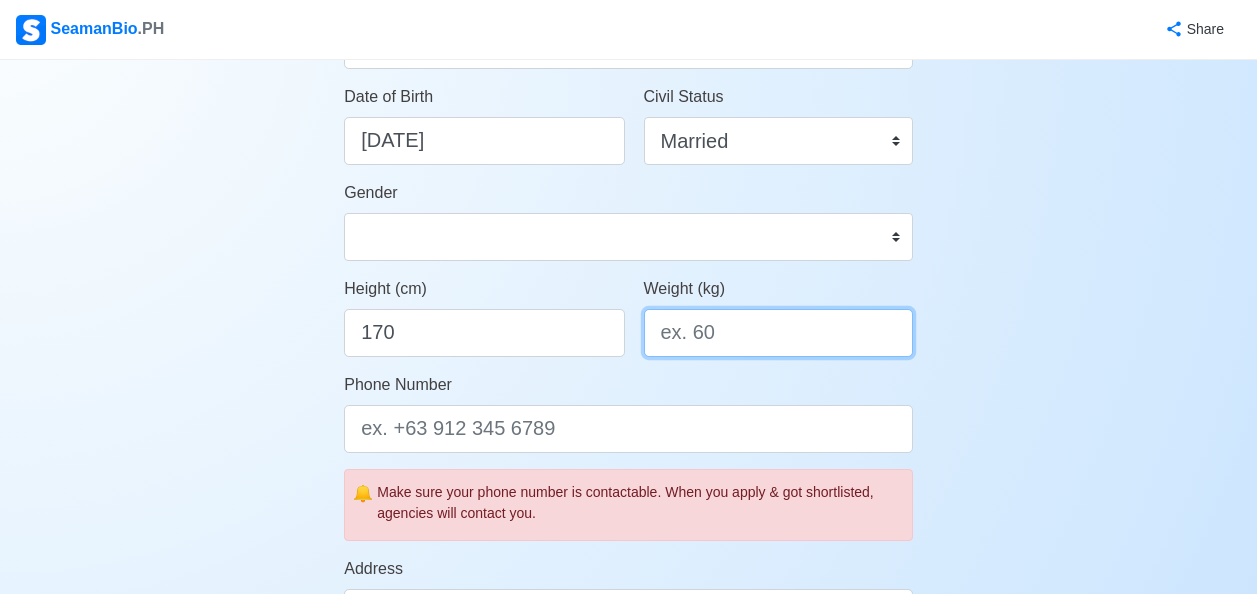 click on "Weight (kg)" at bounding box center [778, 333] 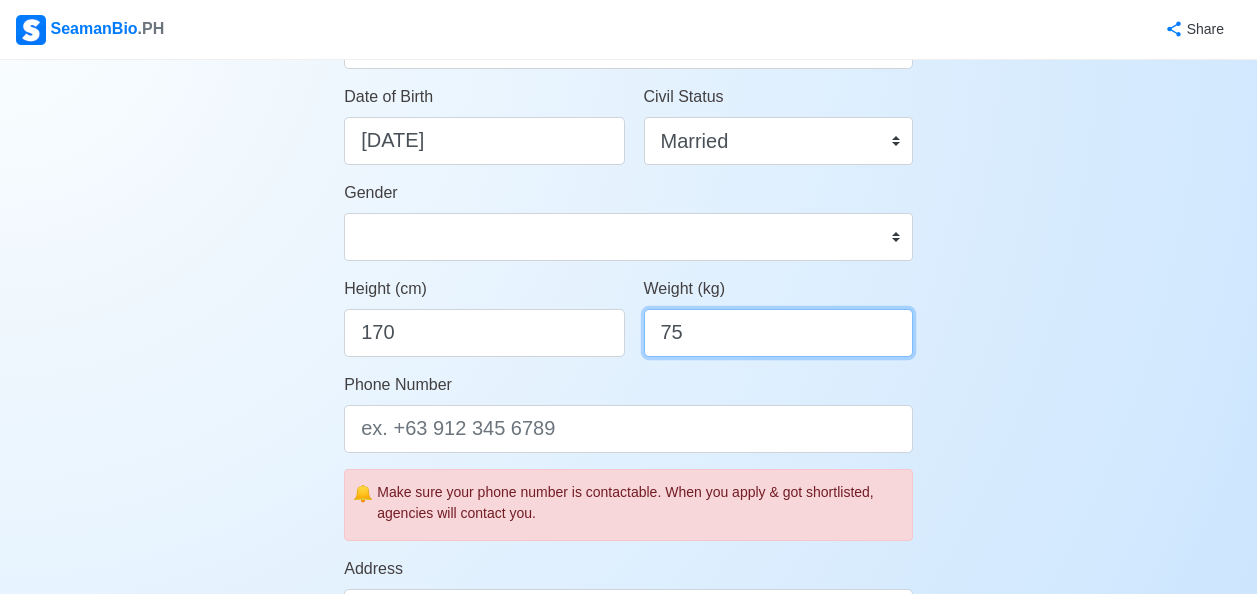 type on "75" 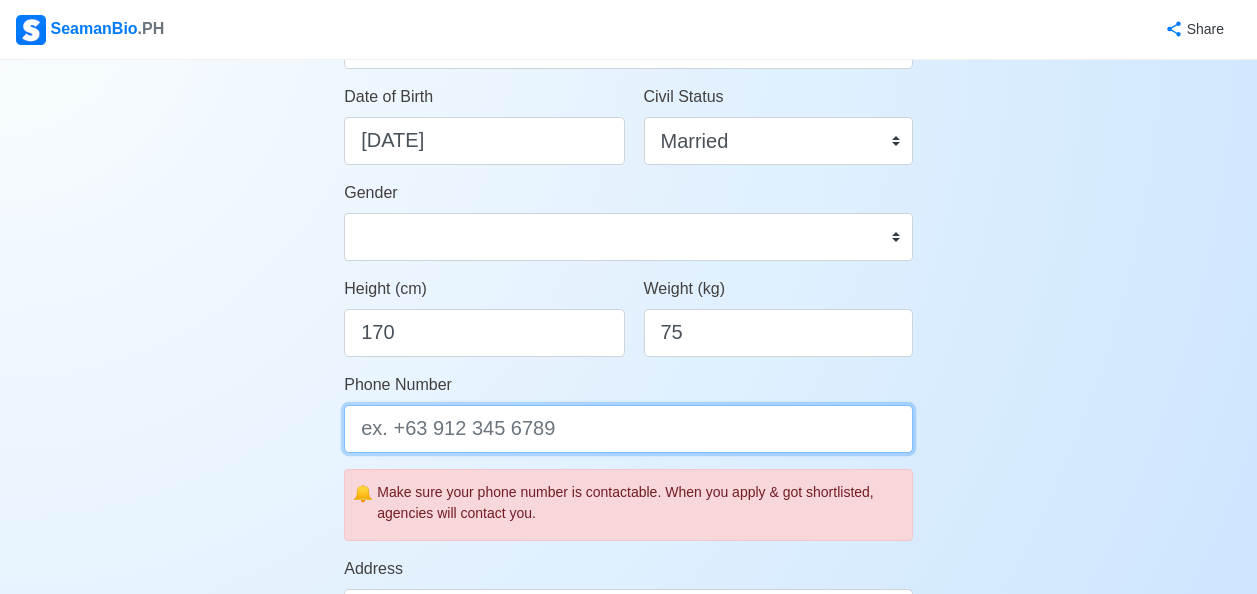 click on "Phone Number" at bounding box center (628, 429) 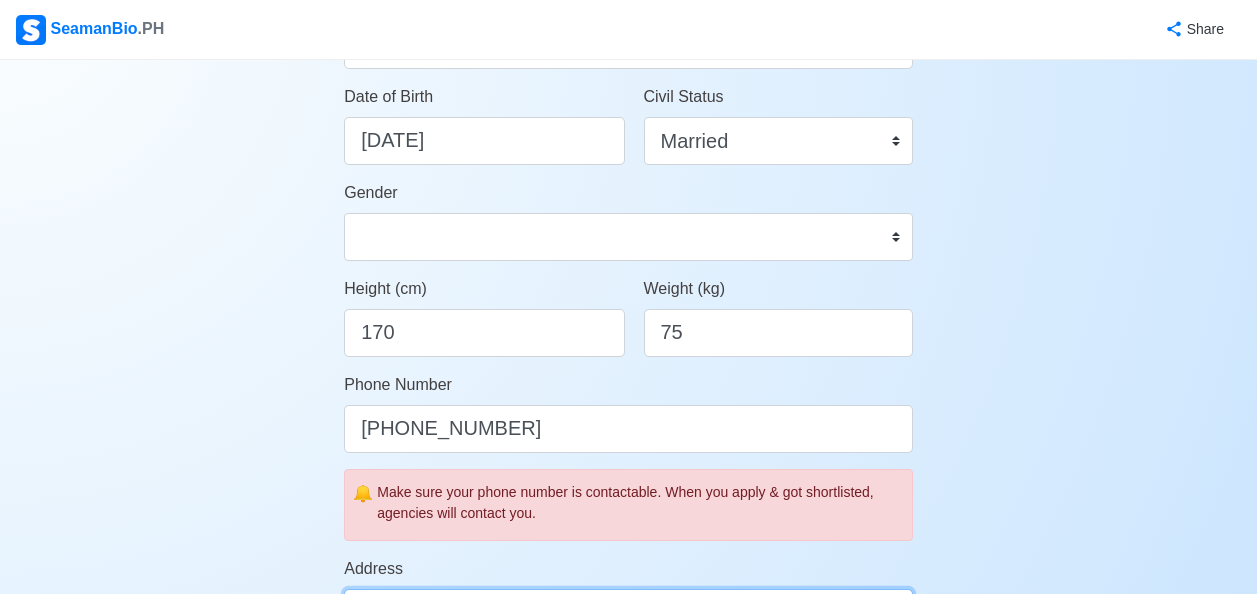 type on "Blk 1 Lot 9 Ph 2 Sinai St. North Olympus, Quezon City" 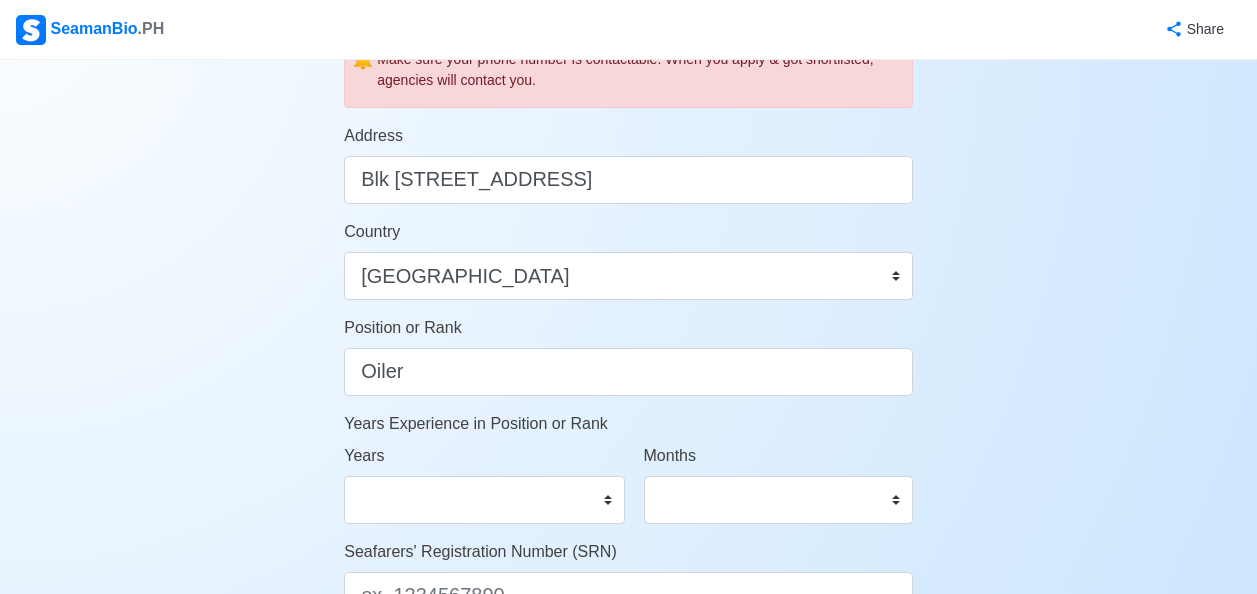 scroll, scrollTop: 859, scrollLeft: 0, axis: vertical 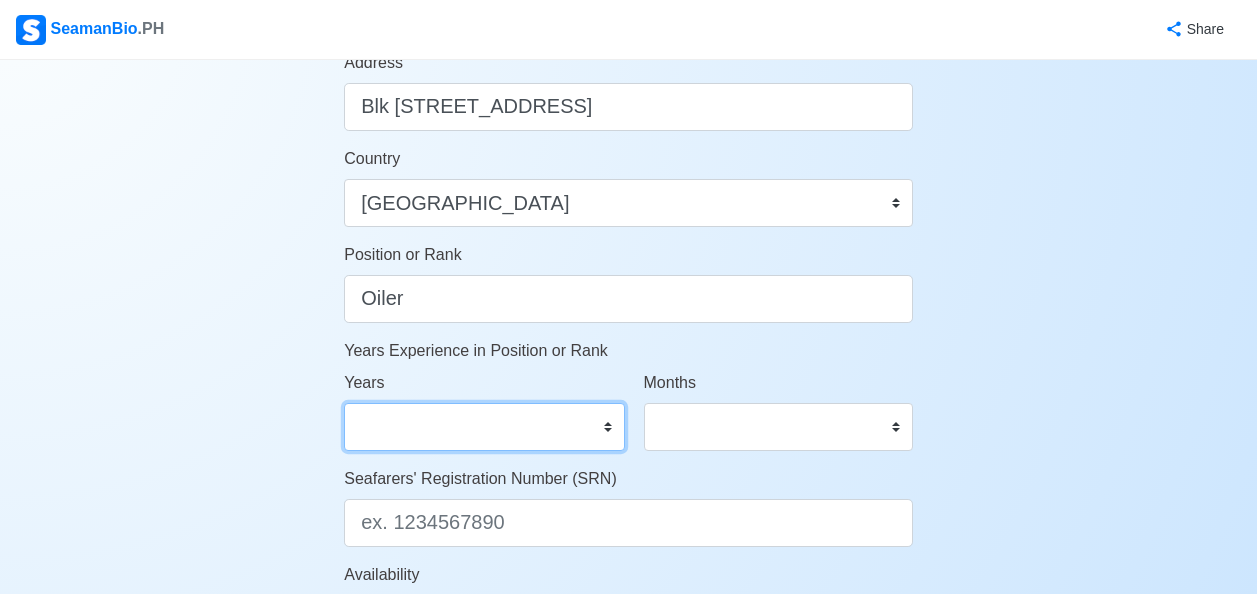 click on "0 1 2 3 4 5 6 7 8 9 10 11 12 13 14 15 16 17 18 19 20 21 22 23 24 25 26 27 28 29 30 31 32 33 34 35 36 37 38 39 40 41 42 43 44 45 46 47 48 49 50" at bounding box center (484, 427) 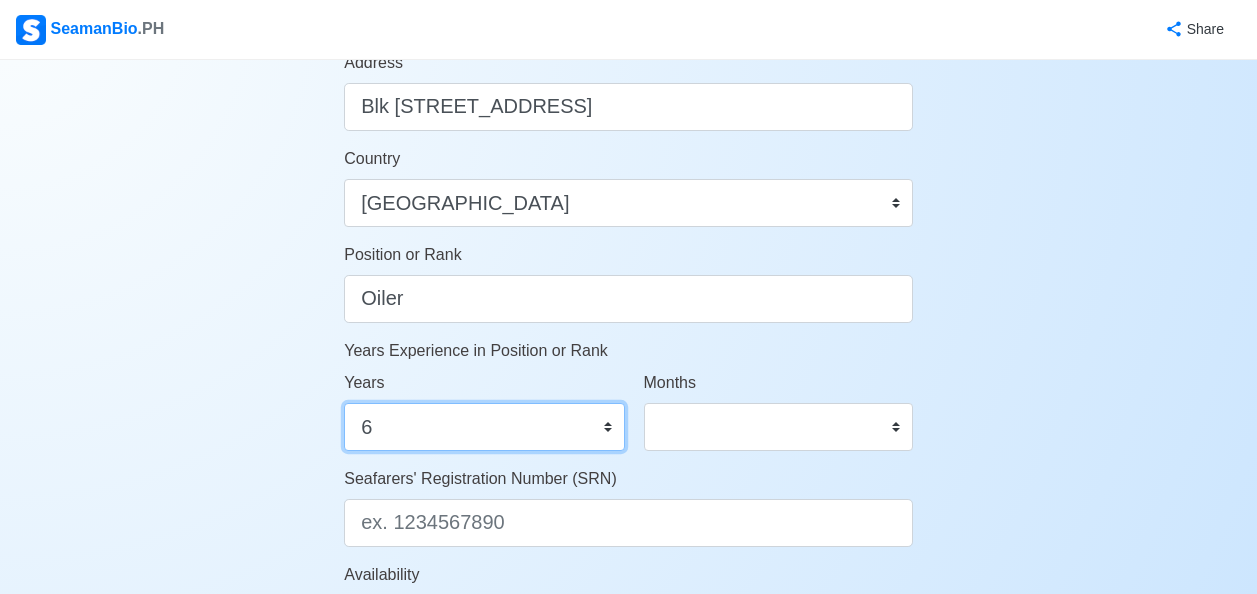 click on "0 1 2 3 4 5 6 7 8 9 10 11 12 13 14 15 16 17 18 19 20 21 22 23 24 25 26 27 28 29 30 31 32 33 34 35 36 37 38 39 40 41 42 43 44 45 46 47 48 49 50" at bounding box center (484, 427) 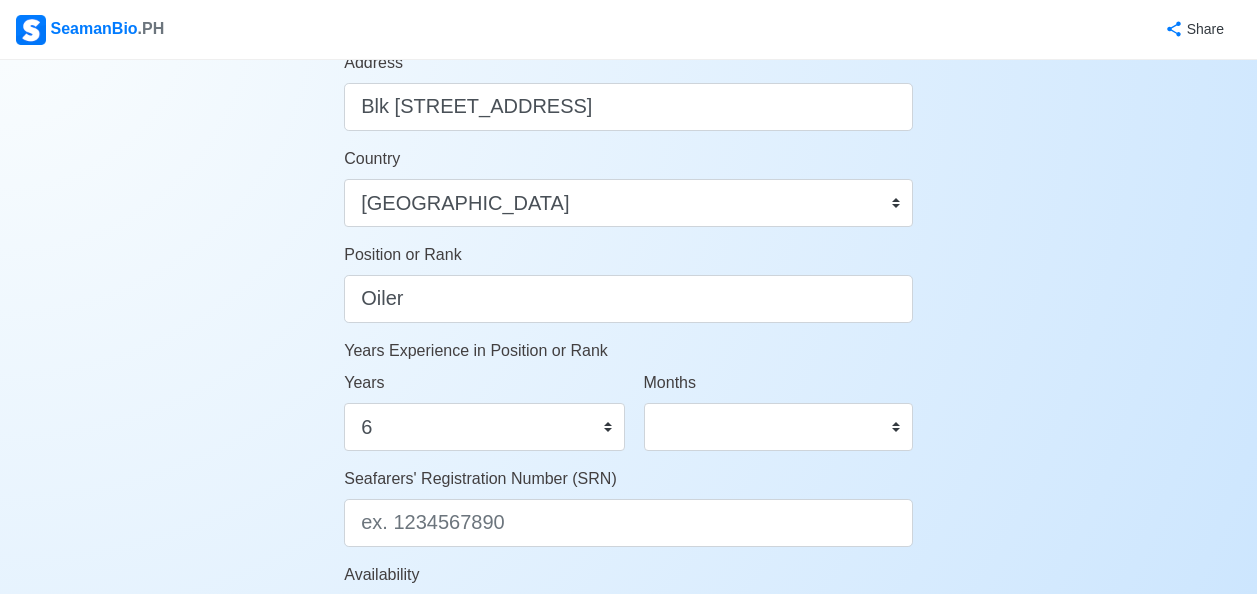 click on "Your Job Status Onboard Actively Looking for Job Not Looking for Job Hiring Visibility Visible for Hiring Not Visible for Hiring Your Name John Angelo B. Manaog Date of Birth     10/16/1992 Civil Status Single Married Widowed Separated Gender Male Female Height (cm) 170 Weight (kg) 75 Phone Number +63 9567905862 🔔 Make sure your phone number is contactable. When you apply & got shortlisted, agencies will contact you. Address Blk 1 Lot 9 Ph 2 Sinai St. North Olympus, Quezon City Country Afghanistan Åland Islands Albania Algeria American Samoa Andorra Angola Anguilla Antarctica Antigua and Barbuda Argentina Armenia Aruba Australia Austria Azerbaijan Bahamas Bahrain Bangladesh Barbados Belarus Belgium Belize Benin Bermuda Bhutan Bolivia, Plurinational State of Bonaire, Sint Eustatius and Saba Bosnia and Herzegovina Botswana Bouvet Island Brazil British Indian Ocean Territory Brunei Darussalam Bulgaria Burkina Faso Burundi Cabo Verde Cambodia Cameroon Canada Cayman Islands Central African Republic Chad 0" at bounding box center (628, 23) 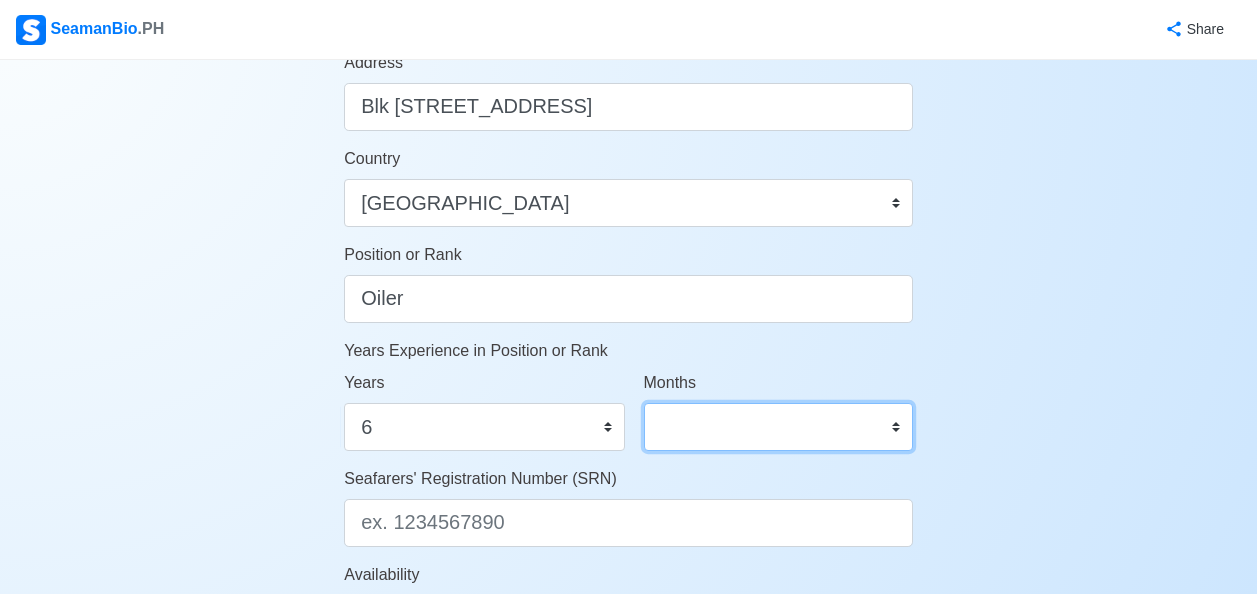 click on "0 1 2 3 4 5 6 7 8 9 10 11" at bounding box center (778, 427) 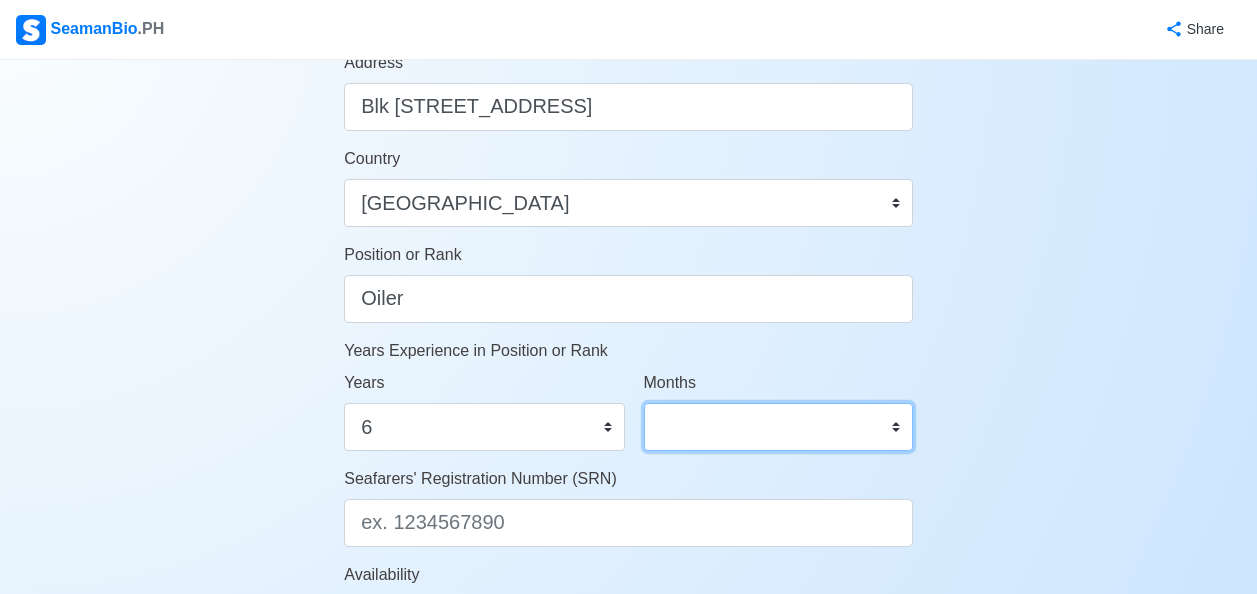 select on "2" 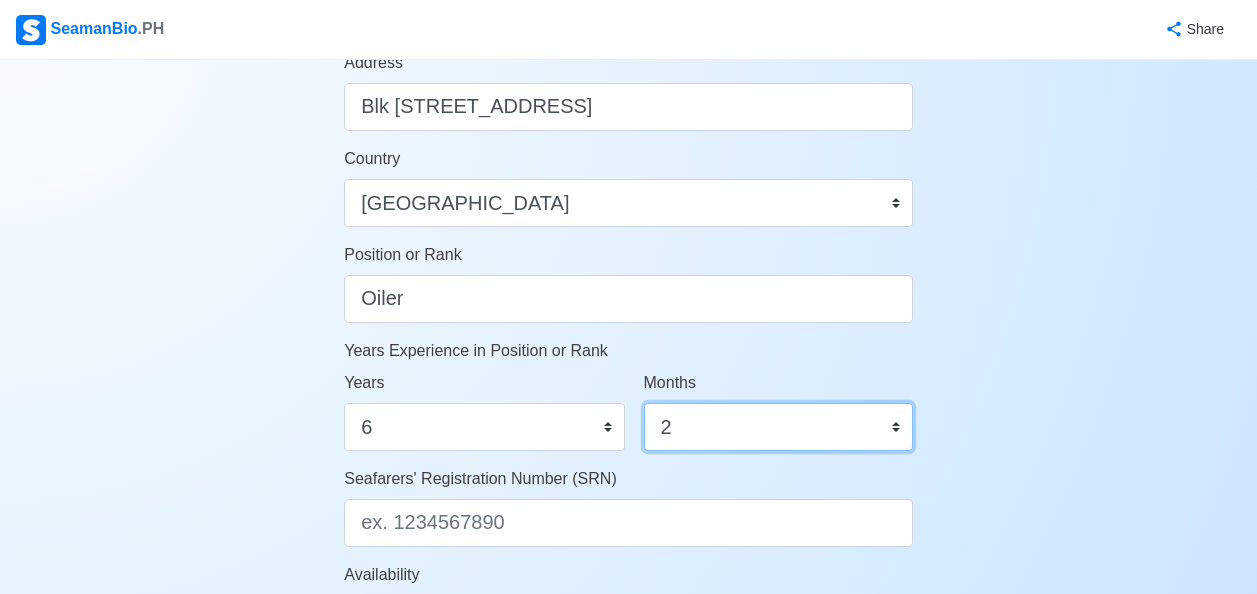 click on "0 1 2 3 4 5 6 7 8 9 10 11" at bounding box center (778, 427) 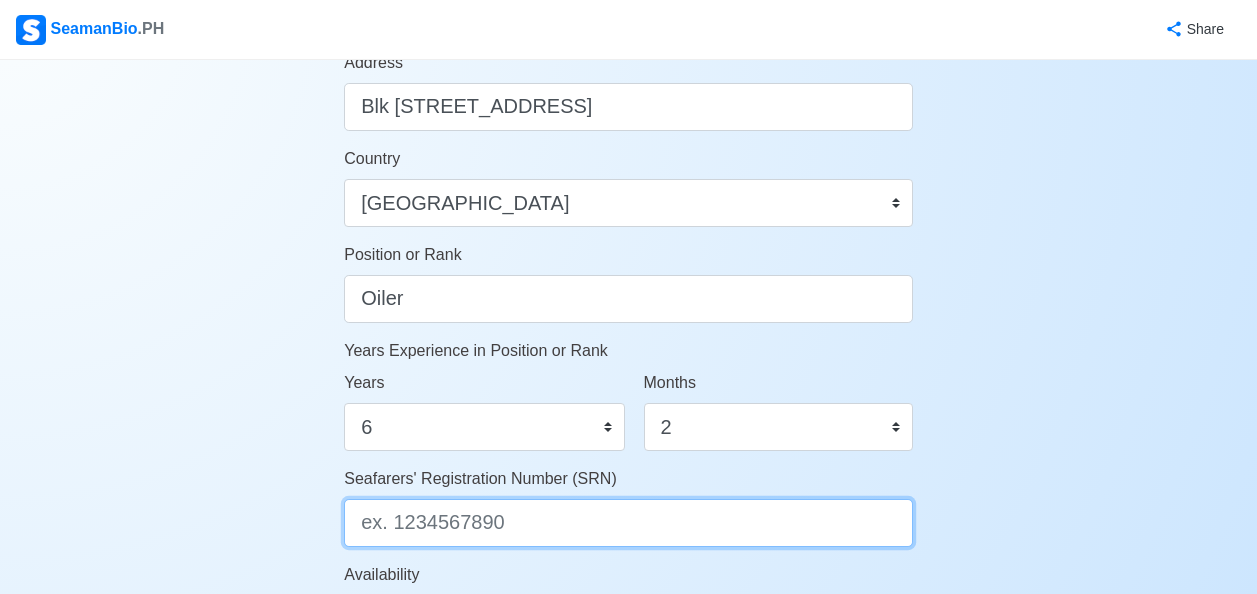 click on "Seafarers' Registration Number (SRN)" at bounding box center (628, 523) 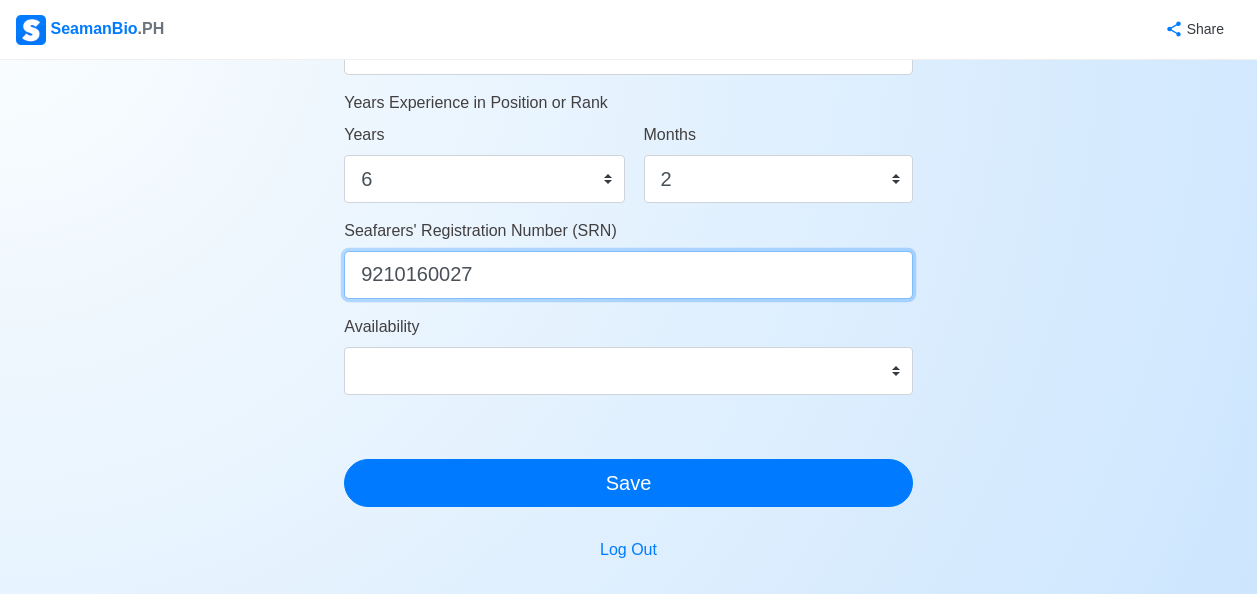 scroll, scrollTop: 1119, scrollLeft: 0, axis: vertical 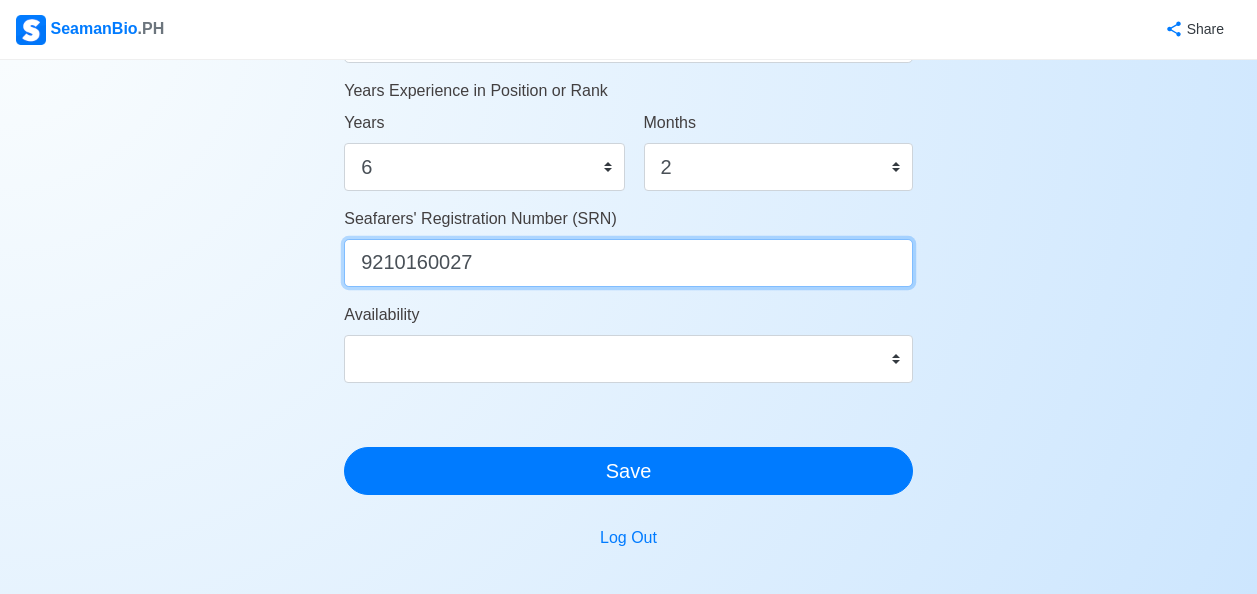 type on "9210160027" 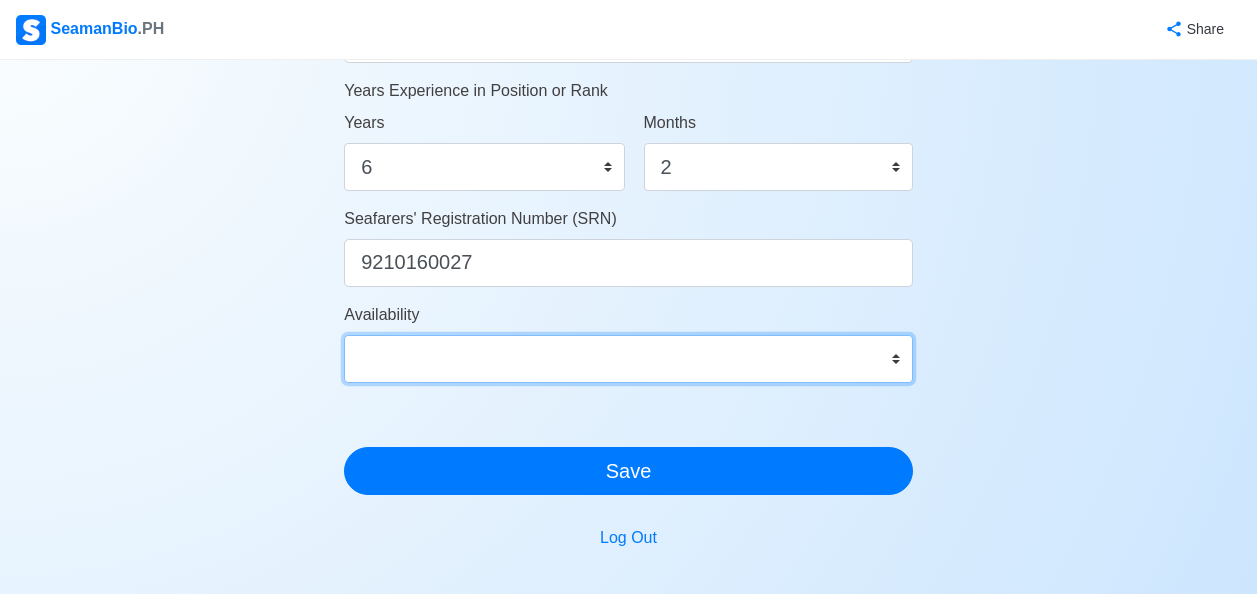 click on "Immediate Aug 2025  Sep 2025  Oct 2025  Nov 2025  Dec 2025  Jan 2026  Feb 2026  Mar 2026  Apr 2026" at bounding box center (628, 359) 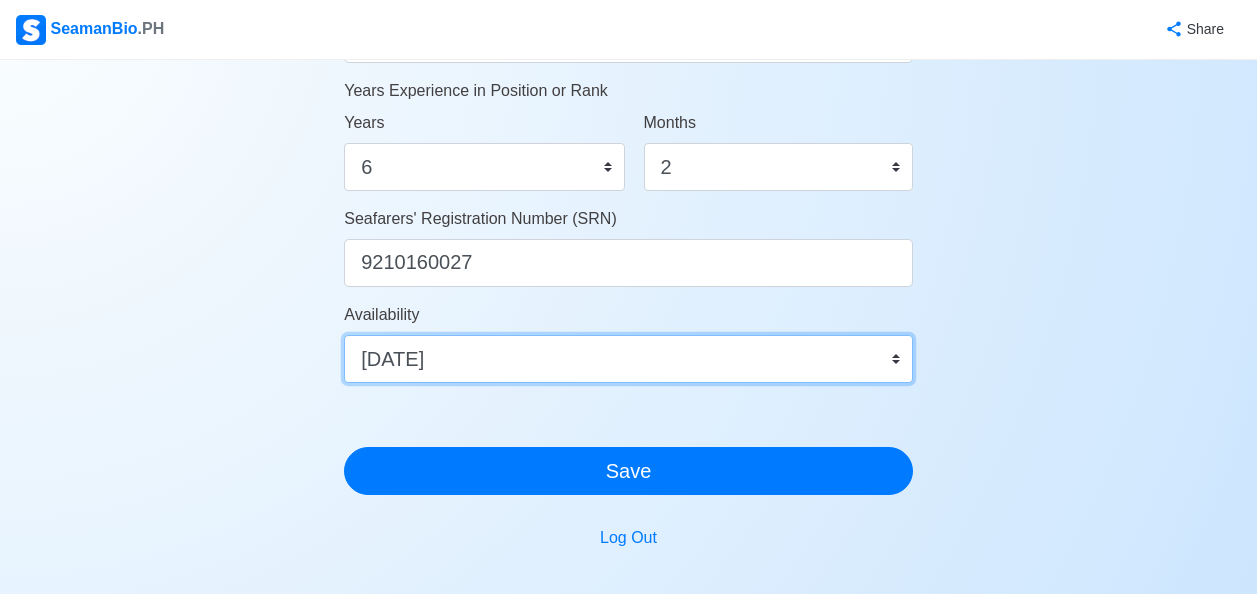 click on "Immediate Aug 2025  Sep 2025  Oct 2025  Nov 2025  Dec 2025  Jan 2026  Feb 2026  Mar 2026  Apr 2026" at bounding box center (628, 359) 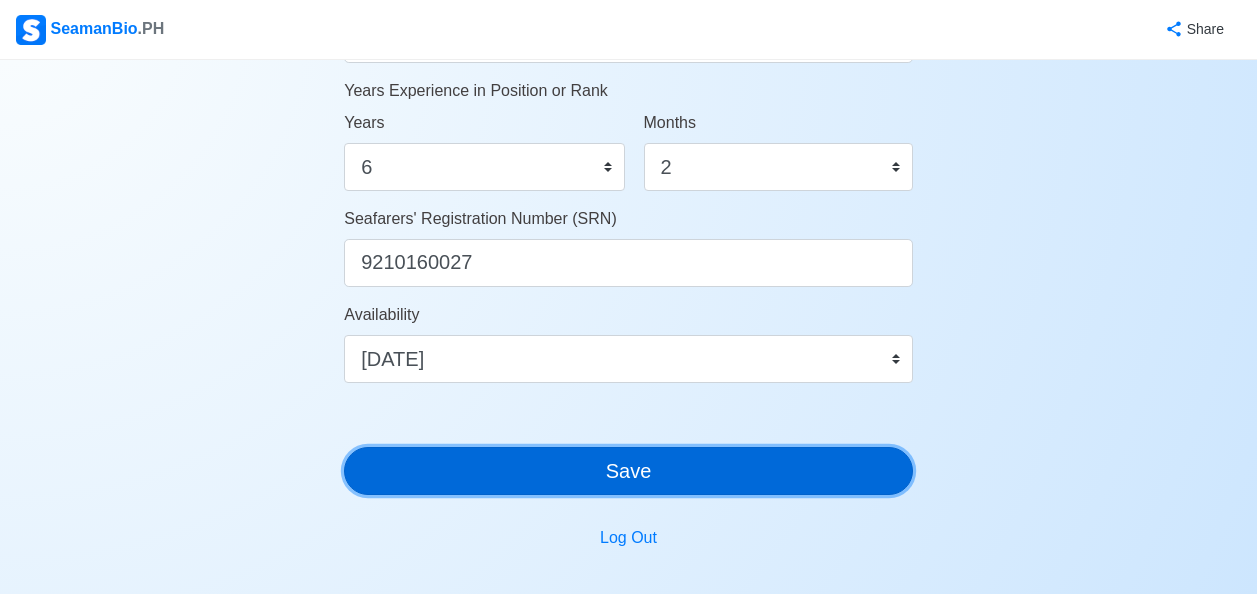 click on "Save" at bounding box center [628, 471] 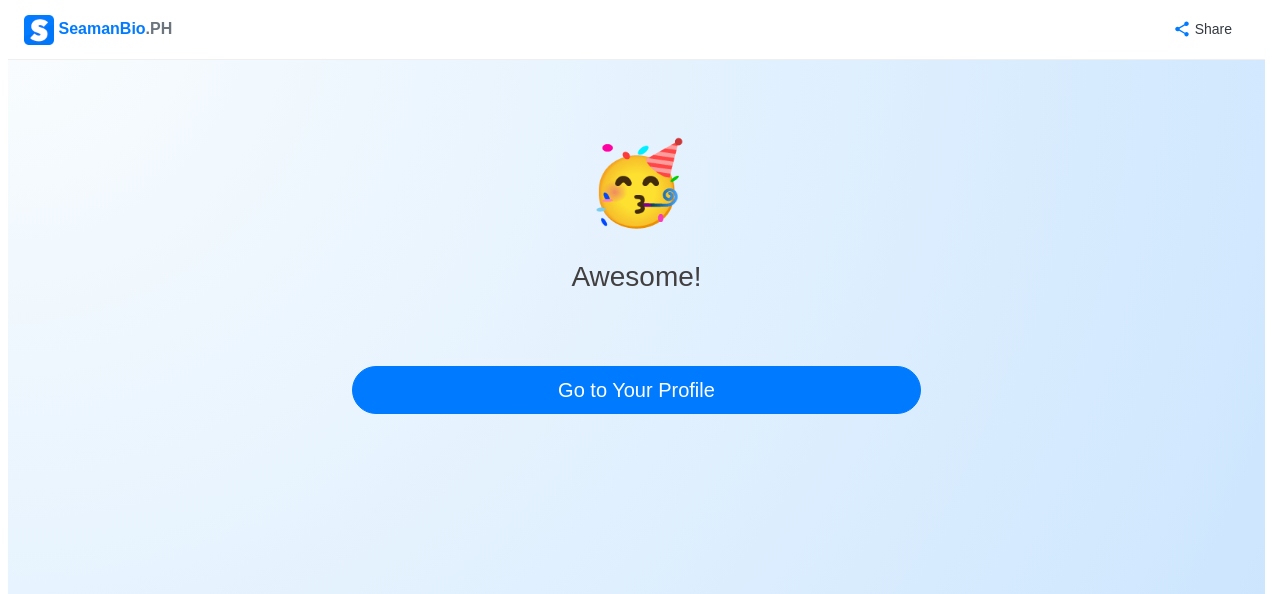 scroll, scrollTop: 0, scrollLeft: 0, axis: both 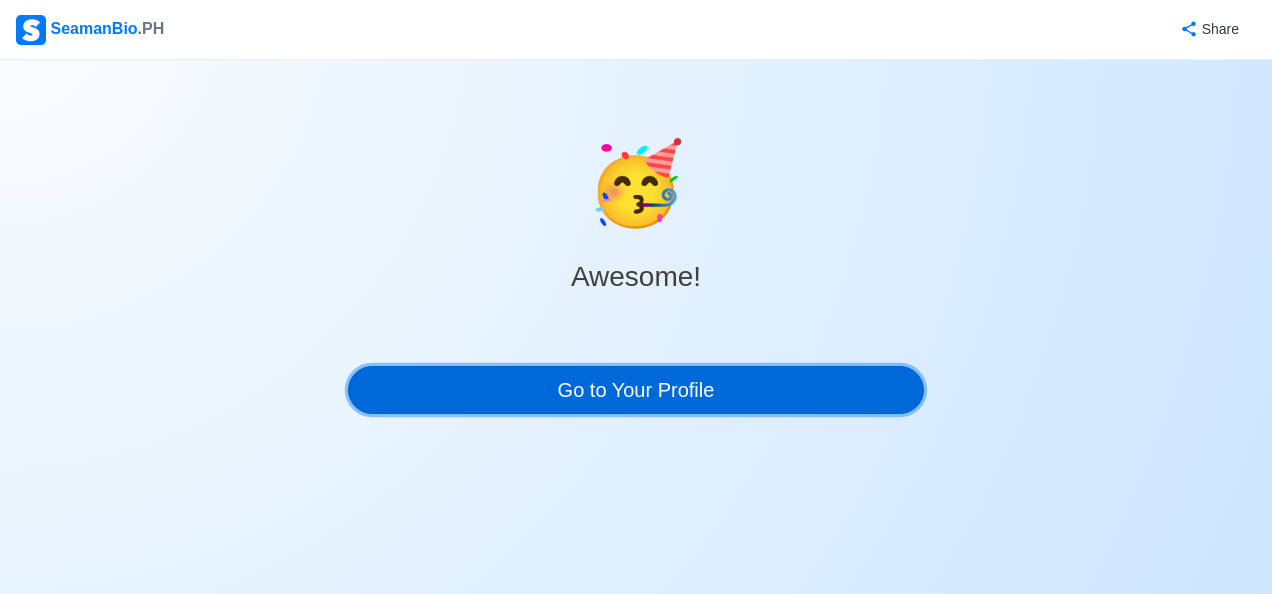 click on "Go to Your Profile" at bounding box center [636, 390] 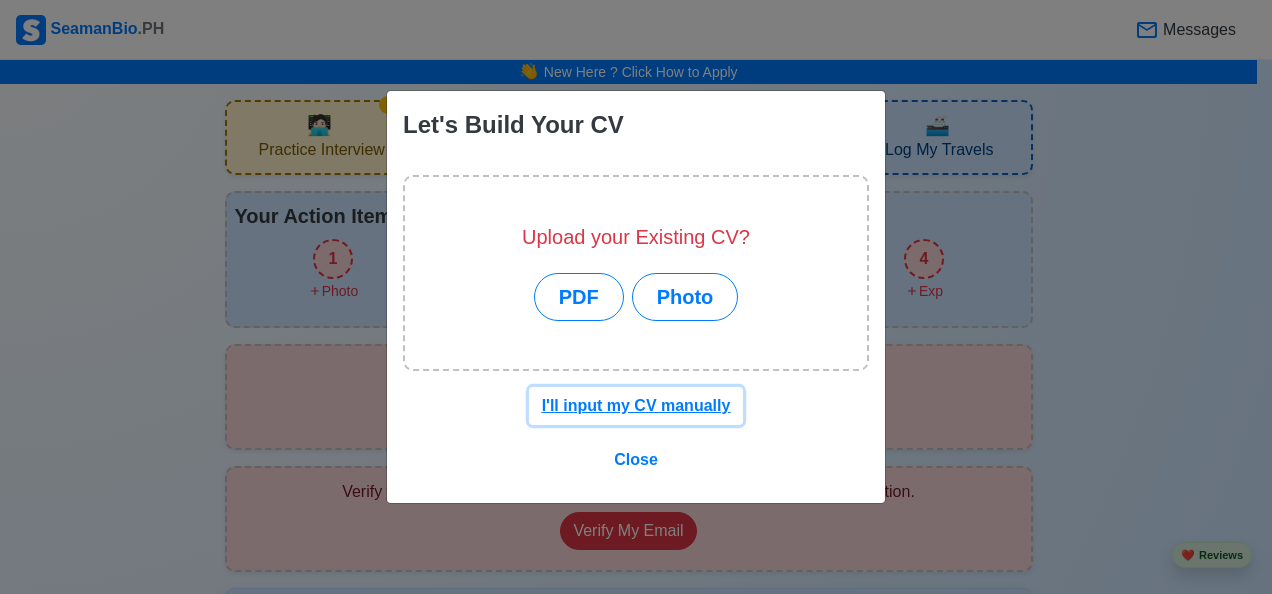 click on "I'll input my CV manually" at bounding box center [636, 405] 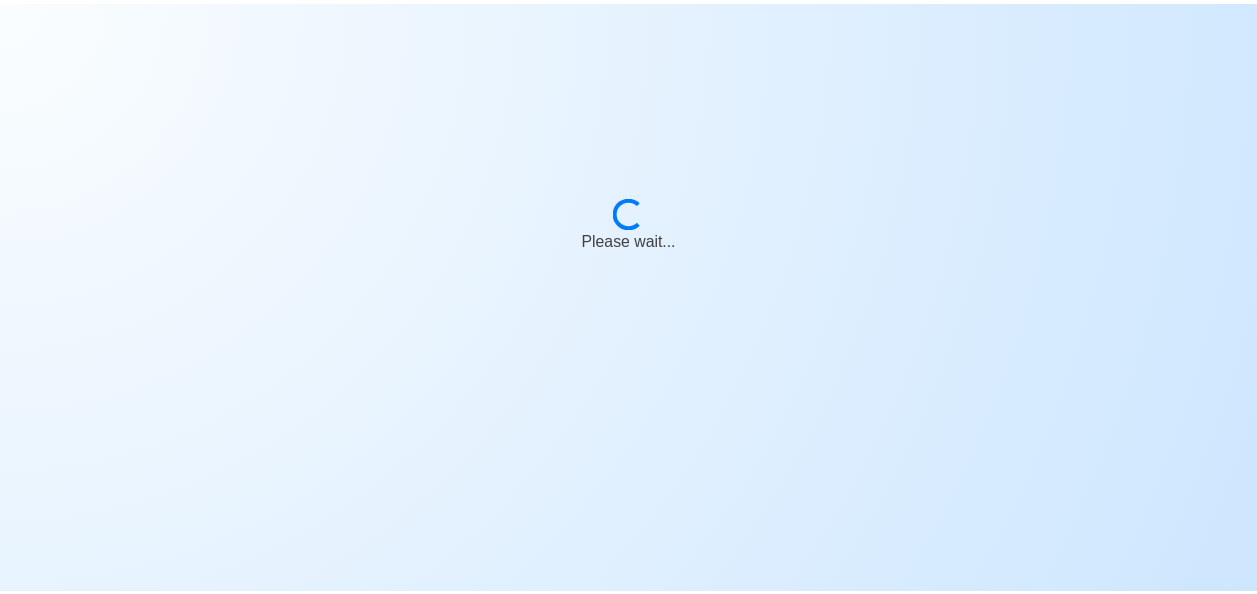 scroll, scrollTop: 0, scrollLeft: 0, axis: both 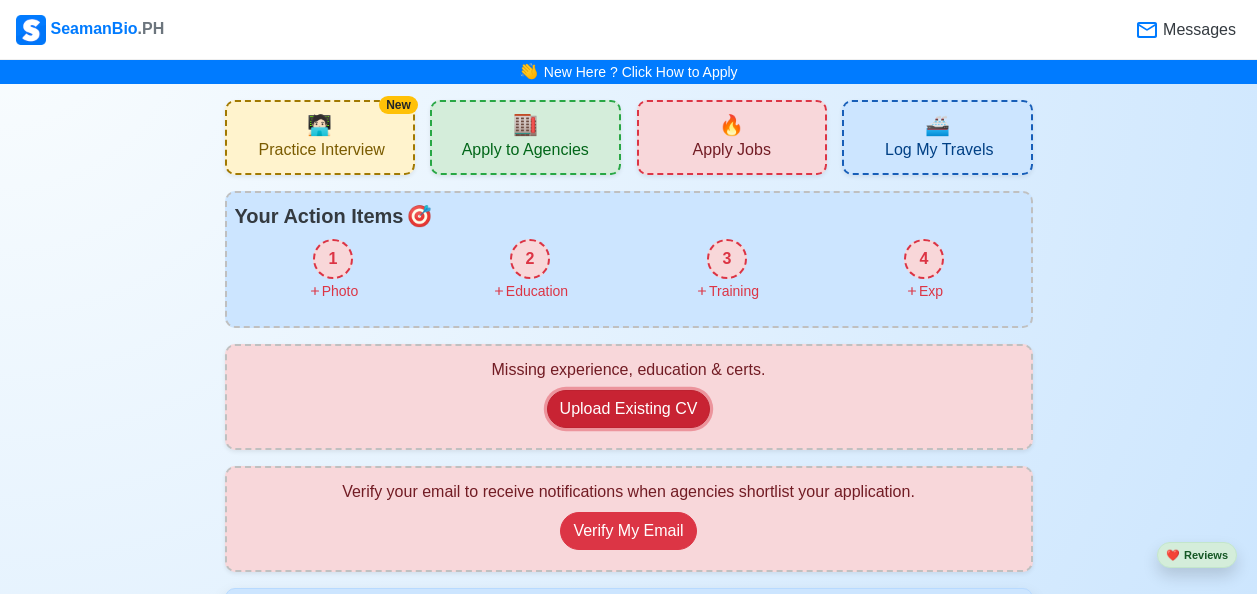 click on "Upload Existing CV" at bounding box center [629, 409] 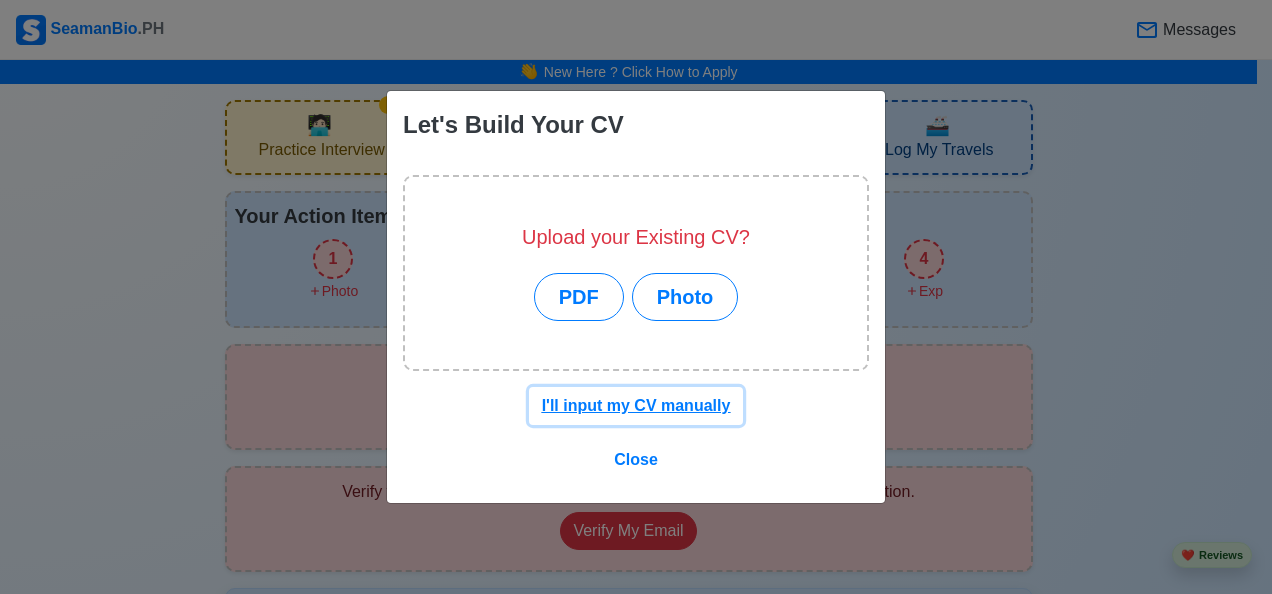 click on "I'll input my CV manually" at bounding box center [636, 405] 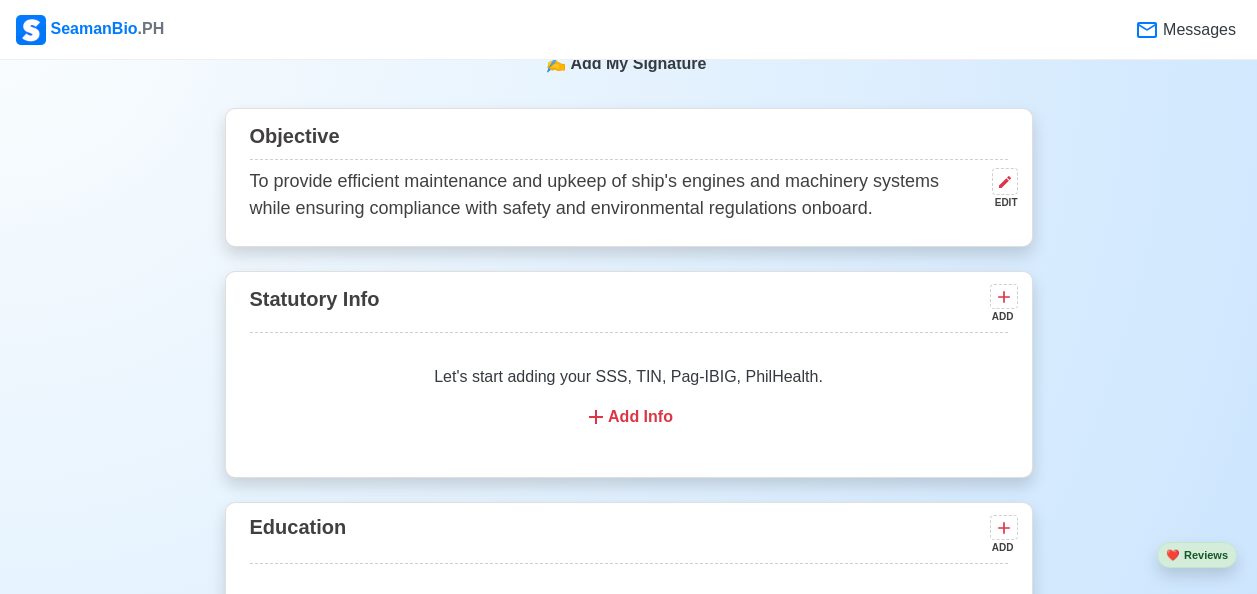 scroll, scrollTop: 1242, scrollLeft: 0, axis: vertical 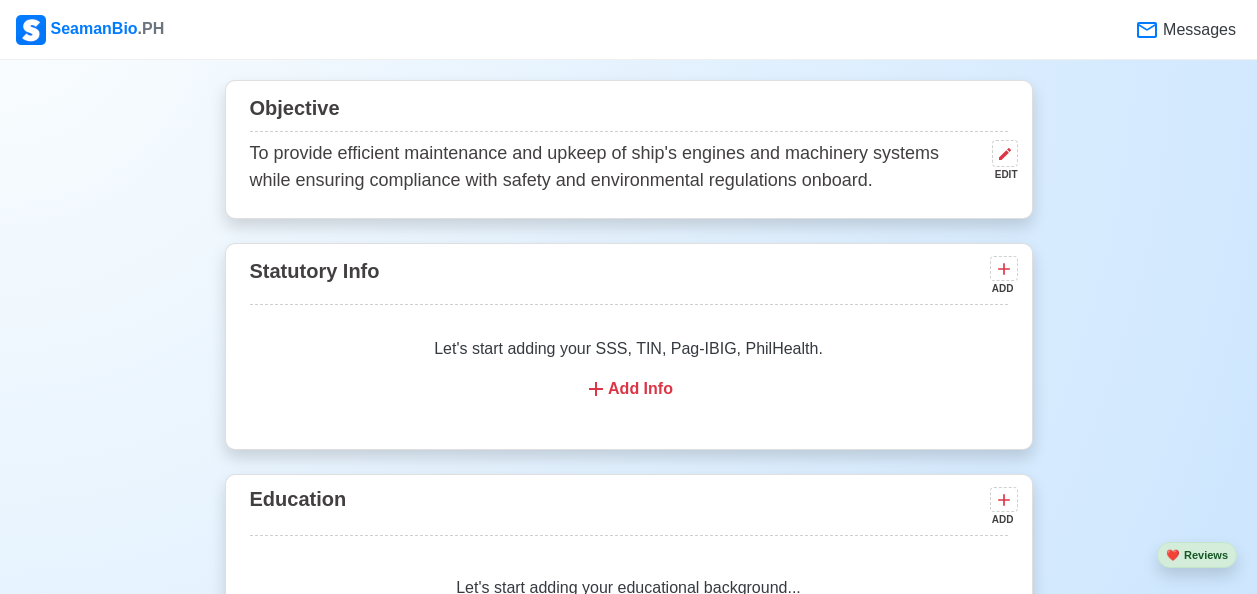 click on "Add Info" at bounding box center (629, 389) 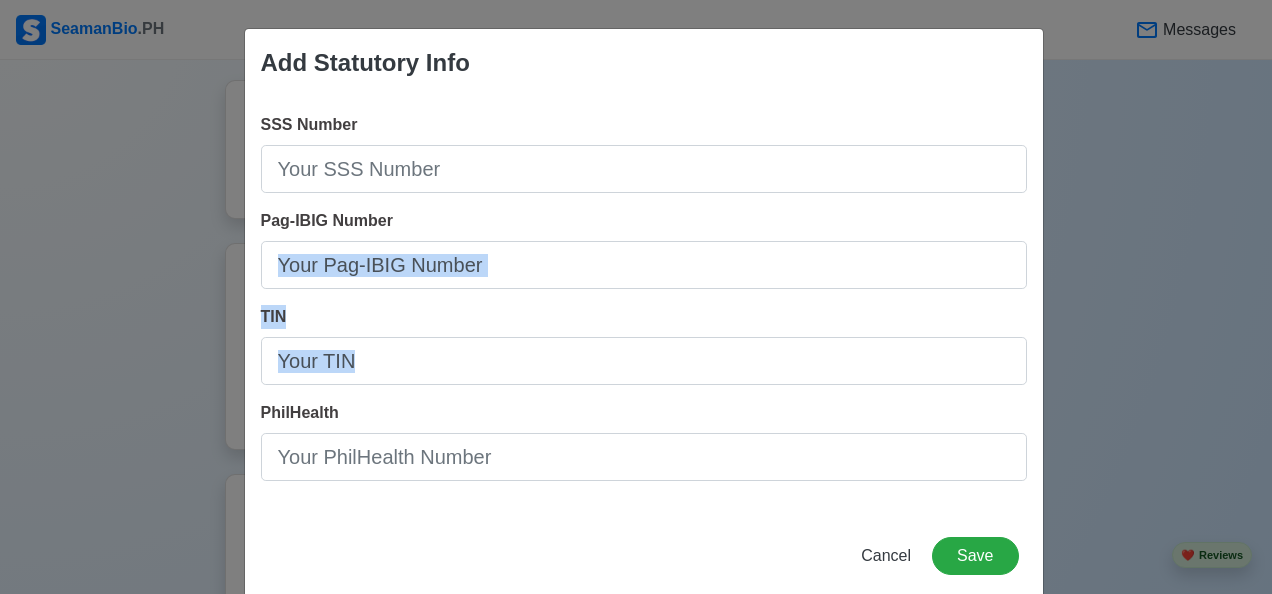drag, startPoint x: 625, startPoint y: 205, endPoint x: 770, endPoint y: 465, distance: 297.69952 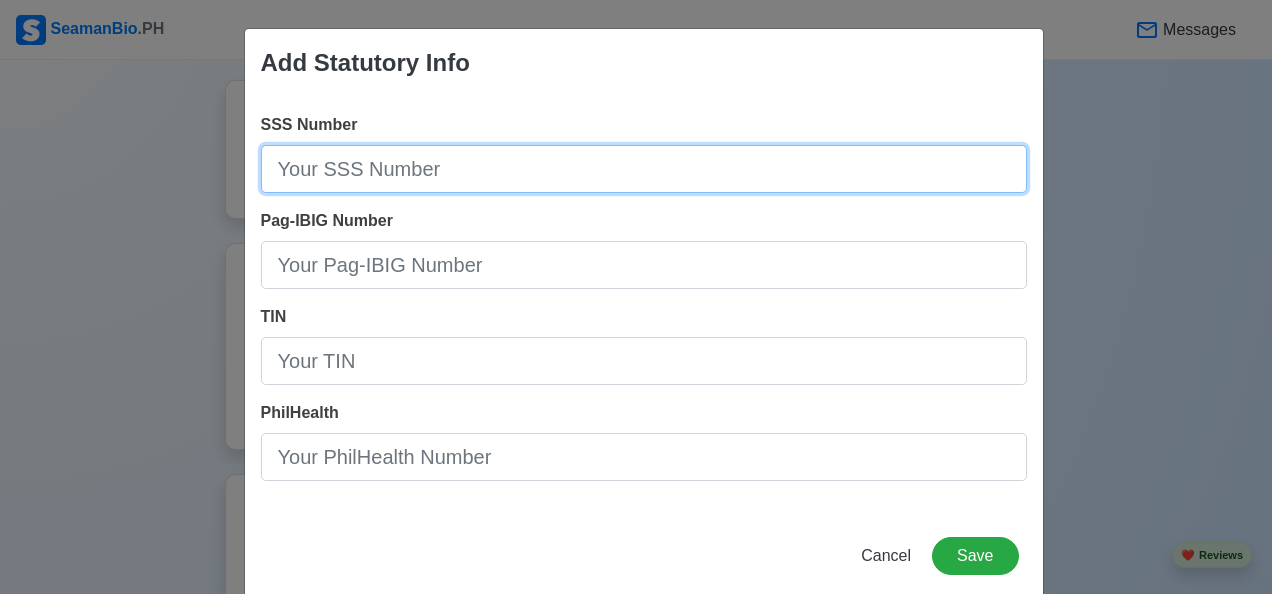click on "SSS Number" at bounding box center [644, 169] 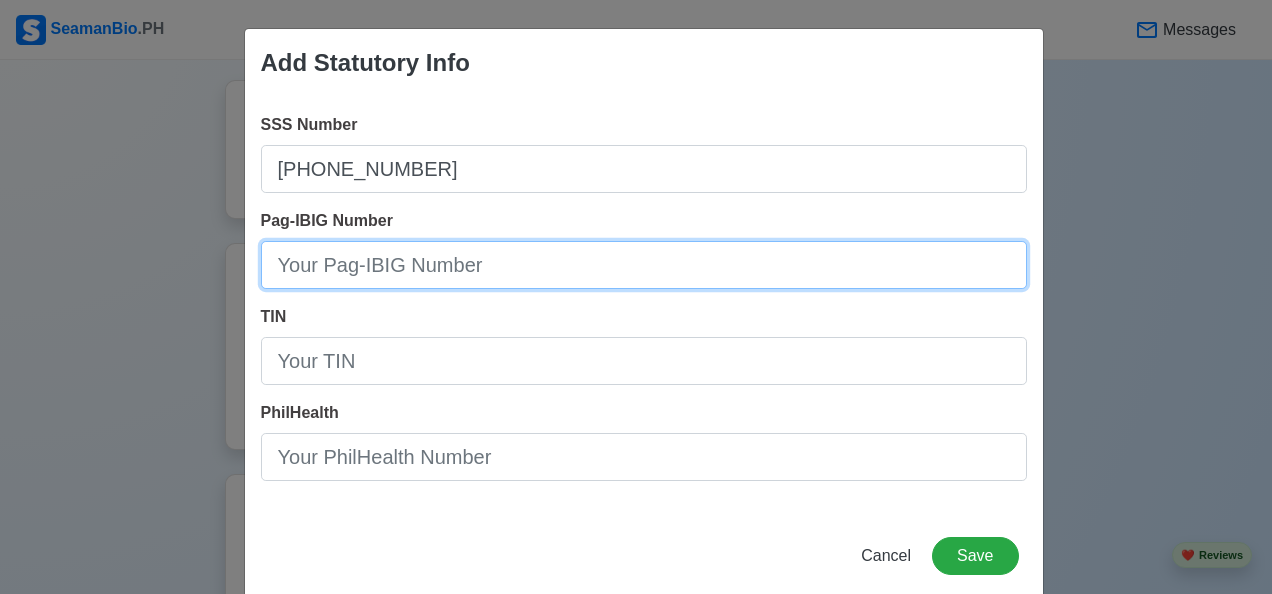 click on "Pag-IBIG Number" at bounding box center (644, 265) 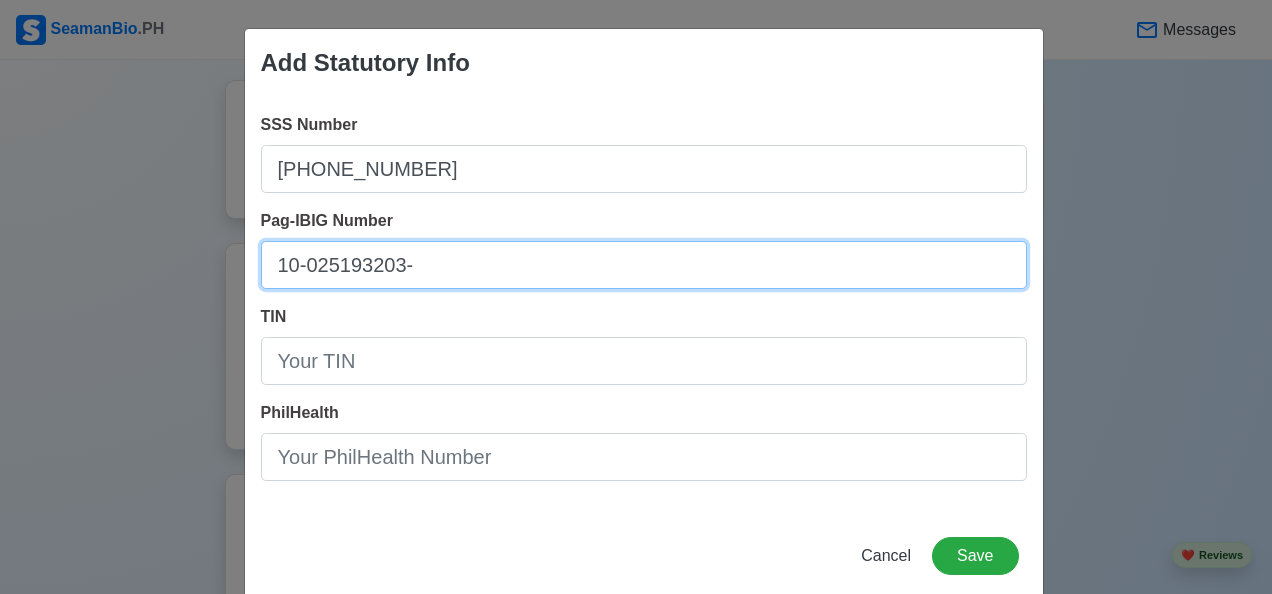 type on "10-025193203-9" 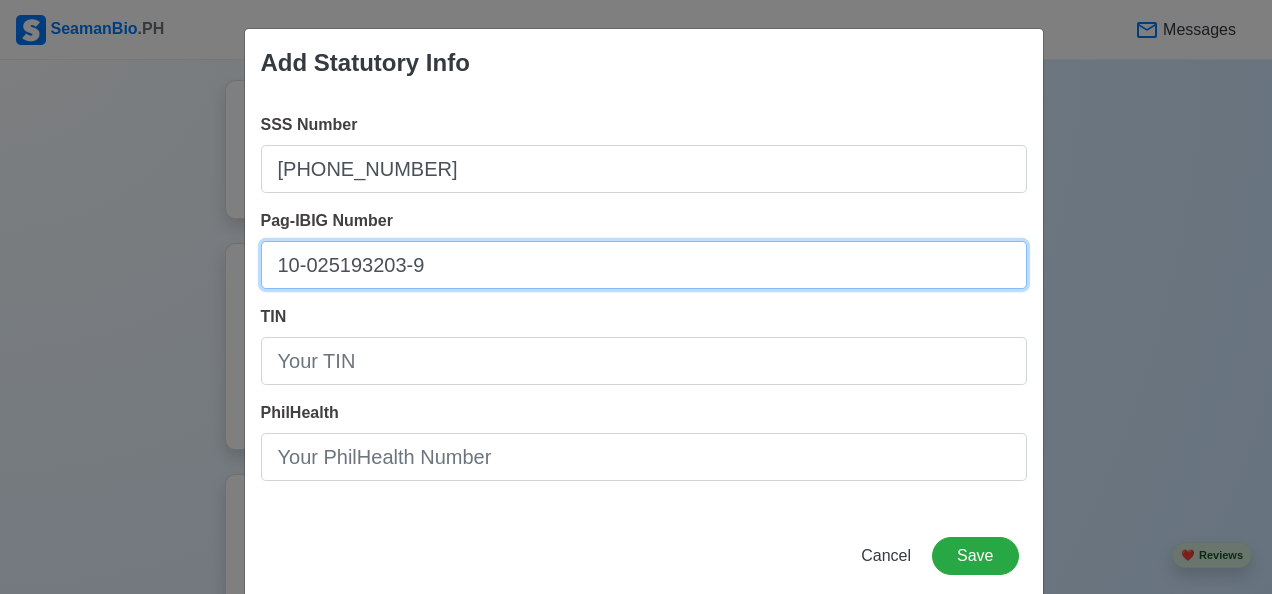 click on "10-025193203-9" at bounding box center (644, 265) 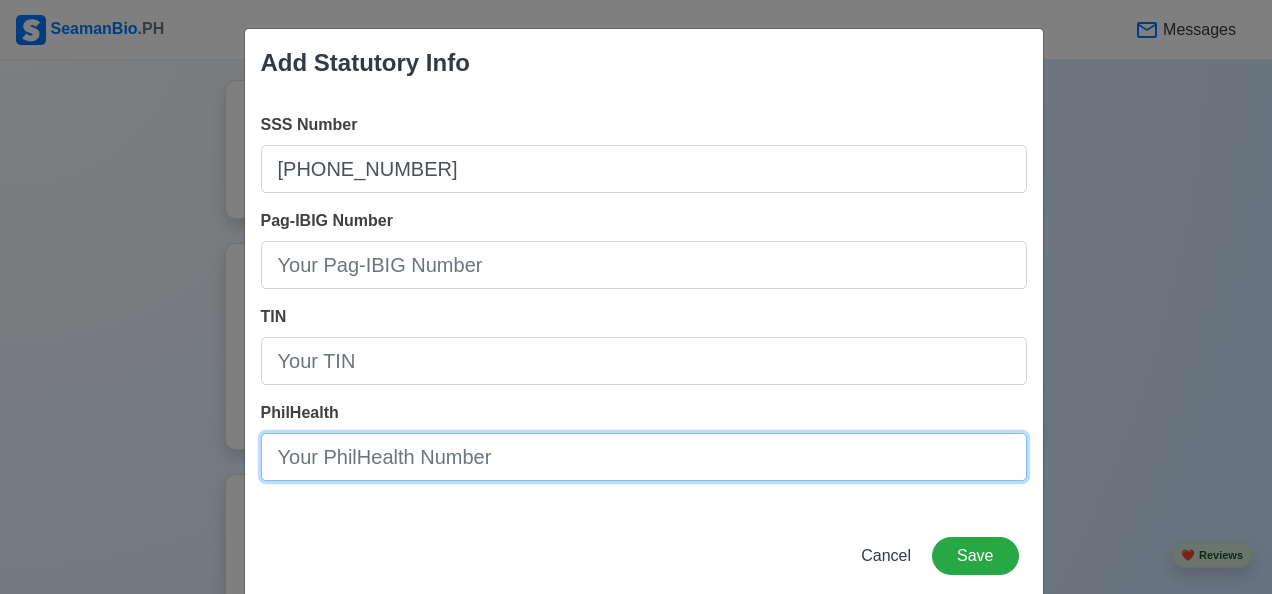 click on "PhilHealth" at bounding box center [644, 457] 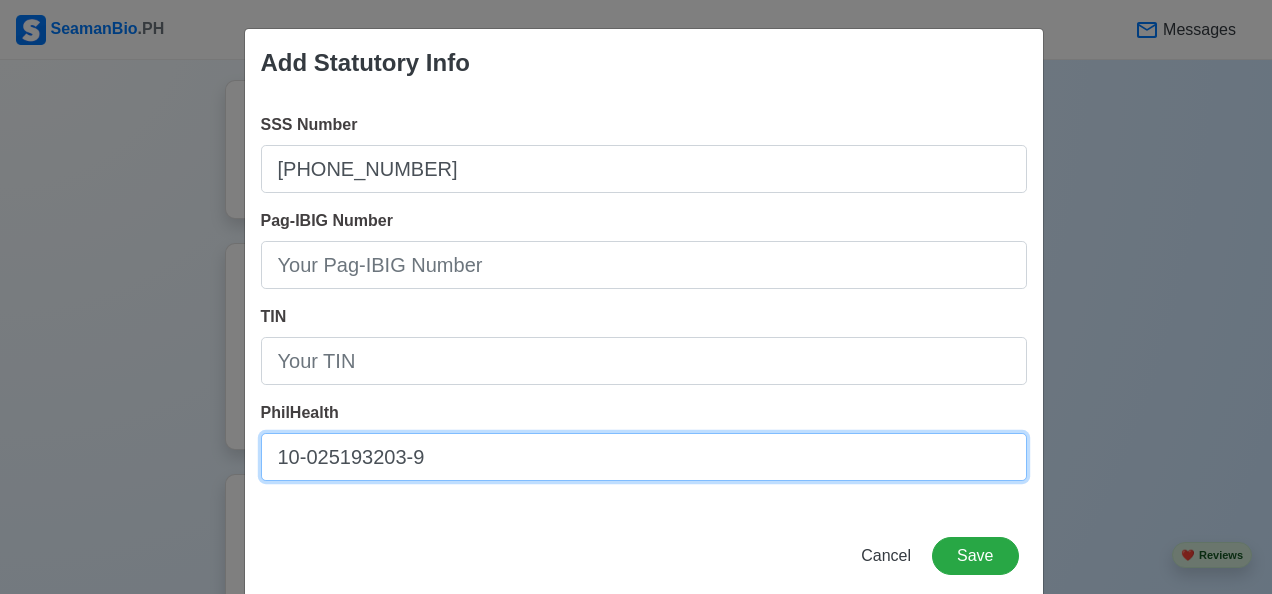 type on "10-025193203-9" 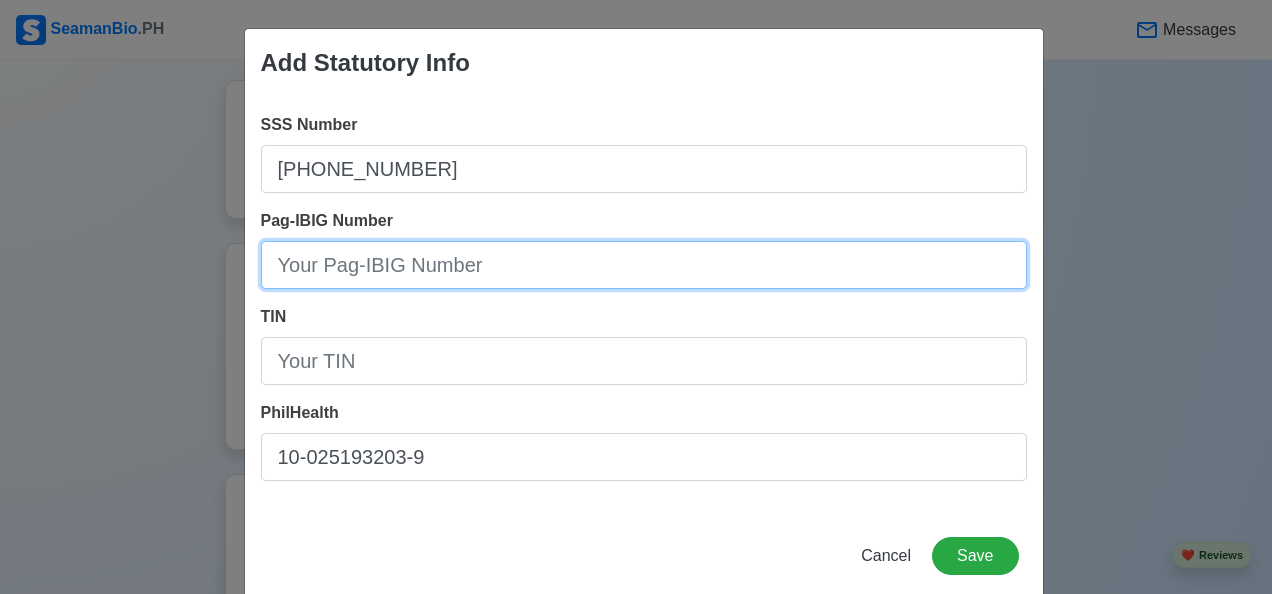 click on "Pag-IBIG Number" at bounding box center (644, 265) 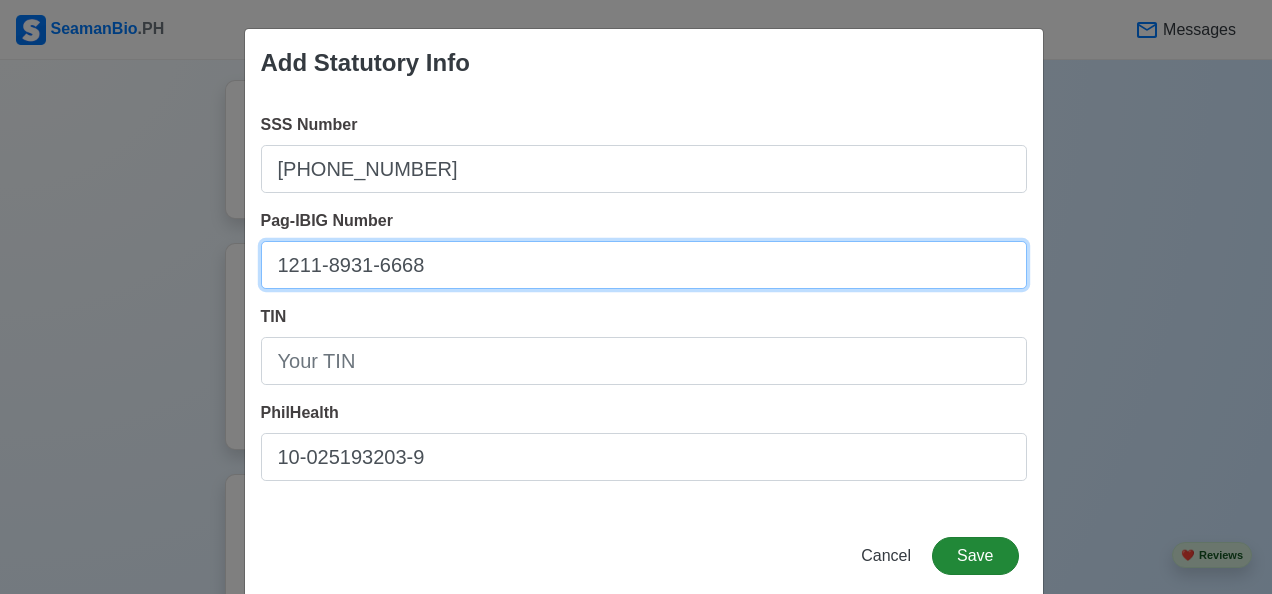 type on "1211-8931-6668" 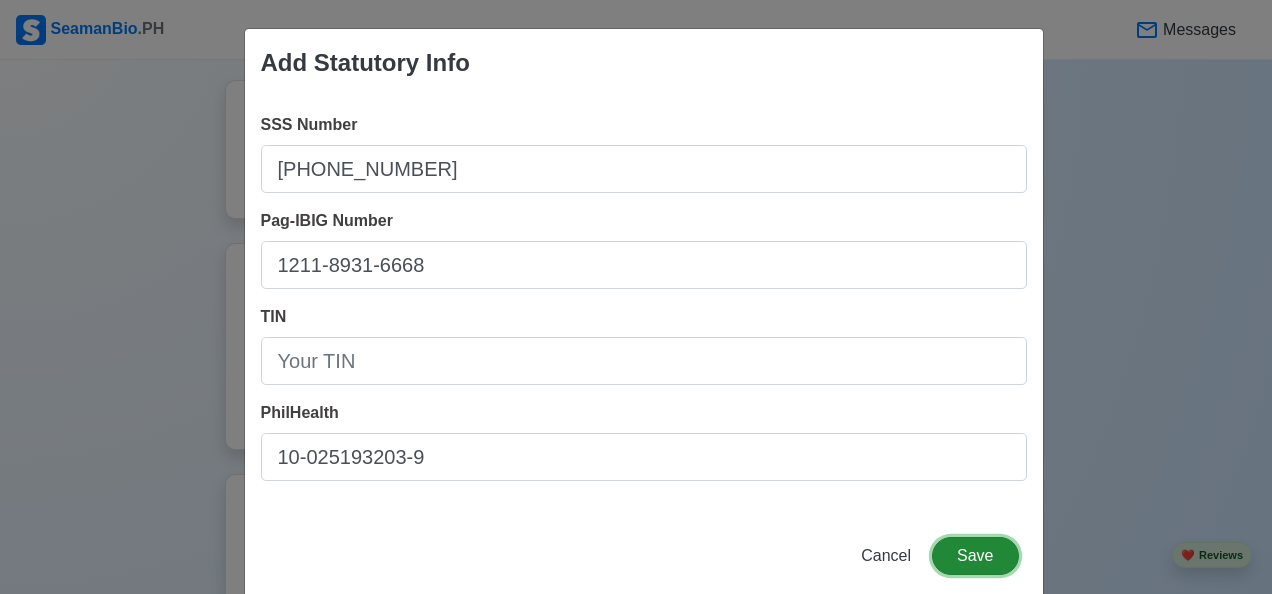 click on "Save" at bounding box center [975, 556] 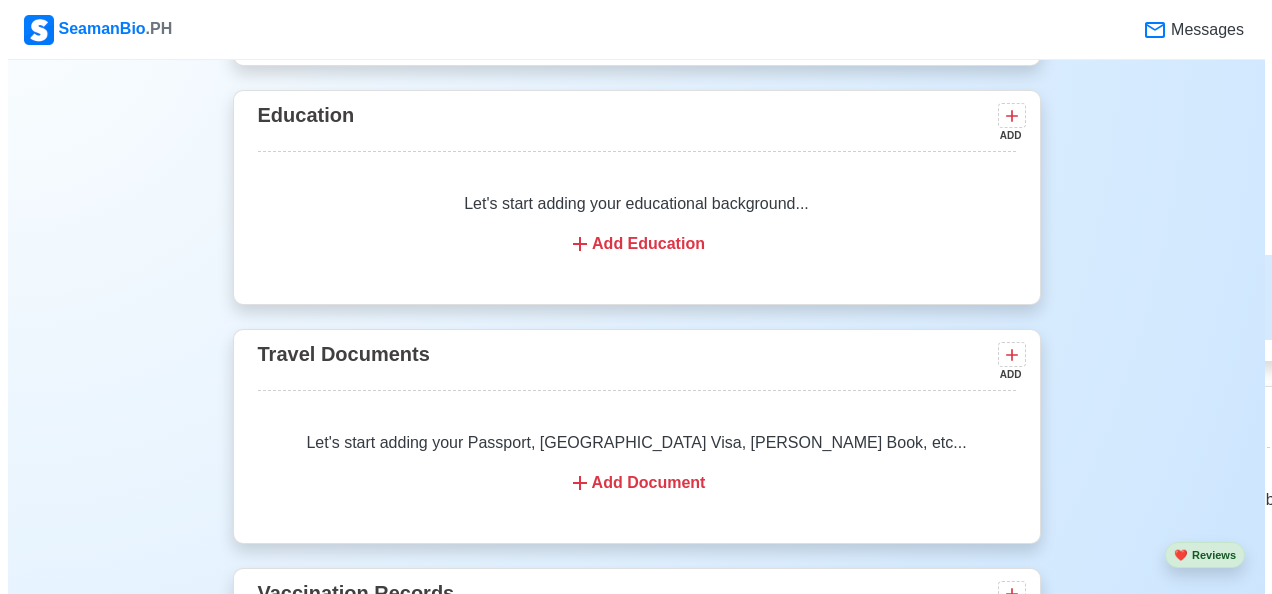 scroll, scrollTop: 1628, scrollLeft: 0, axis: vertical 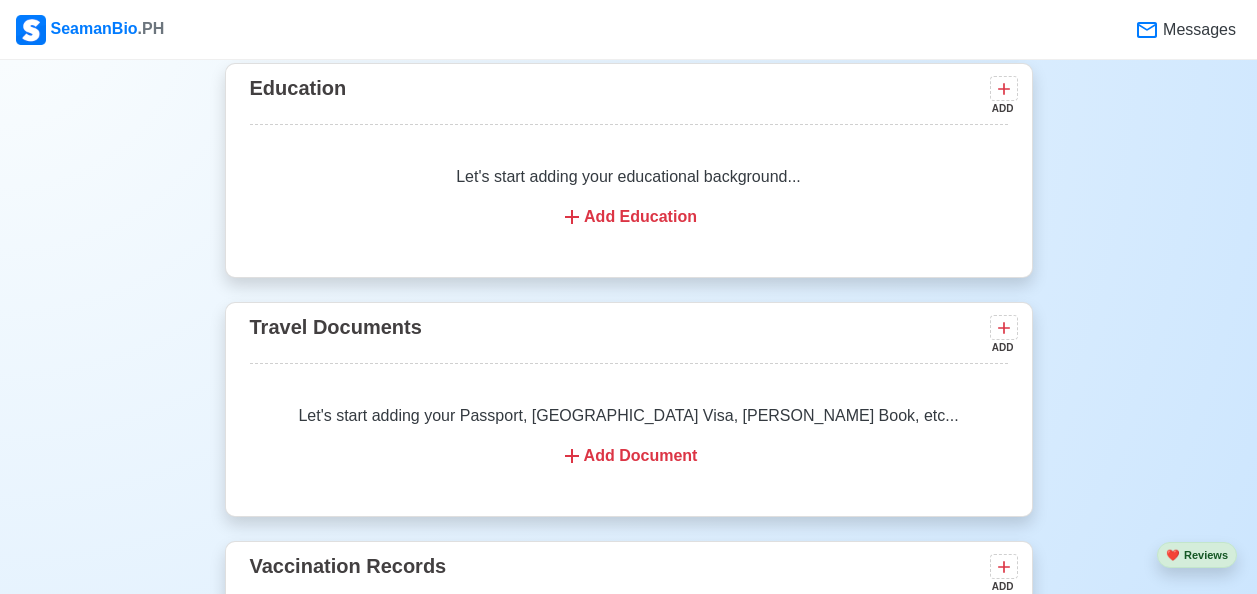 click on "Add Education" at bounding box center (629, 217) 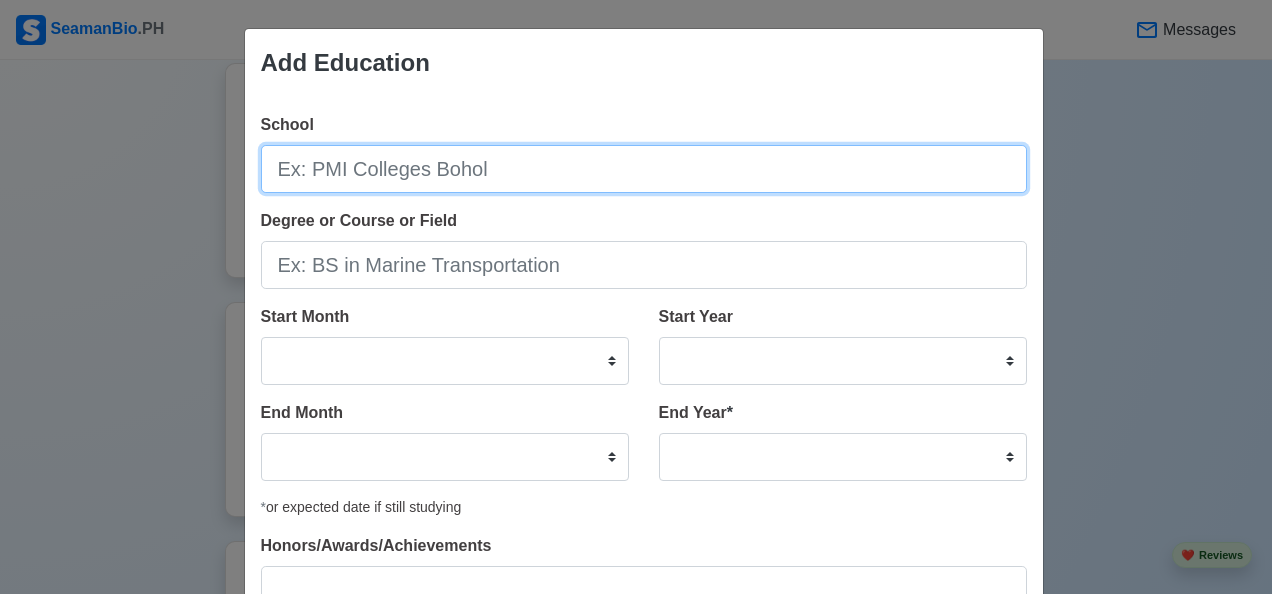 click on "School" at bounding box center (644, 169) 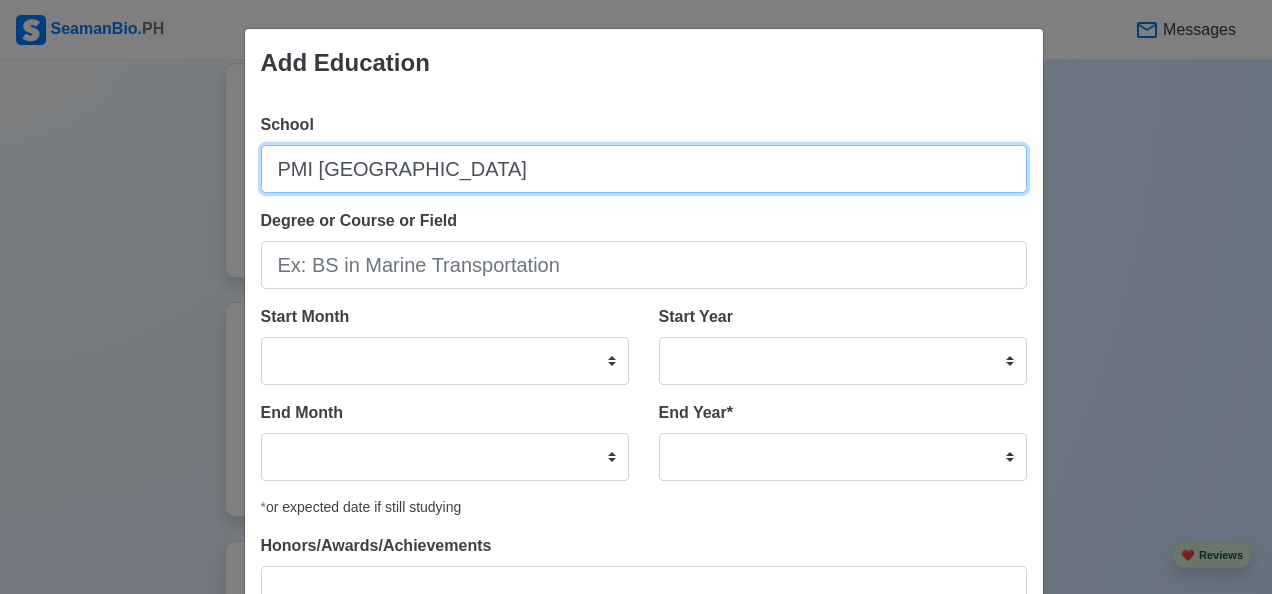 type on "PMI QUEZON CITY" 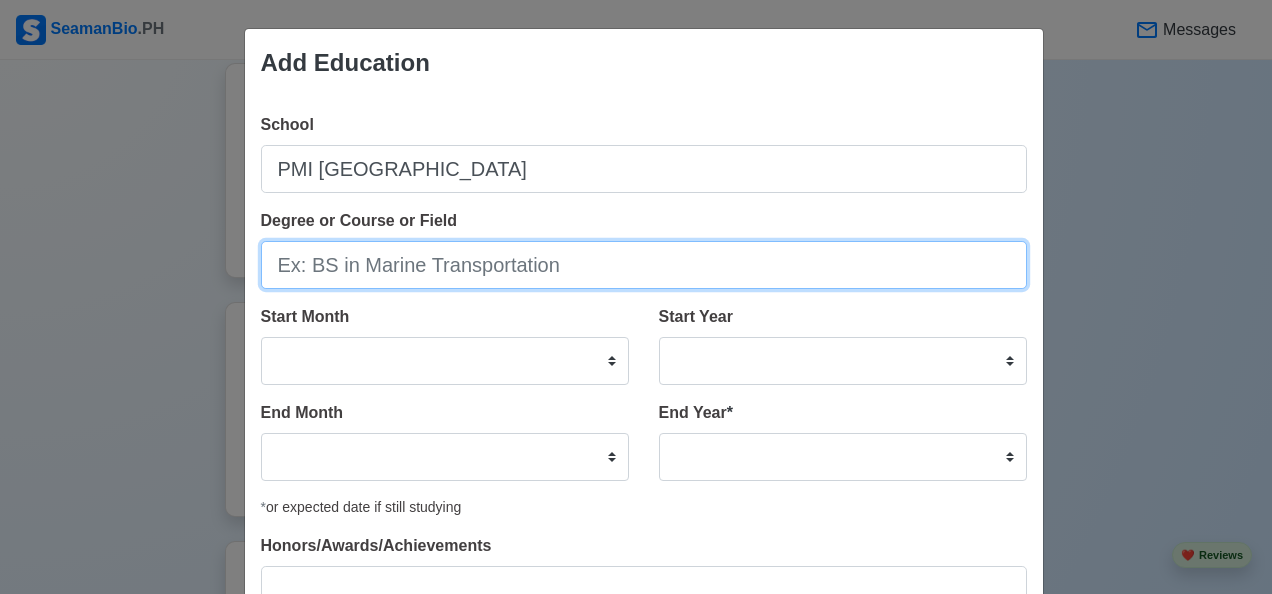 click on "Degree or Course or Field" at bounding box center (644, 265) 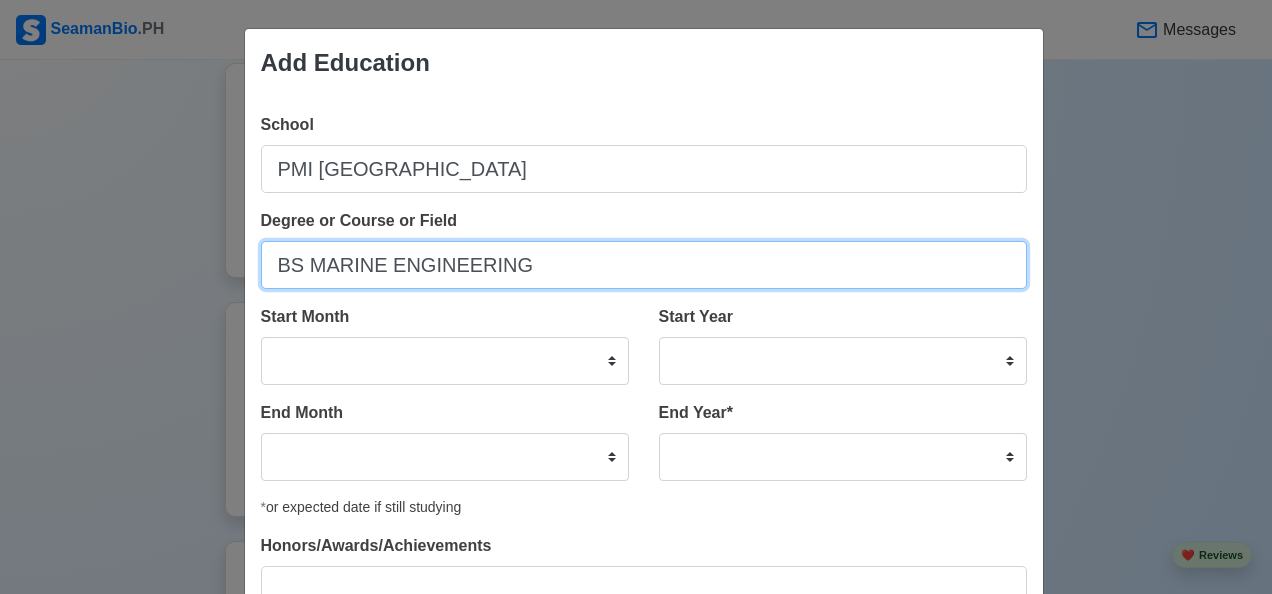 type on "BS MARINE ENGINEERING" 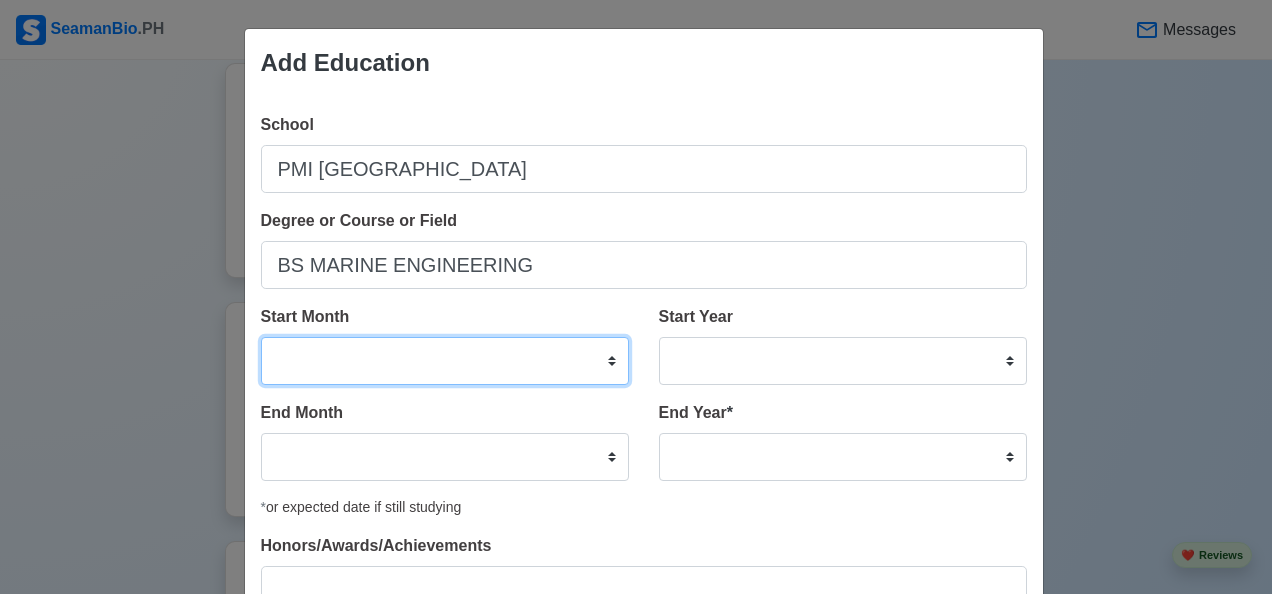 click on "January February March April May June July August September October November December" at bounding box center [445, 361] 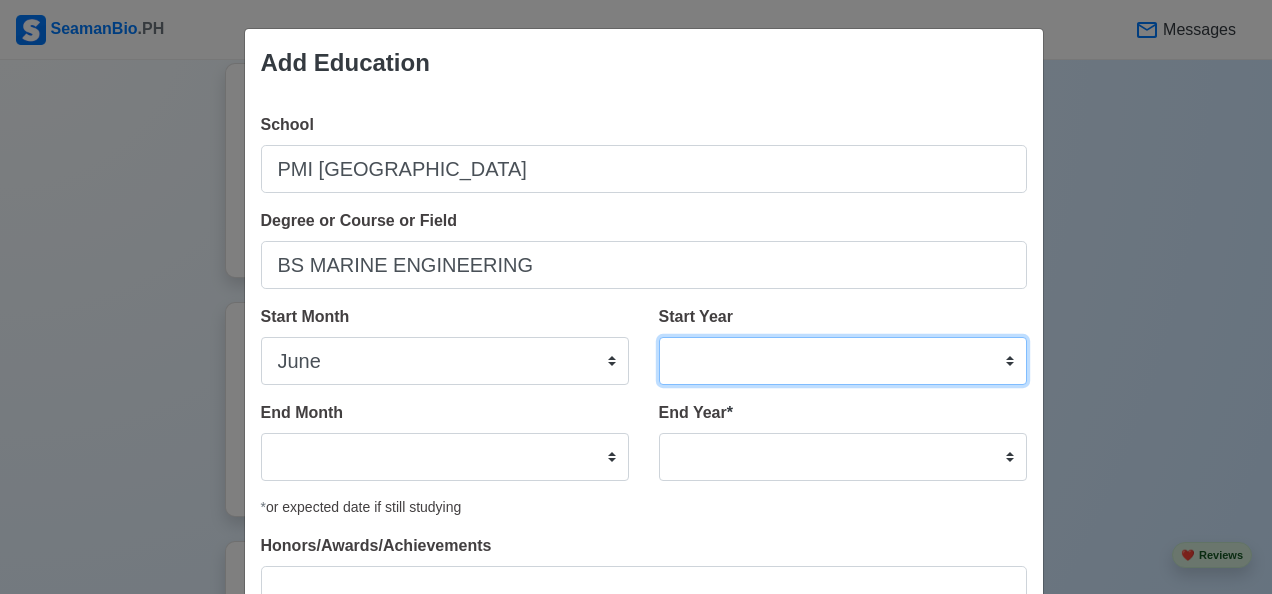 click on "2025 2024 2023 2022 2021 2020 2019 2018 2017 2016 2015 2014 2013 2012 2011 2010 2009 2008 2007 2006 2005 2004 2003 2002 2001 2000 1999 1998 1997 1996 1995 1994 1993 1992 1991 1990 1989 1988 1987 1986 1985 1984 1983 1982 1981 1980 1979 1978 1977 1976 1975 1974 1973 1972 1971 1970 1969 1968 1967 1966 1965 1964 1963 1962 1961 1960 1959 1958 1957 1956 1955 1954 1953 1952 1951 1950 1949 1948 1947 1946 1945 1944 1943 1942 1941 1940 1939 1938 1937 1936 1935 1934 1933 1932 1931 1930 1929 1928 1927 1926 1925" at bounding box center [843, 361] 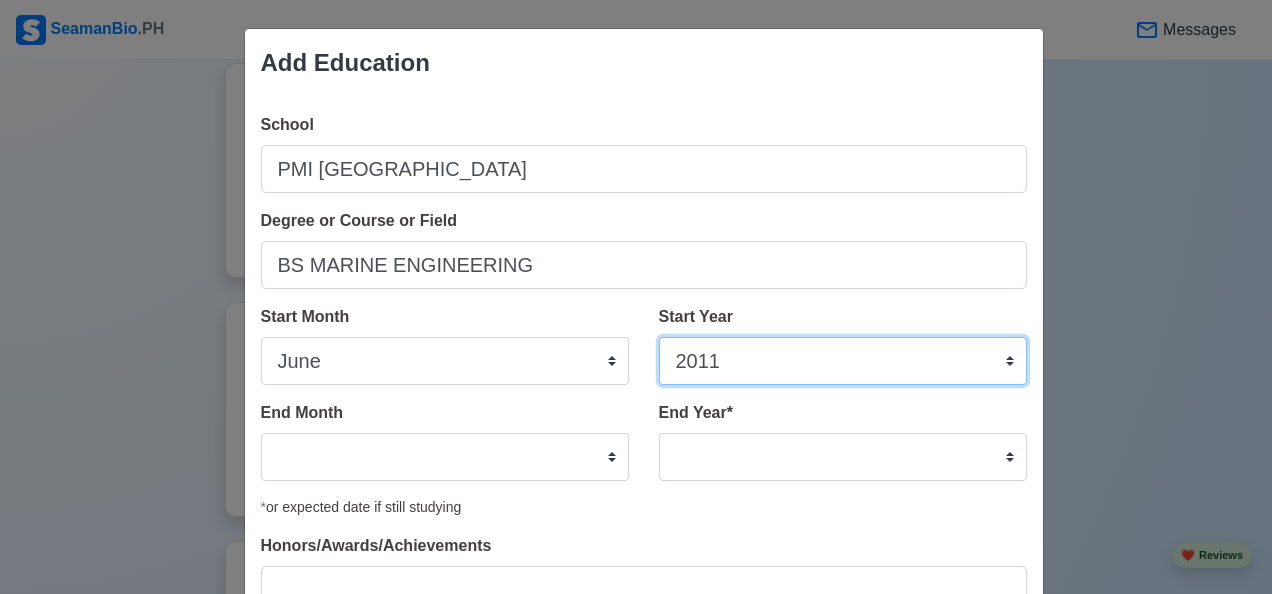 click on "2025 2024 2023 2022 2021 2020 2019 2018 2017 2016 2015 2014 2013 2012 2011 2010 2009 2008 2007 2006 2005 2004 2003 2002 2001 2000 1999 1998 1997 1996 1995 1994 1993 1992 1991 1990 1989 1988 1987 1986 1985 1984 1983 1982 1981 1980 1979 1978 1977 1976 1975 1974 1973 1972 1971 1970 1969 1968 1967 1966 1965 1964 1963 1962 1961 1960 1959 1958 1957 1956 1955 1954 1953 1952 1951 1950 1949 1948 1947 1946 1945 1944 1943 1942 1941 1940 1939 1938 1937 1936 1935 1934 1933 1932 1931 1930 1929 1928 1927 1926 1925" at bounding box center [843, 361] 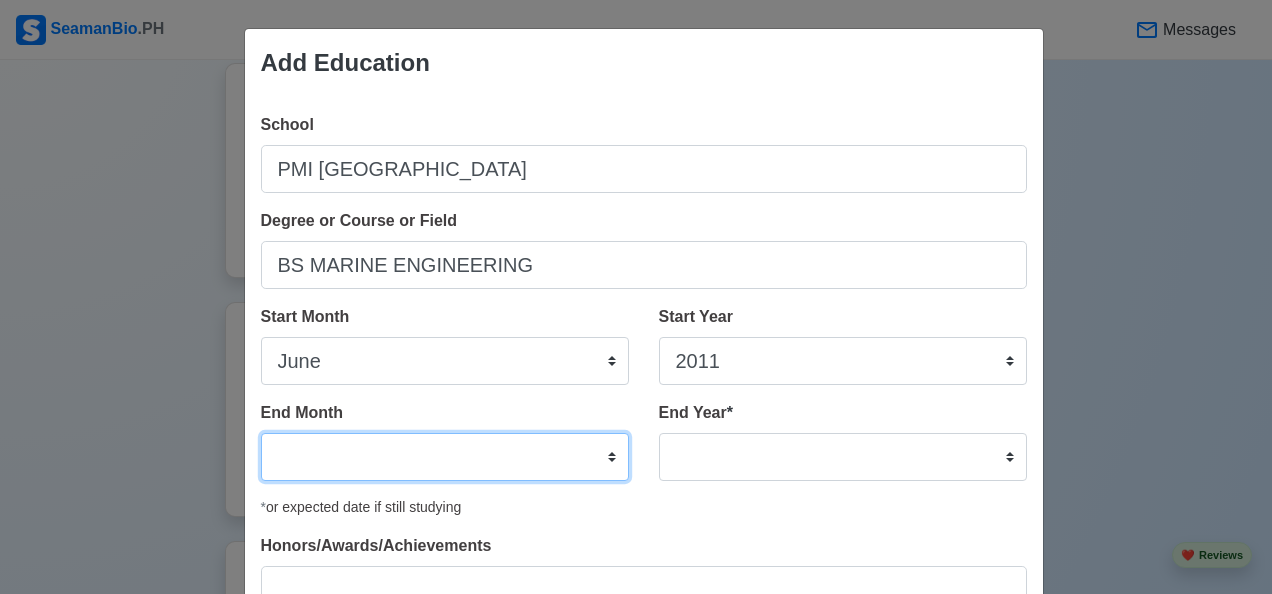click on "January February March April May June July August September October November December" at bounding box center (445, 457) 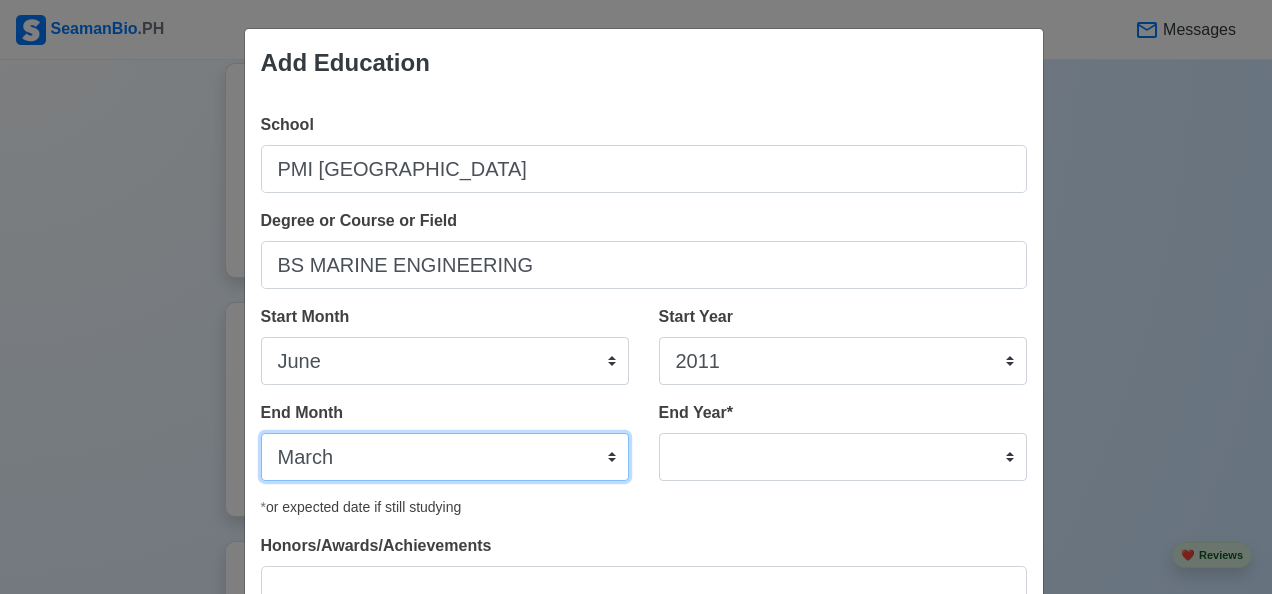 click on "January February March April May June July August September October November December" at bounding box center [445, 457] 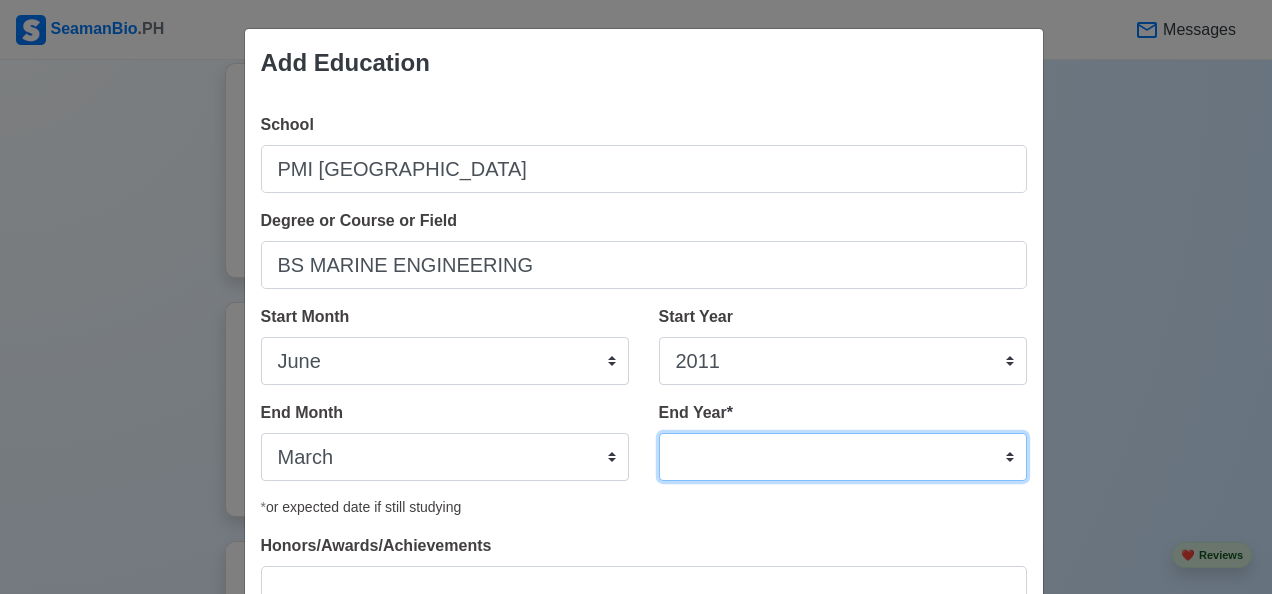 click on "2035 2034 2033 2032 2031 2030 2029 2028 2027 2026 2025 2024 2023 2022 2021 2020 2019 2018 2017 2016 2015 2014 2013 2012 2011 2010 2009 2008 2007 2006 2005 2004 2003 2002 2001 2000 1999 1998 1997 1996 1995 1994 1993 1992 1991 1990 1989 1988 1987 1986 1985 1984 1983 1982 1981 1980 1979 1978 1977 1976 1975 1974 1973 1972 1971 1970 1969 1968 1967 1966 1965 1964 1963 1962 1961 1960 1959 1958 1957 1956 1955 1954 1953 1952 1951 1950 1949 1948 1947 1946 1945 1944 1943 1942 1941 1940 1939 1938 1937 1936 1935" at bounding box center (843, 457) 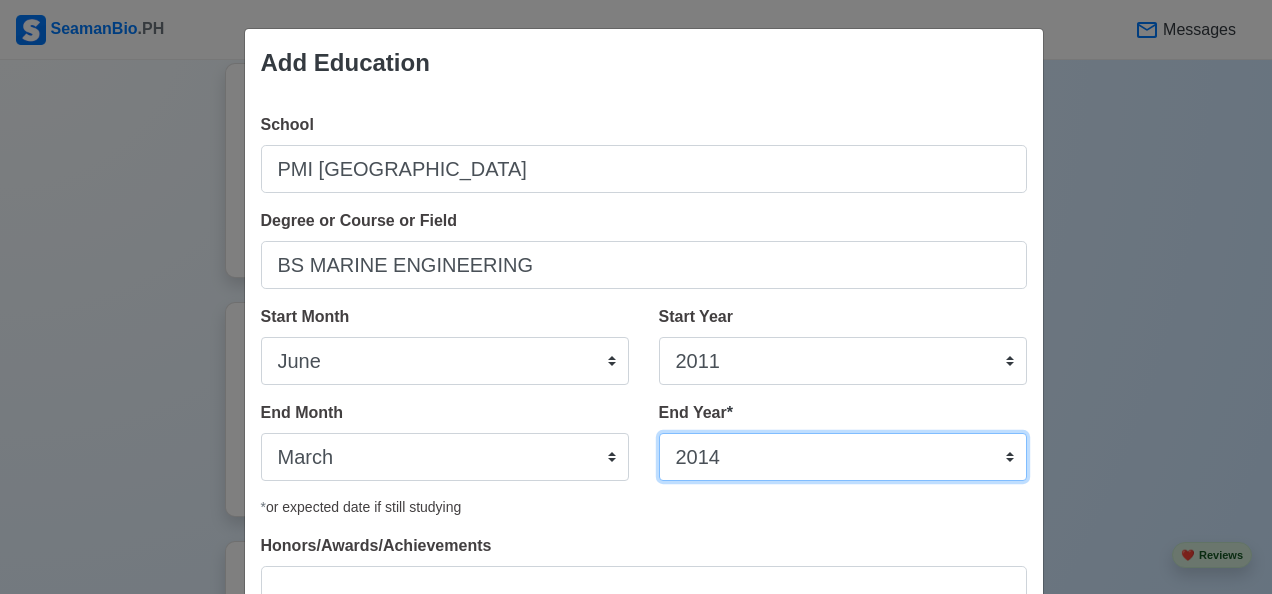 click on "2035 2034 2033 2032 2031 2030 2029 2028 2027 2026 2025 2024 2023 2022 2021 2020 2019 2018 2017 2016 2015 2014 2013 2012 2011 2010 2009 2008 2007 2006 2005 2004 2003 2002 2001 2000 1999 1998 1997 1996 1995 1994 1993 1992 1991 1990 1989 1988 1987 1986 1985 1984 1983 1982 1981 1980 1979 1978 1977 1976 1975 1974 1973 1972 1971 1970 1969 1968 1967 1966 1965 1964 1963 1962 1961 1960 1959 1958 1957 1956 1955 1954 1953 1952 1951 1950 1949 1948 1947 1946 1945 1944 1943 1942 1941 1940 1939 1938 1937 1936 1935" at bounding box center (843, 457) 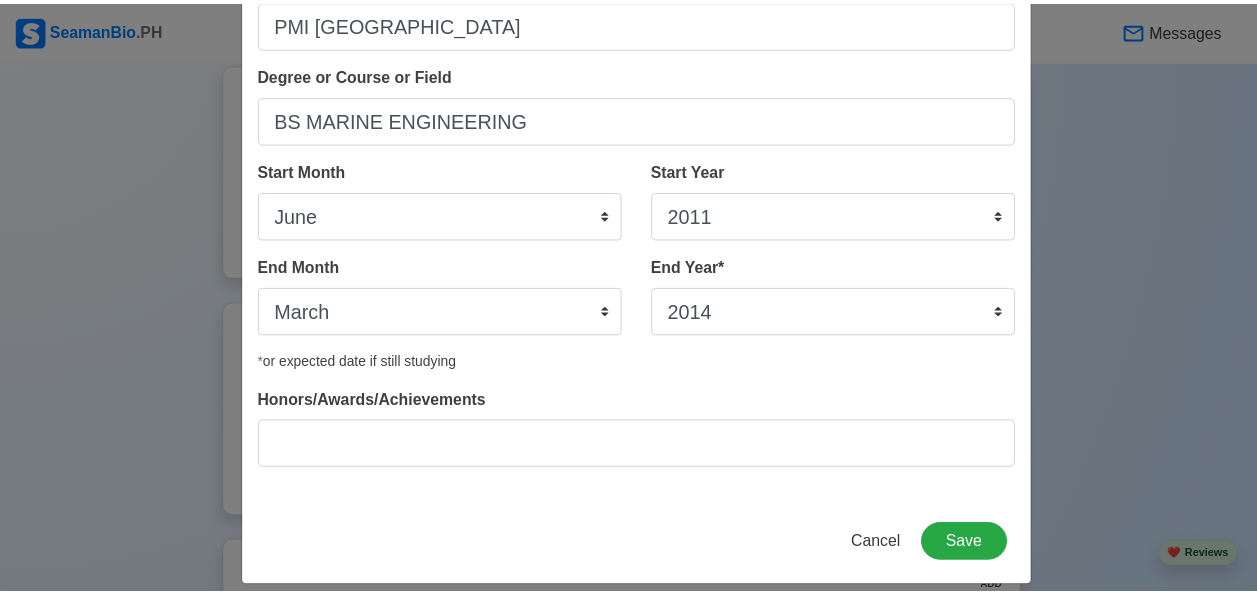 scroll, scrollTop: 167, scrollLeft: 0, axis: vertical 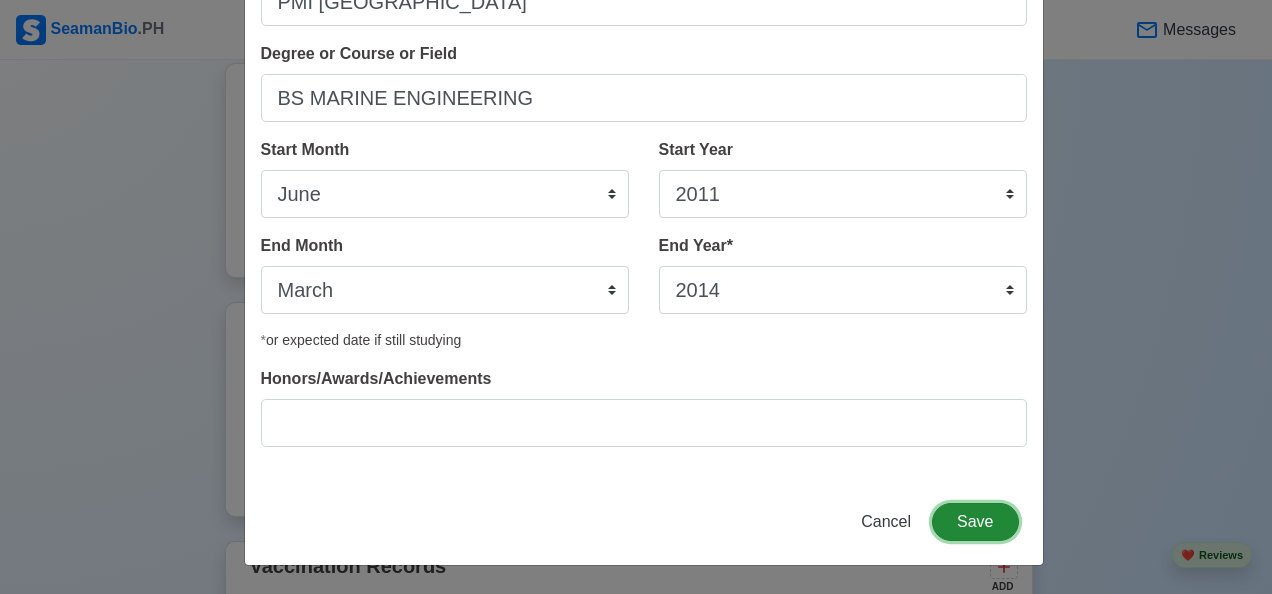 click on "Save" at bounding box center (975, 522) 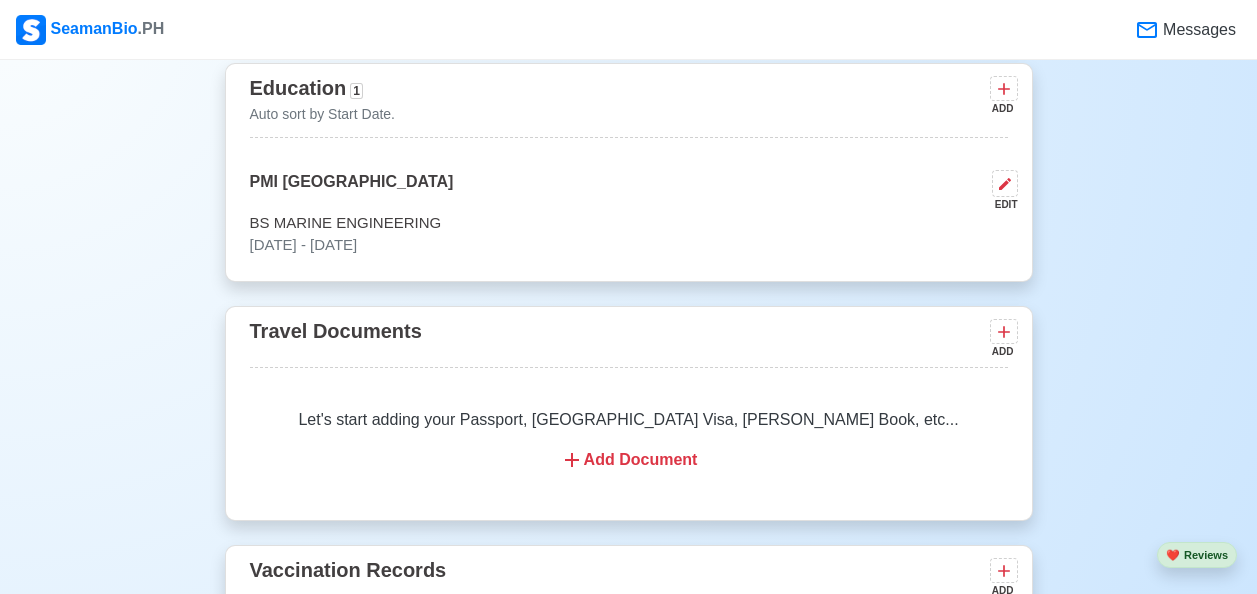 click on "Add Document" at bounding box center (629, 460) 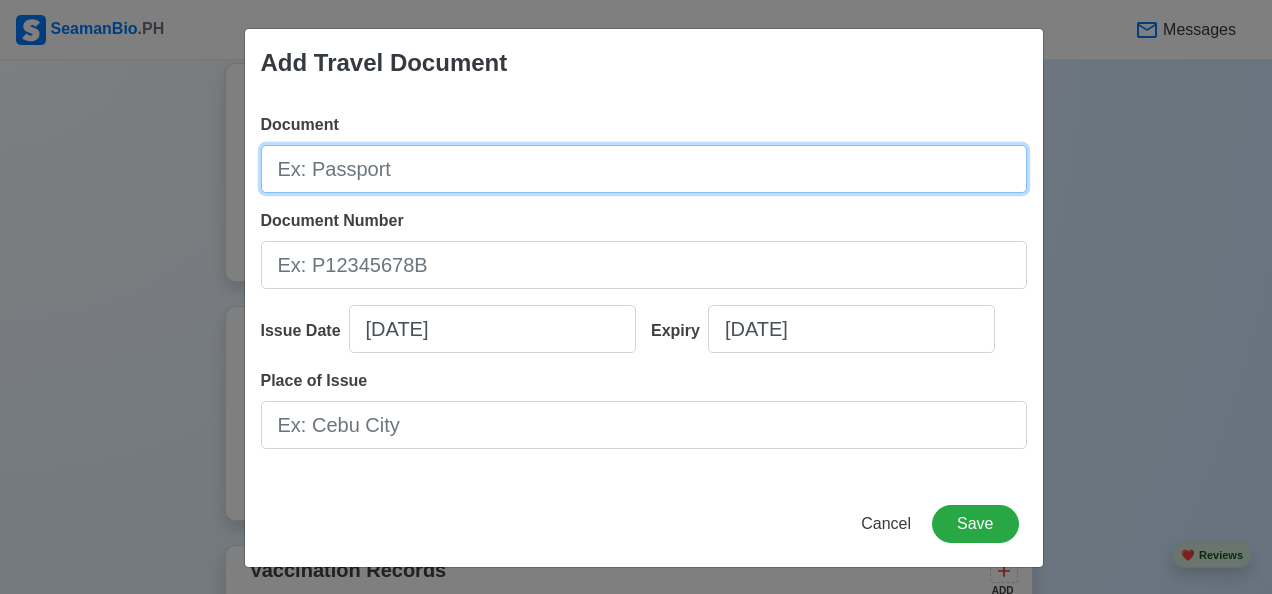 click on "Document" at bounding box center (644, 169) 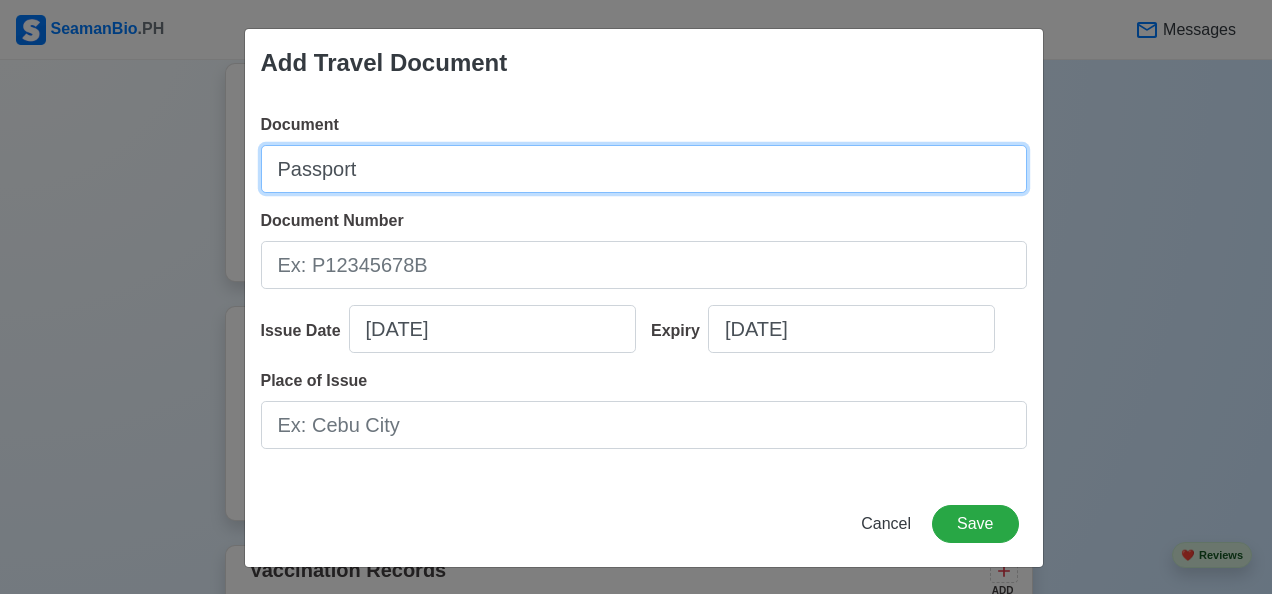 type on "Passport" 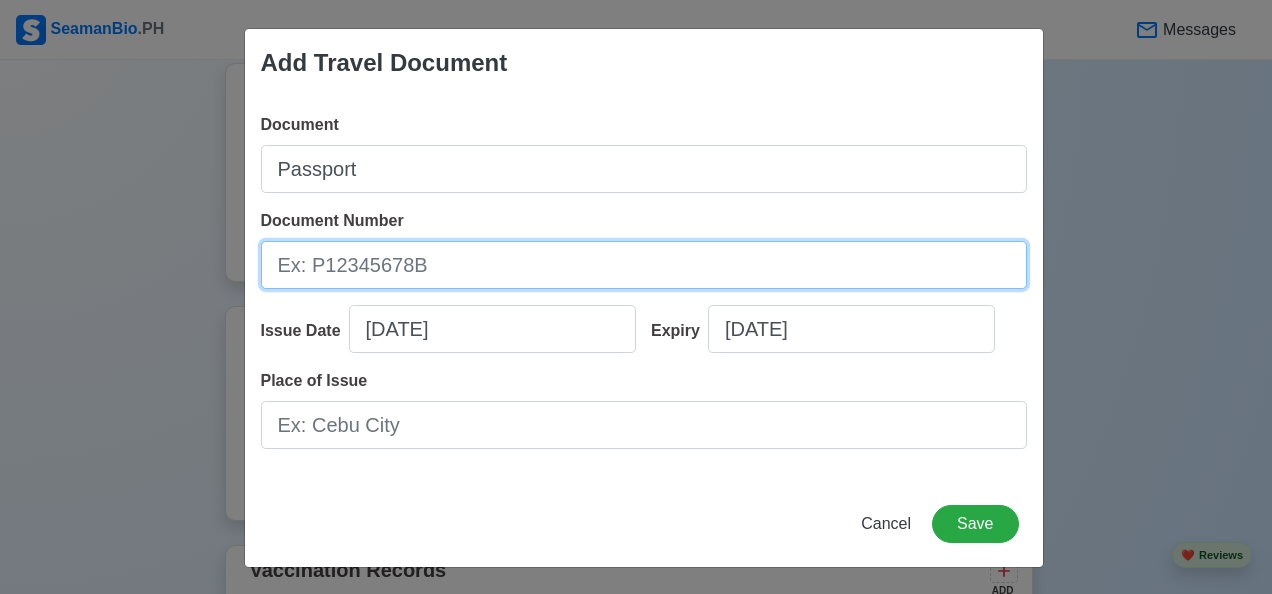 click on "Document Number" at bounding box center (644, 265) 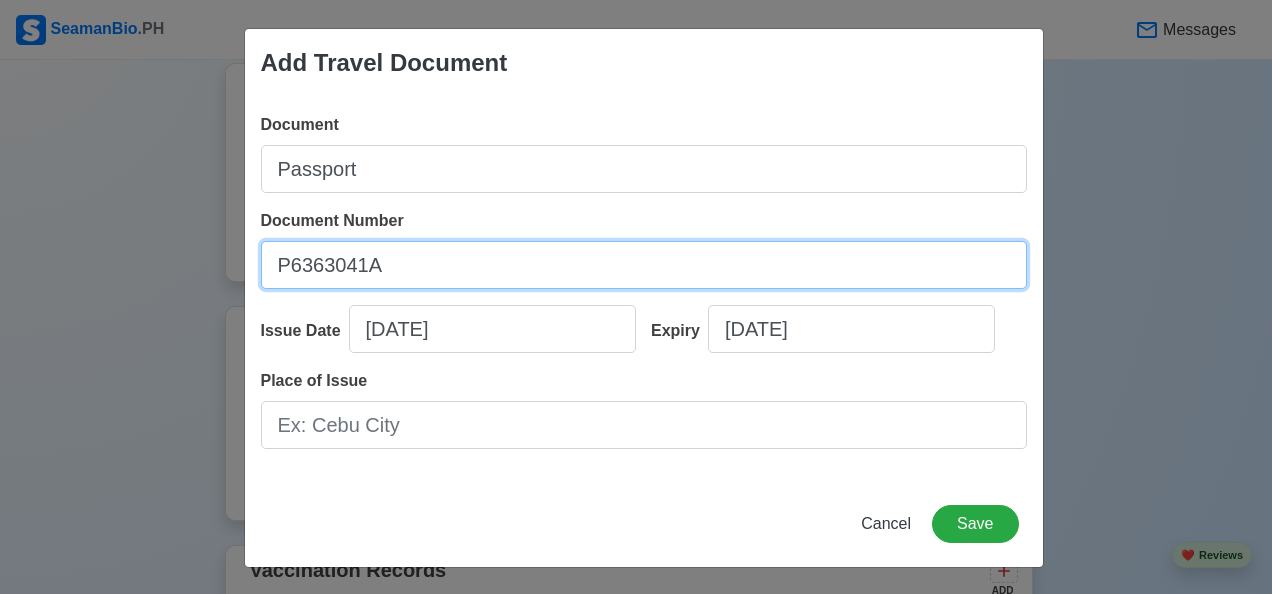 type on "P6363041A" 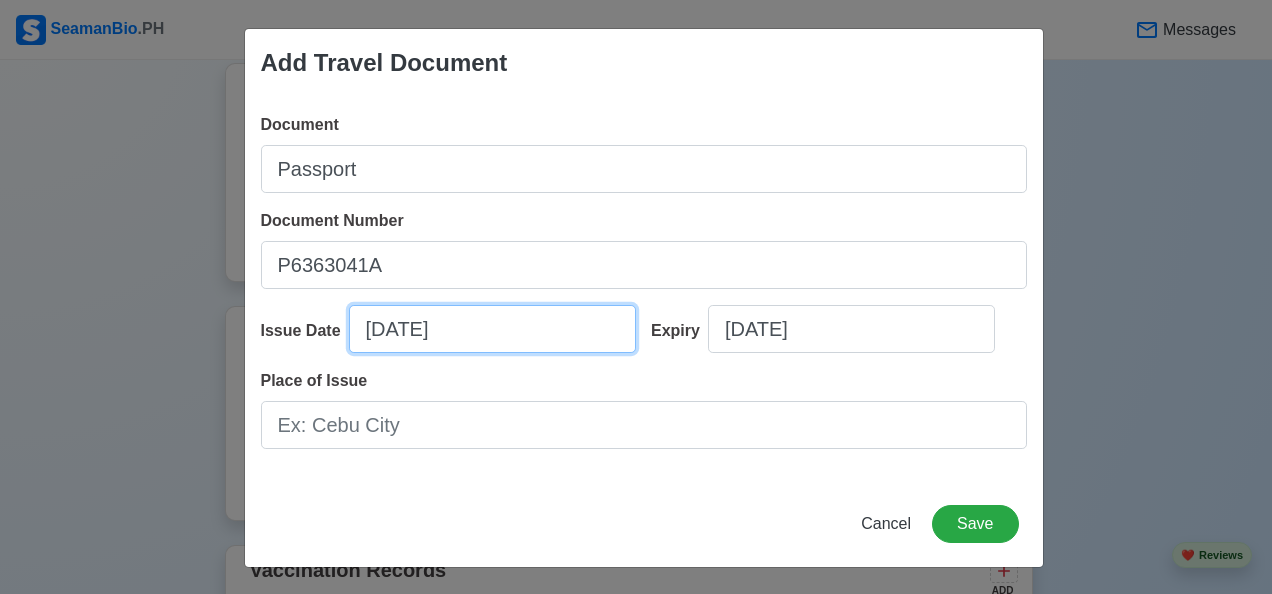 select on "****" 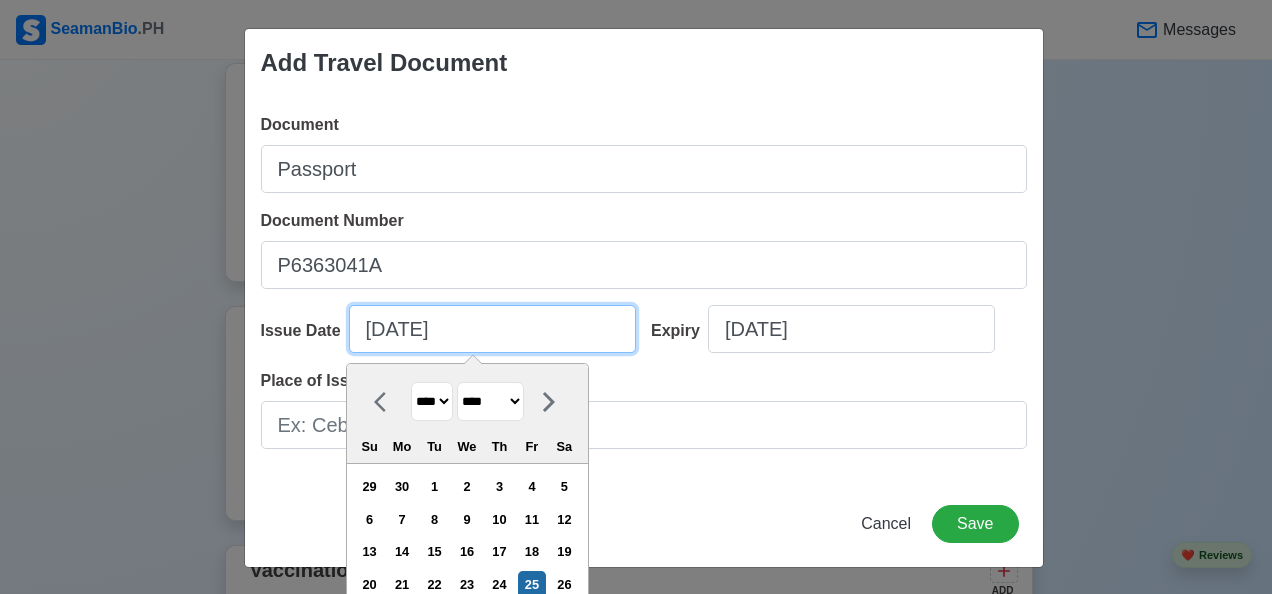 click on "07/25/2025" at bounding box center [492, 329] 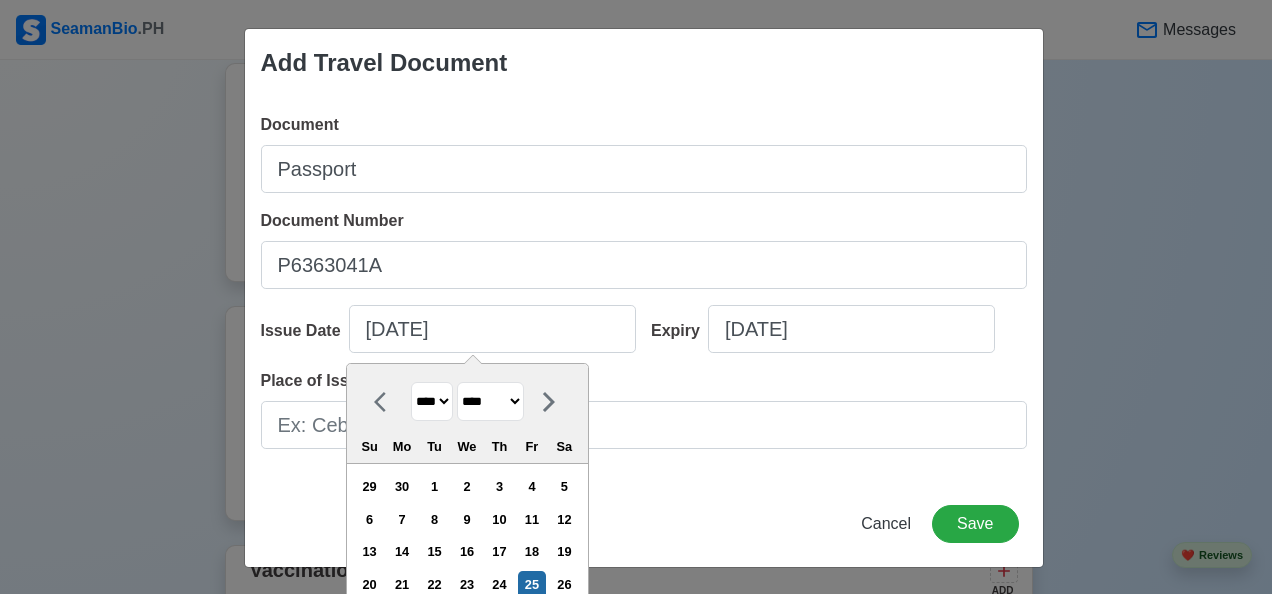 click on "******* ******** ***** ***** *** **** **** ****** ********* ******* ******** ********" at bounding box center (490, 401) 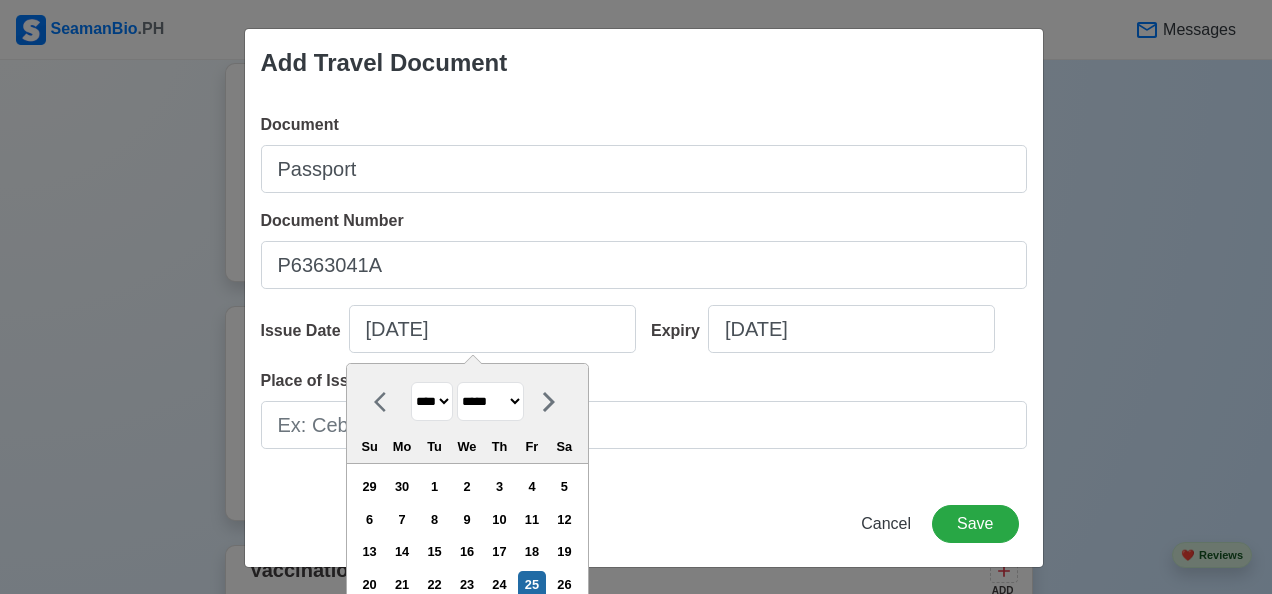 click on "******* ******** ***** ***** *** **** **** ****** ********* ******* ******** ********" at bounding box center [490, 401] 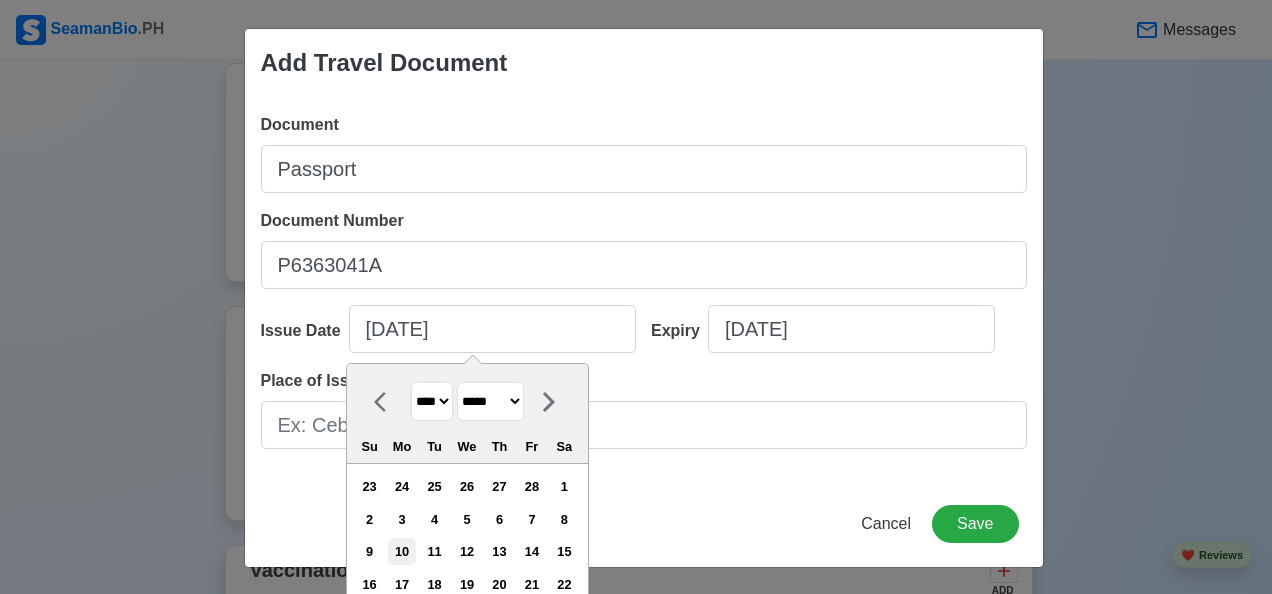 click on "10" at bounding box center [401, 551] 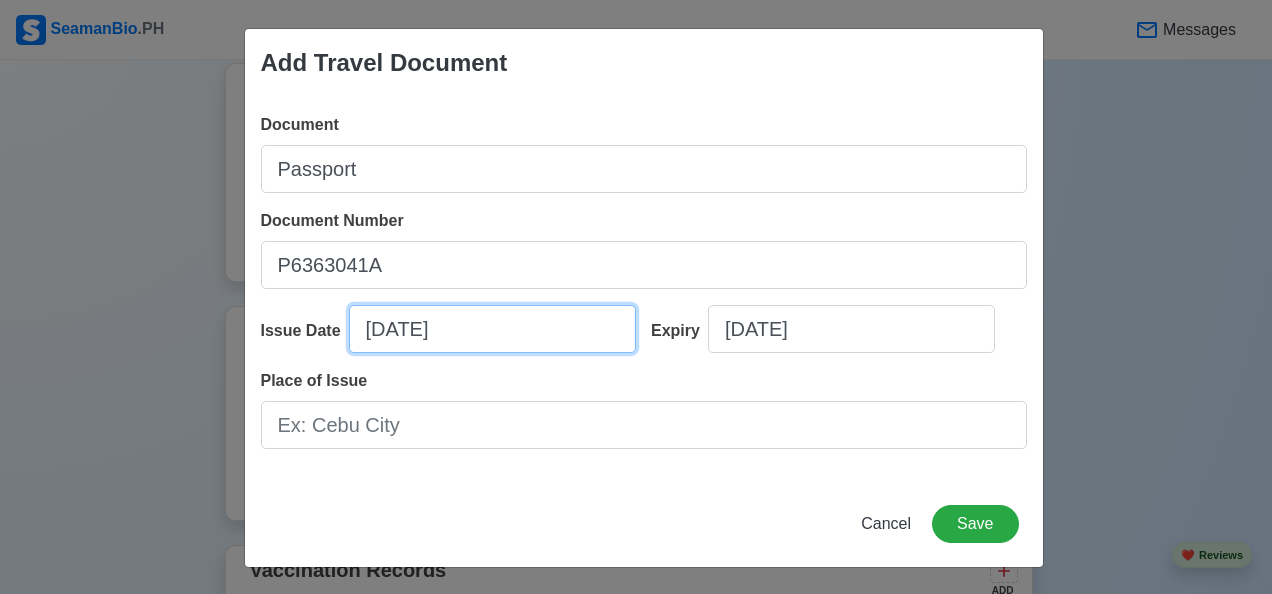 click on "03/10/2025" at bounding box center (492, 329) 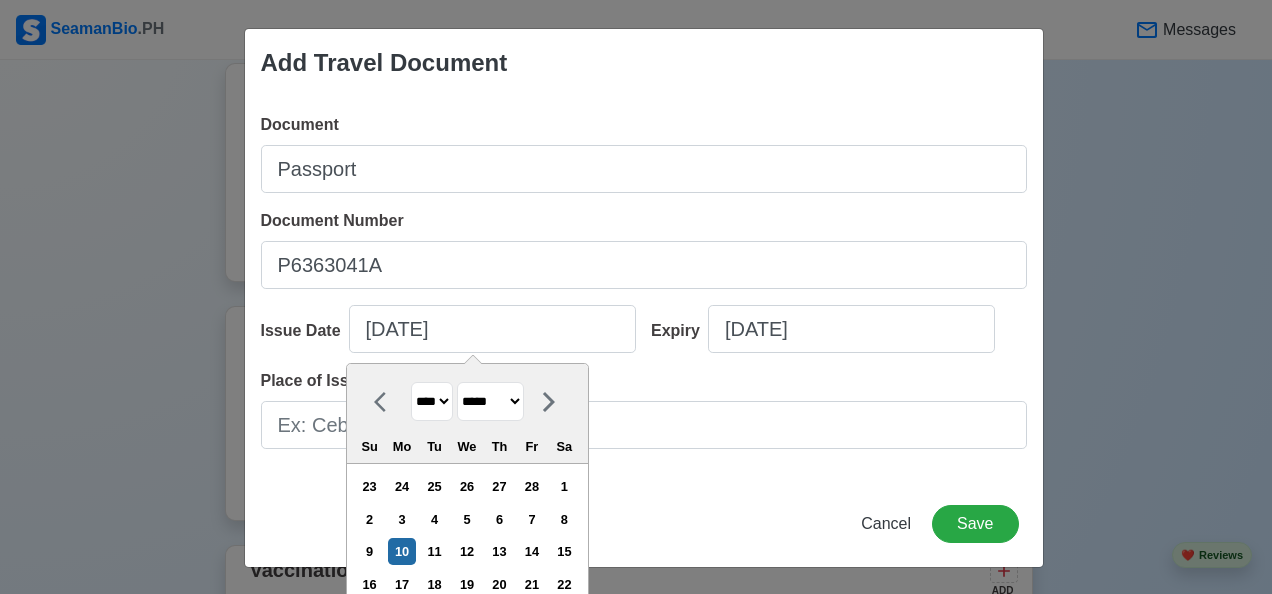 click on "**** **** **** **** **** **** **** **** **** **** **** **** **** **** **** **** **** **** **** **** **** **** **** **** **** **** **** **** **** **** **** **** **** **** **** **** **** **** **** **** **** **** **** **** **** **** **** **** **** **** **** **** **** **** **** **** **** **** **** **** **** **** **** **** **** **** **** **** **** **** **** **** **** **** **** **** **** **** **** **** **** **** **** **** **** **** **** **** **** **** **** **** **** **** **** **** **** **** **** **** **** **** **** **** **** ****" at bounding box center (432, 401) 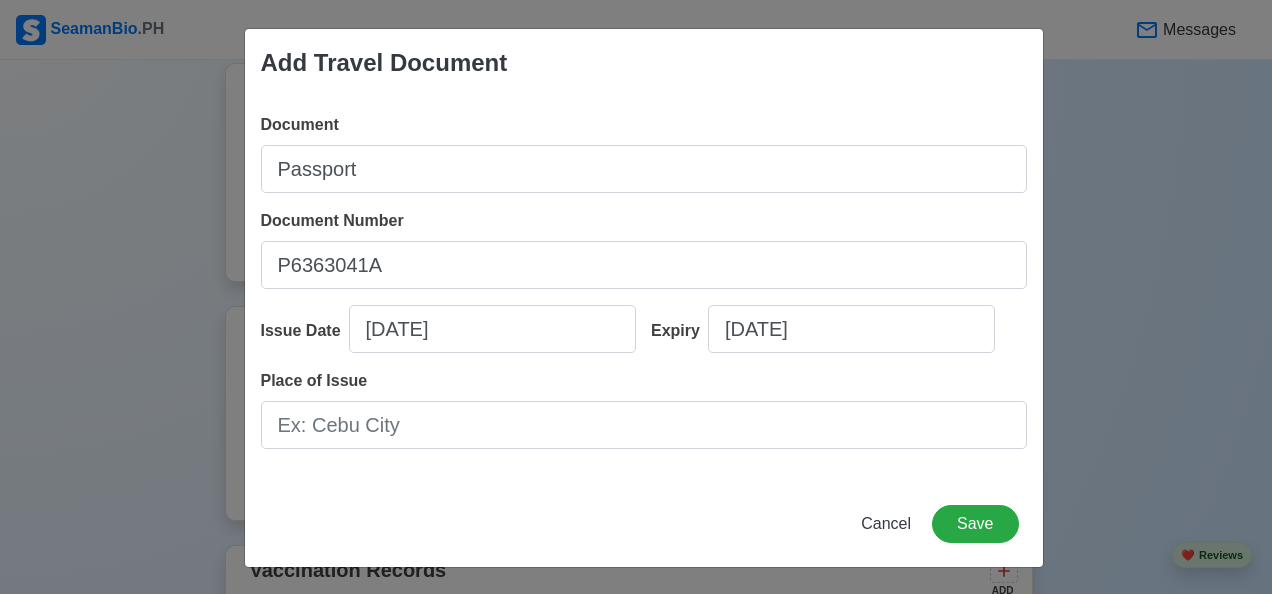 click on "Document Passport Document Number P6363041A Issue Date 03/10/2025 Expiry 07/25/2025 Place of Issue" at bounding box center (644, 289) 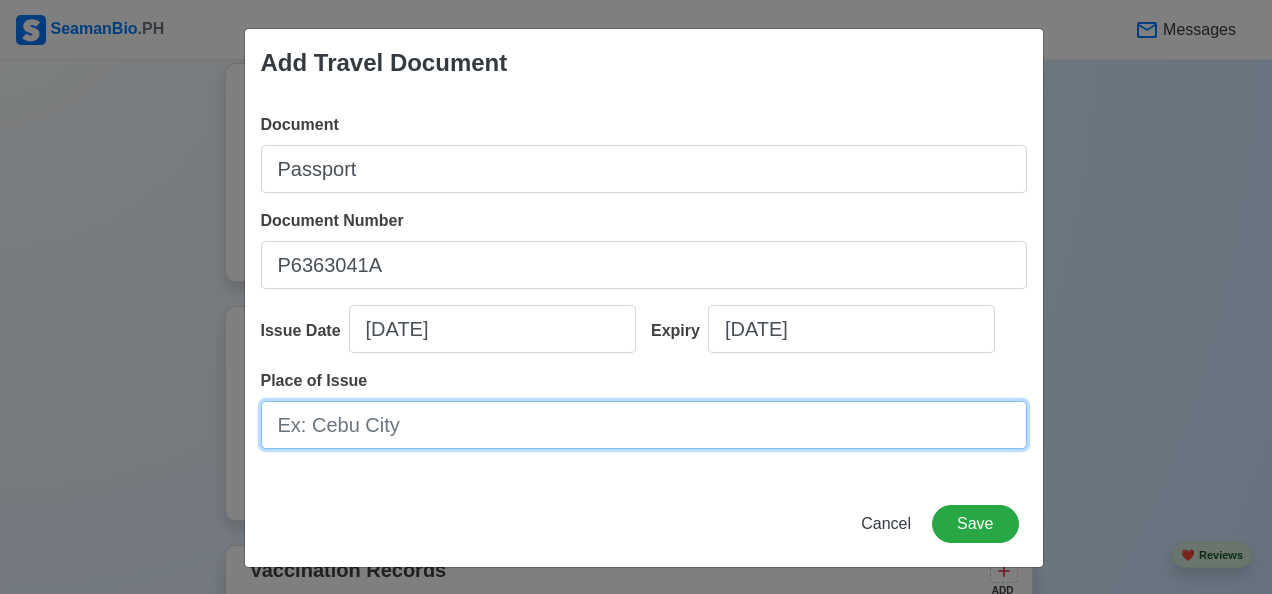 click on "Place of Issue" at bounding box center [644, 425] 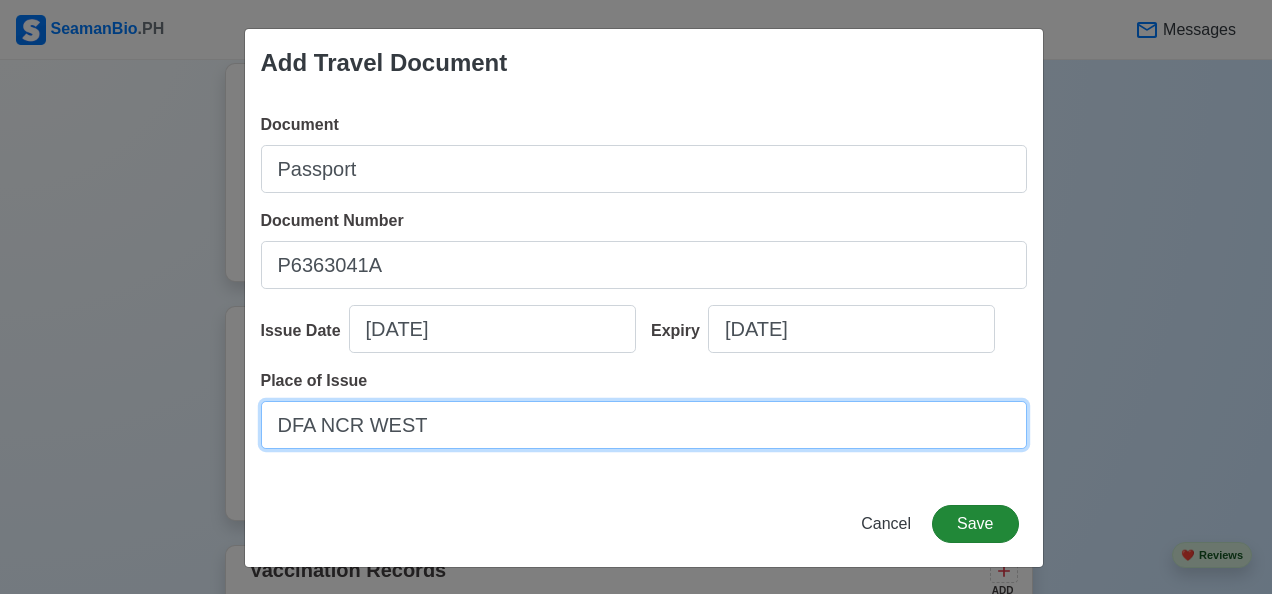 type on "DFA NCR WEST" 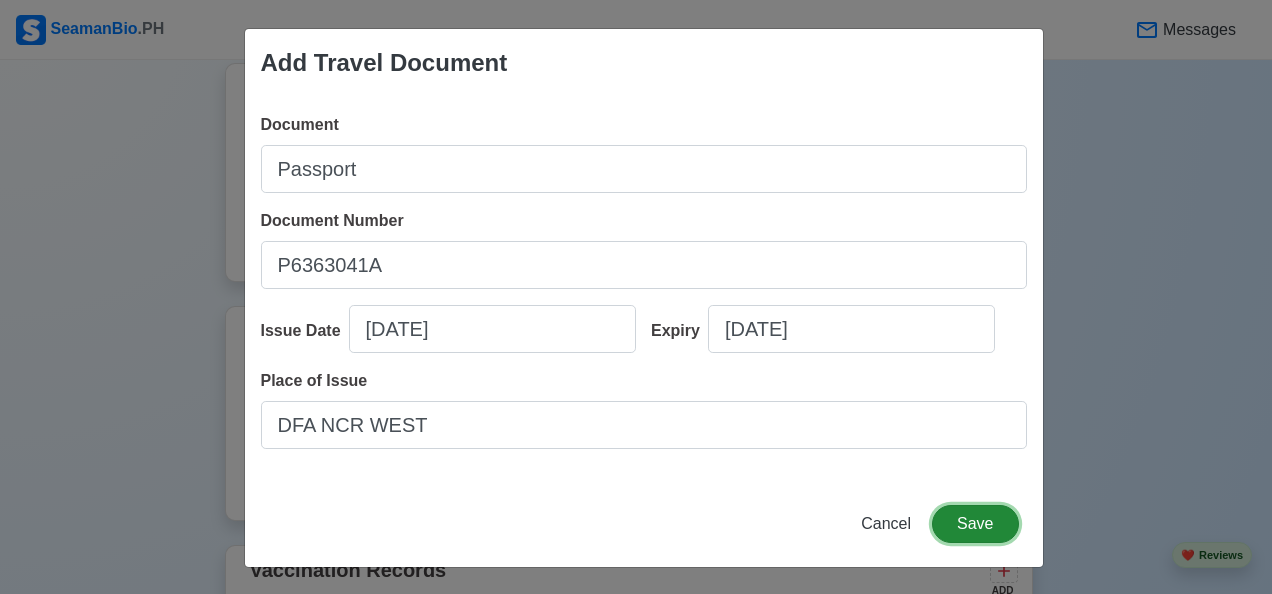 click on "Save" at bounding box center [975, 524] 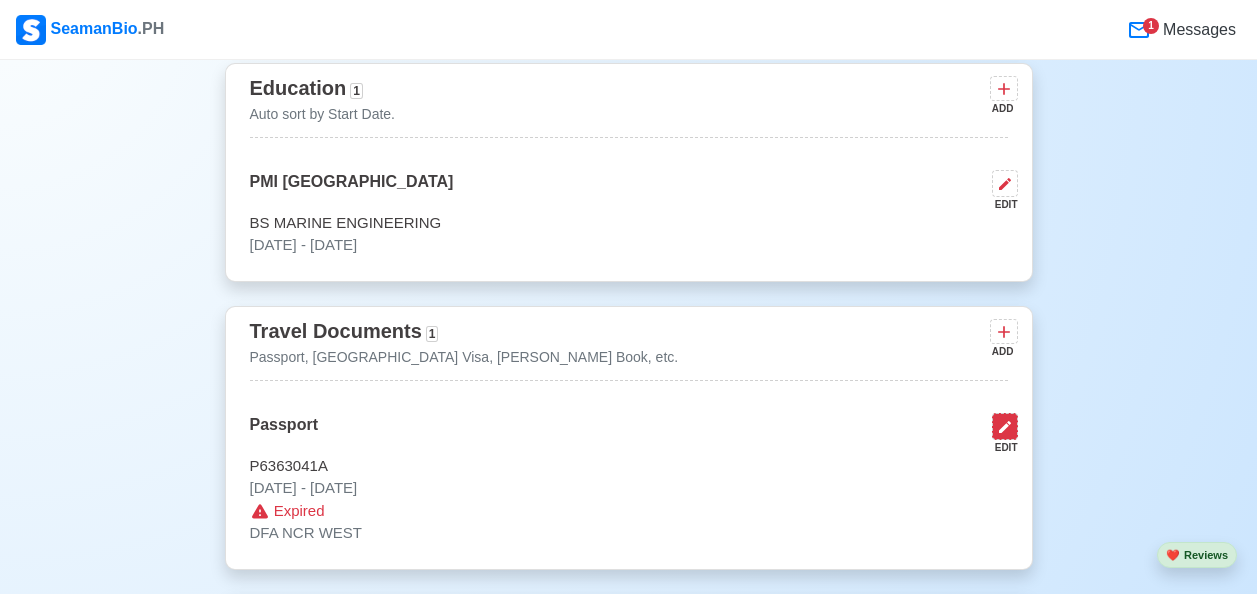 click 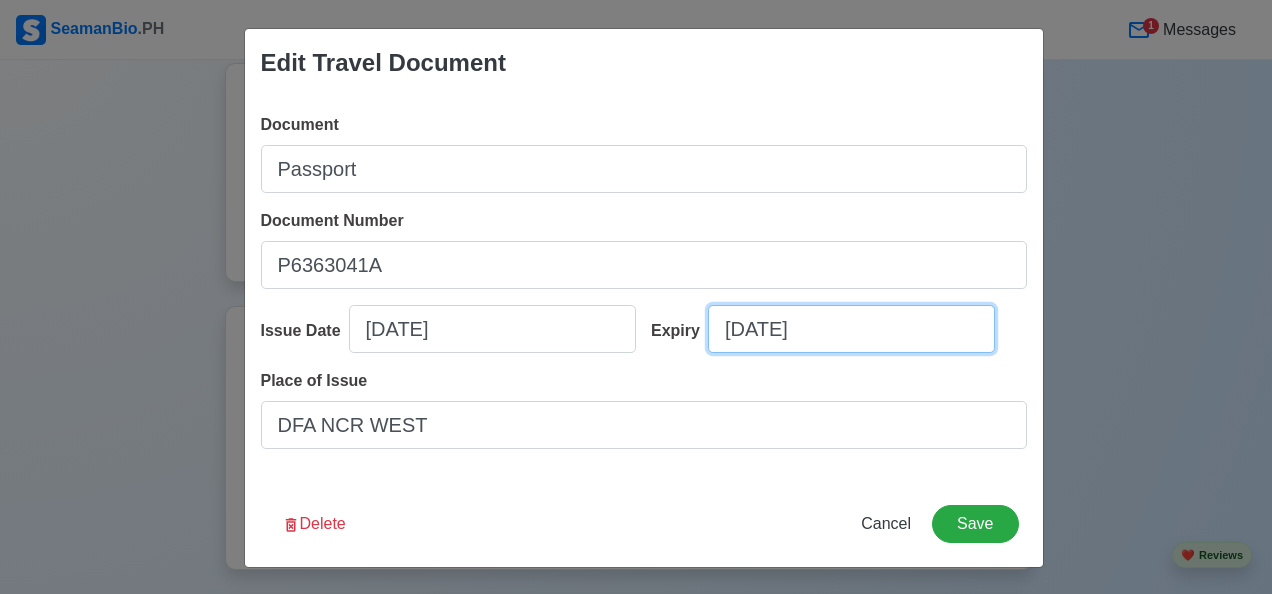 select on "****" 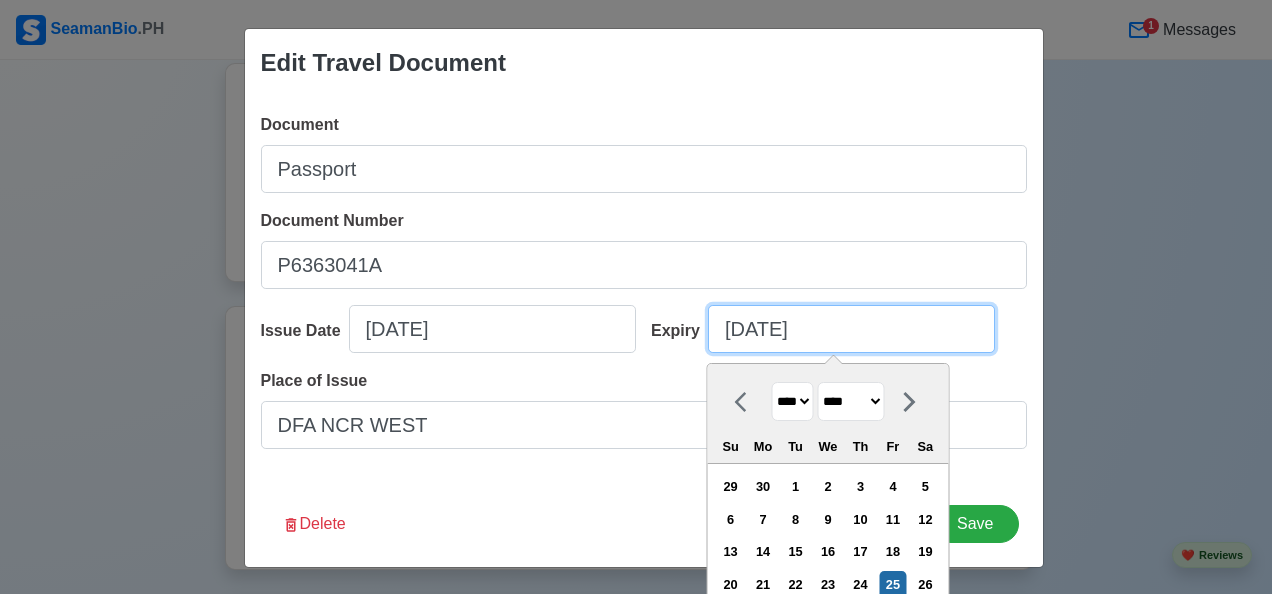 click on "07/25/2025" at bounding box center (851, 329) 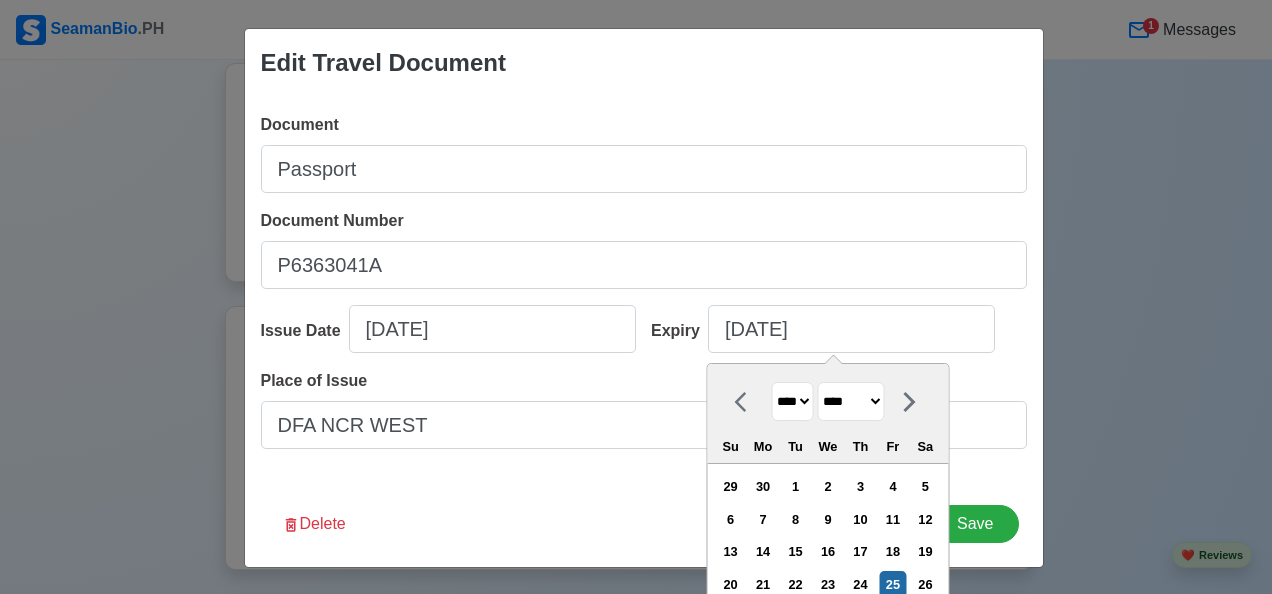 click on "**** **** **** **** **** **** **** **** **** **** **** **** **** **** **** **** **** **** **** **** **** **** **** **** **** **** **** **** **** **** **** **** **** **** **** **** **** **** **** **** **** **** **** **** **** **** **** **** **** **** **** **** **** **** **** **** **** **** **** **** **** **** **** **** **** **** **** **** **** **** **** **** **** **** **** **** **** **** **** **** **** **** **** **** **** **** **** **** **** **** **** **** **** **** **** **** **** **** **** **** **** **** **** **** **** **** **** **** **** **** **** **** **** **** **** **** **** **** **** **** ****" at bounding box center (793, 401) 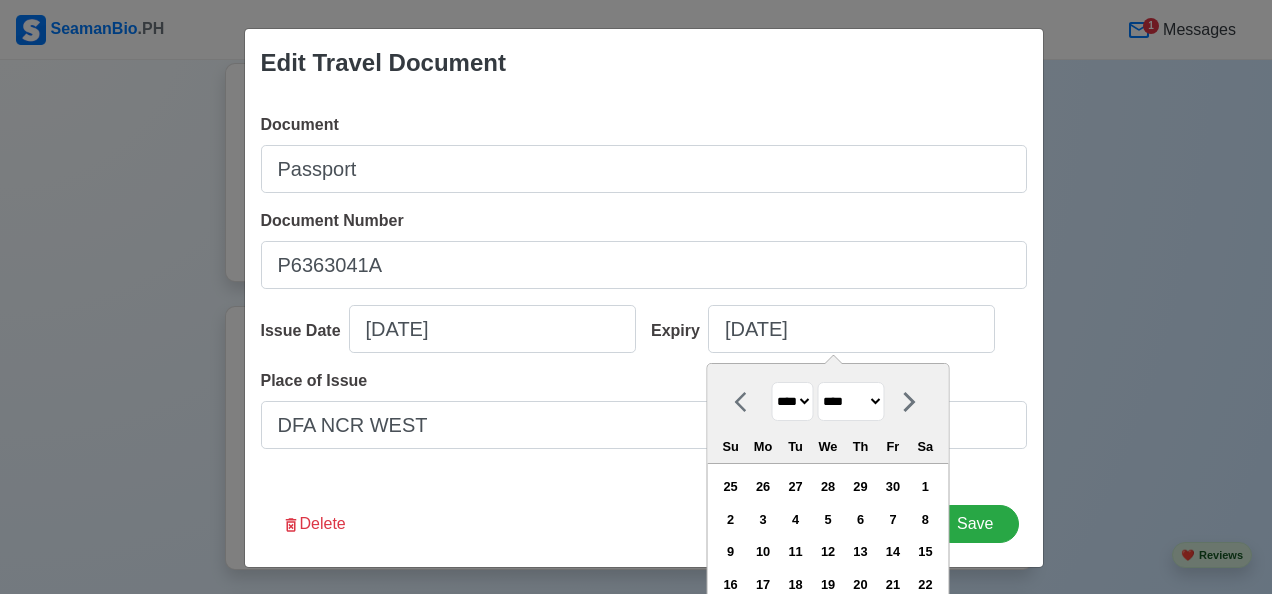 click on "******* ******** ***** ***** *** **** **** ****** ********* ******* ******** ********" at bounding box center (851, 401) 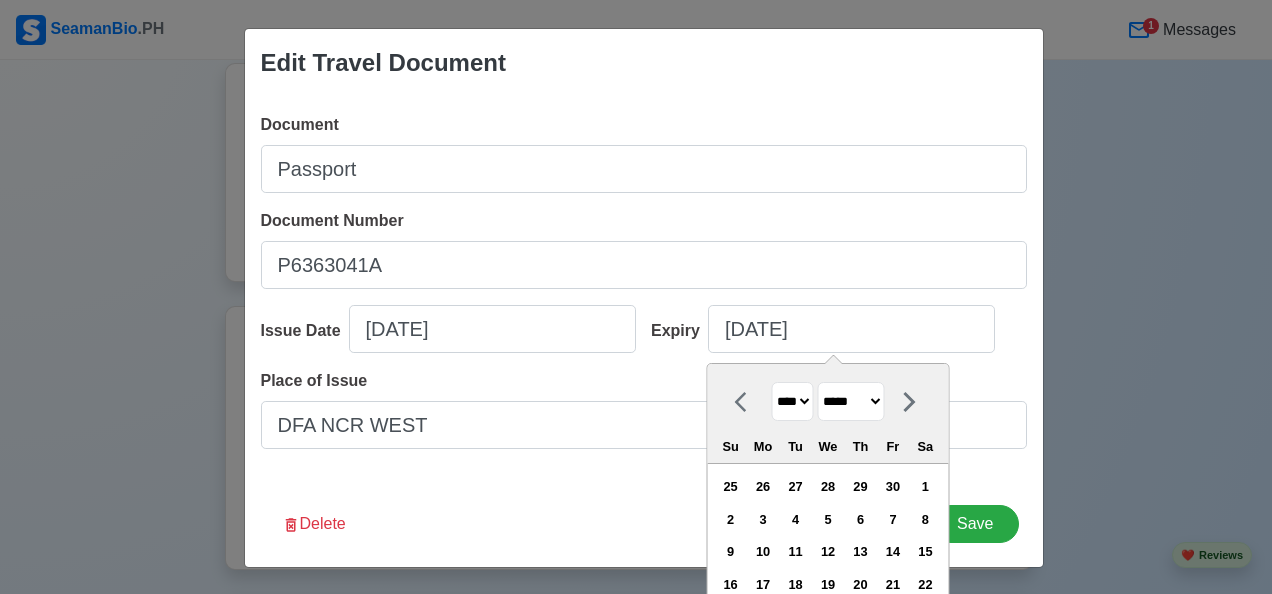 click on "******* ******** ***** ***** *** **** **** ****** ********* ******* ******** ********" at bounding box center [851, 401] 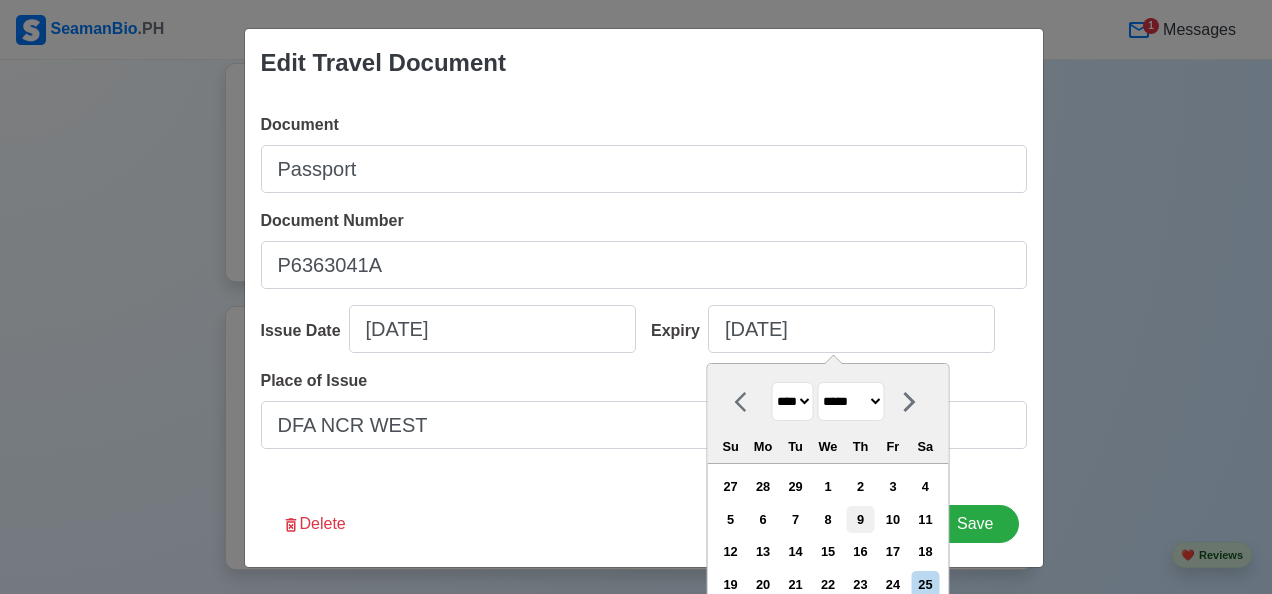 click on "9" at bounding box center (860, 519) 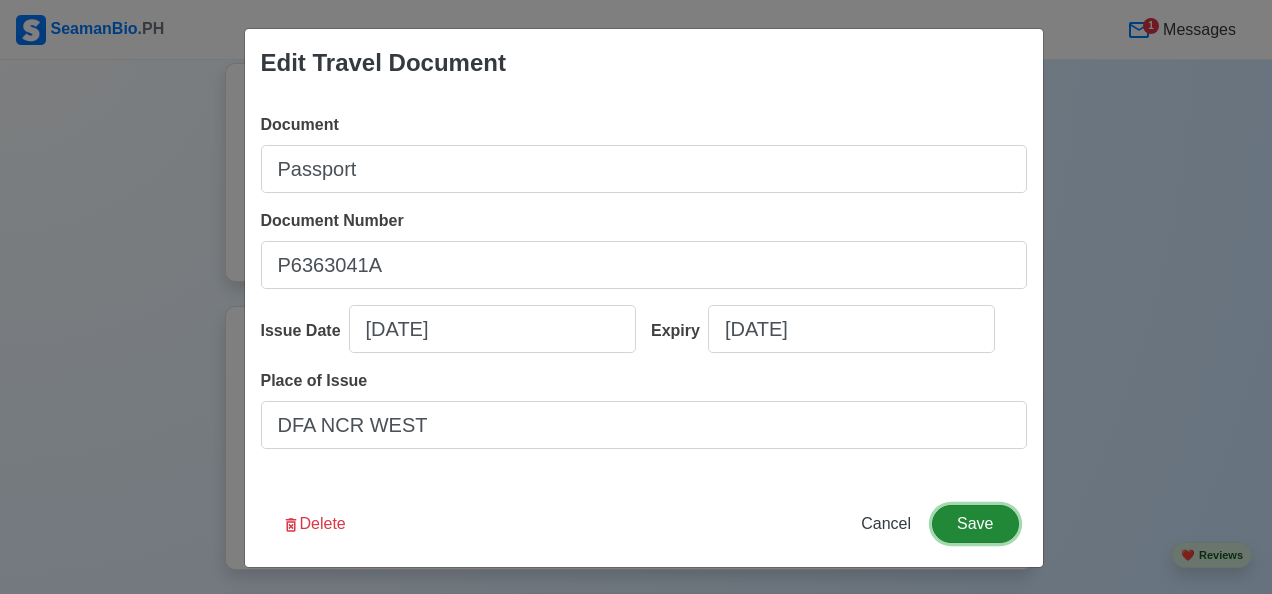 click on "Save" at bounding box center [975, 524] 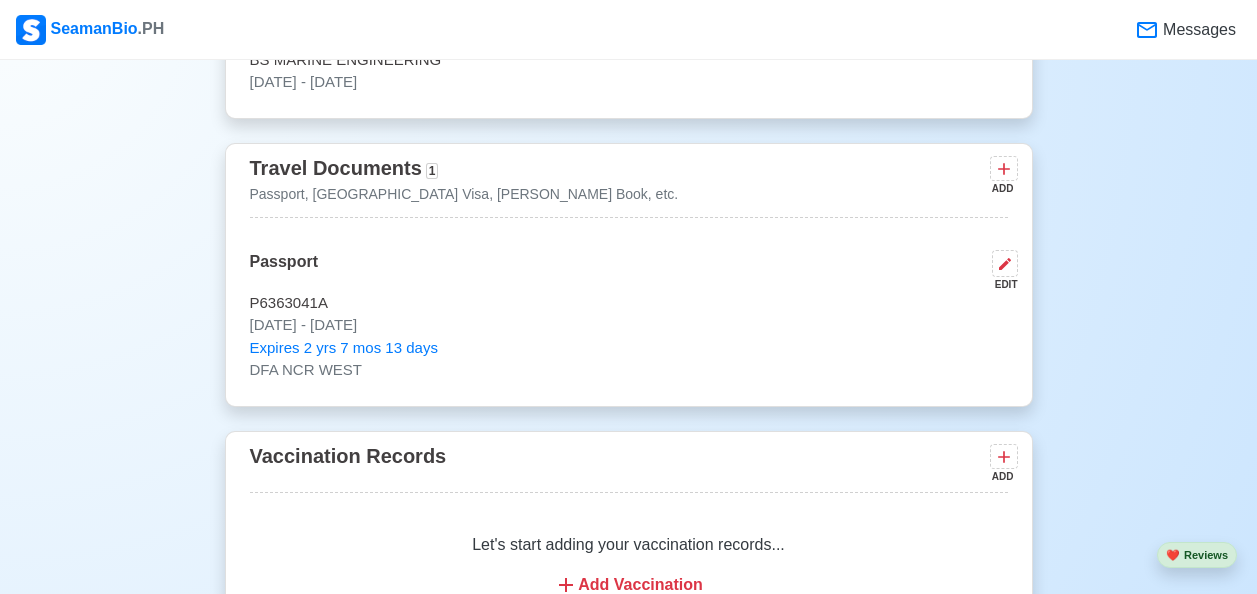 scroll, scrollTop: 1828, scrollLeft: 0, axis: vertical 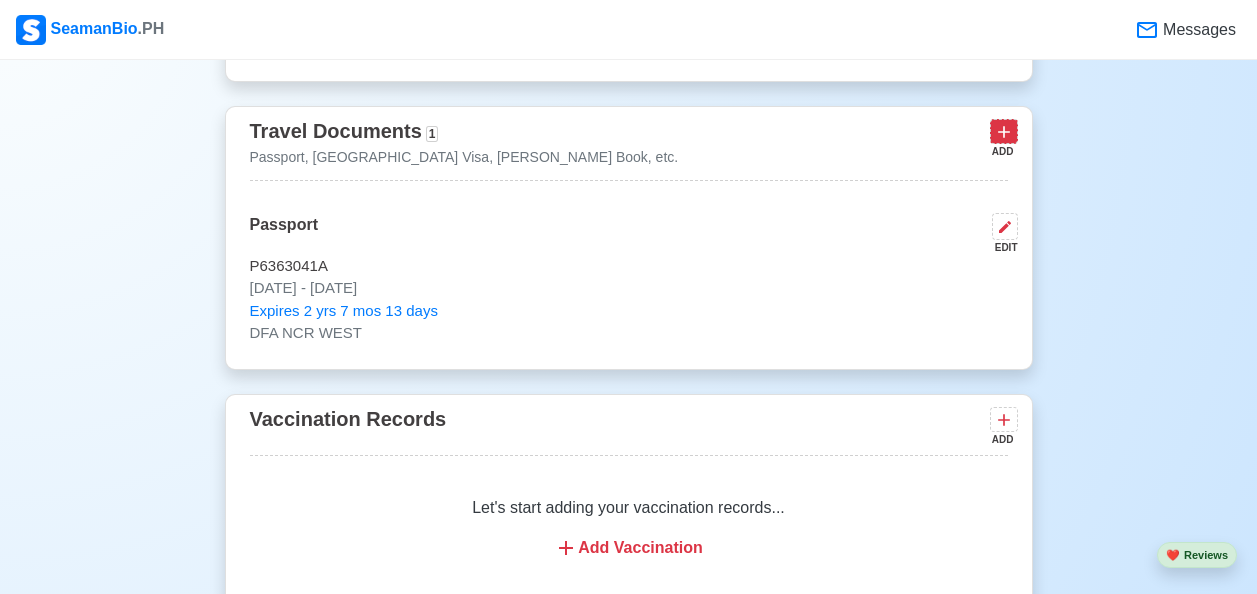 click 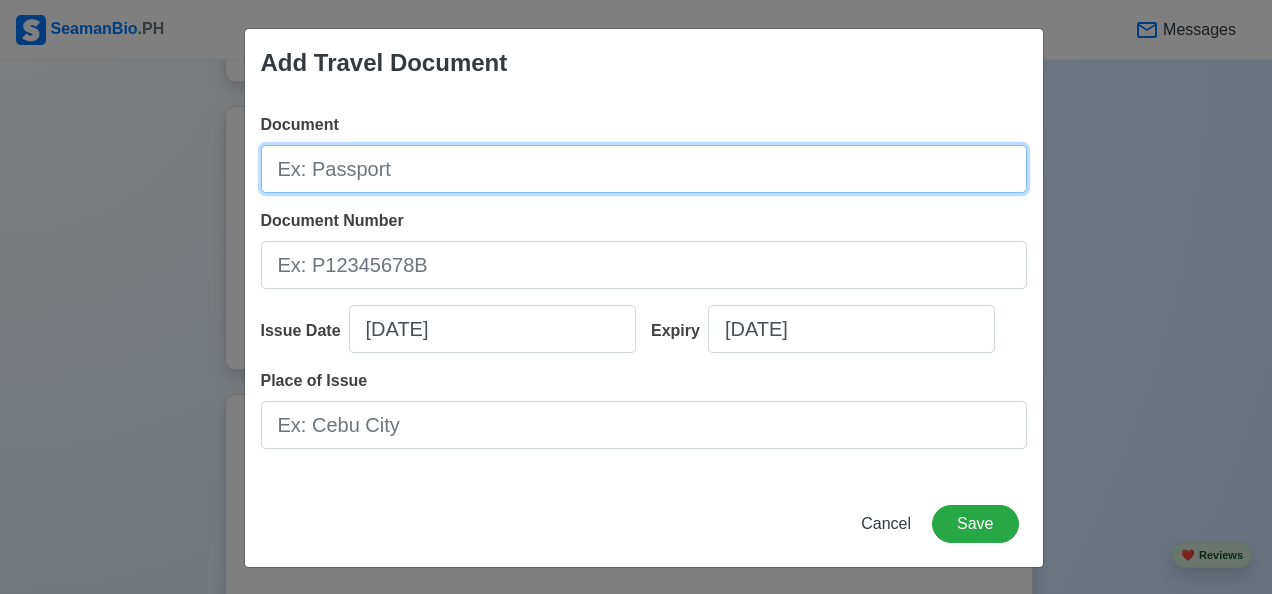 click on "Document" at bounding box center (644, 169) 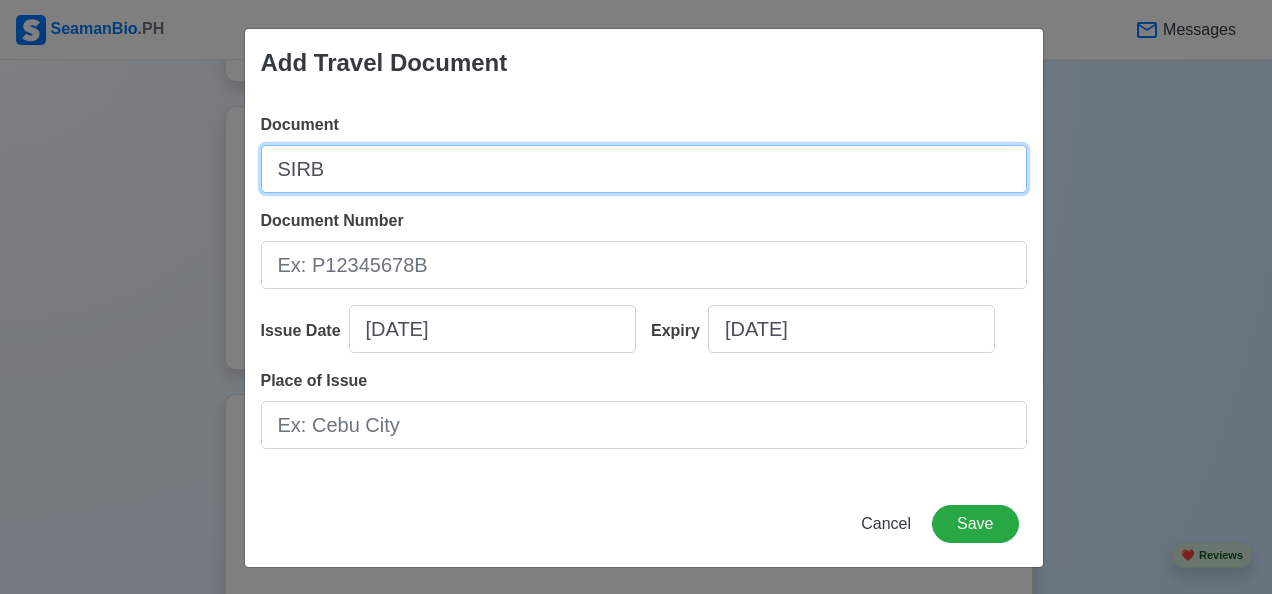 type on "SIRB" 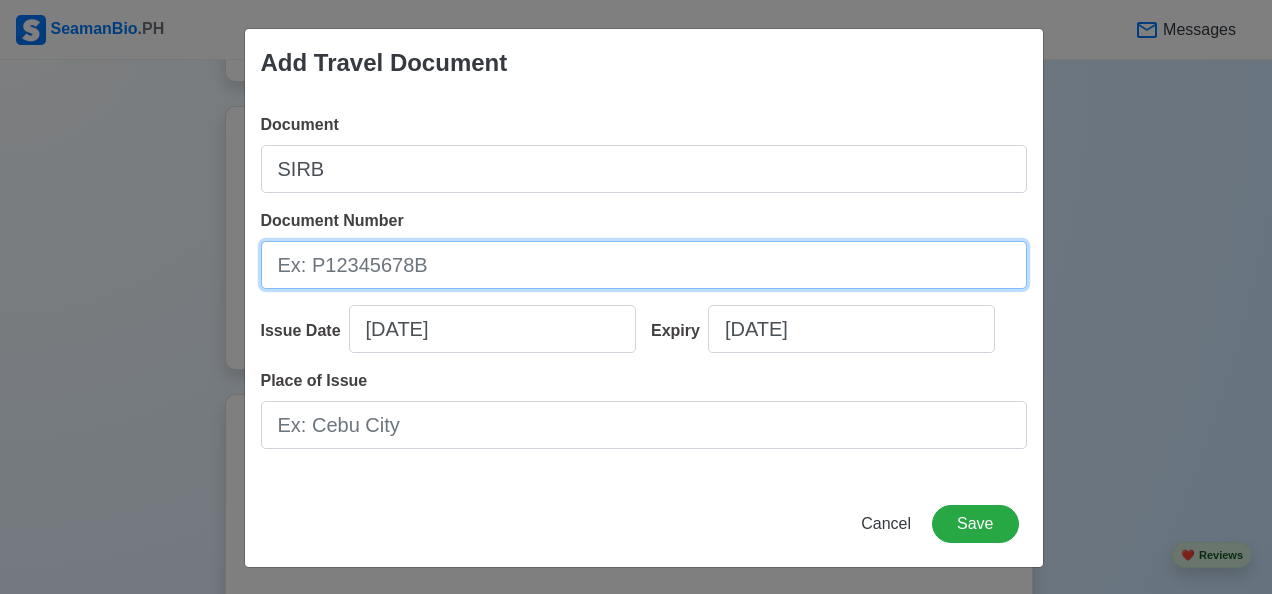 click on "Document Number" at bounding box center [644, 265] 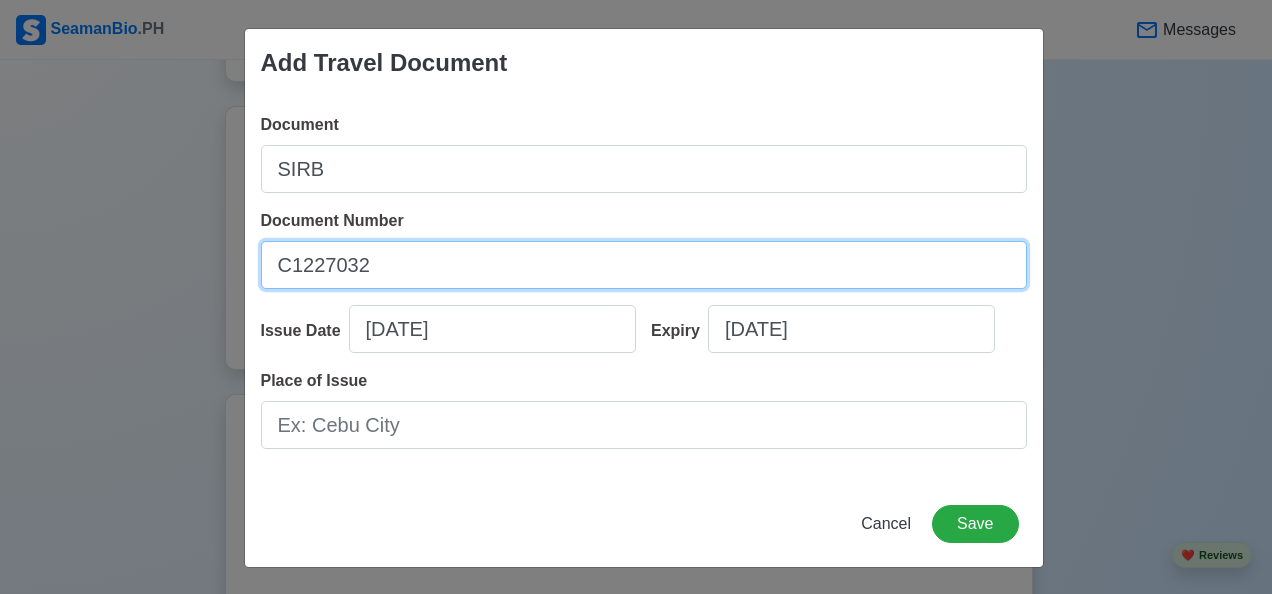 type on "C1227032" 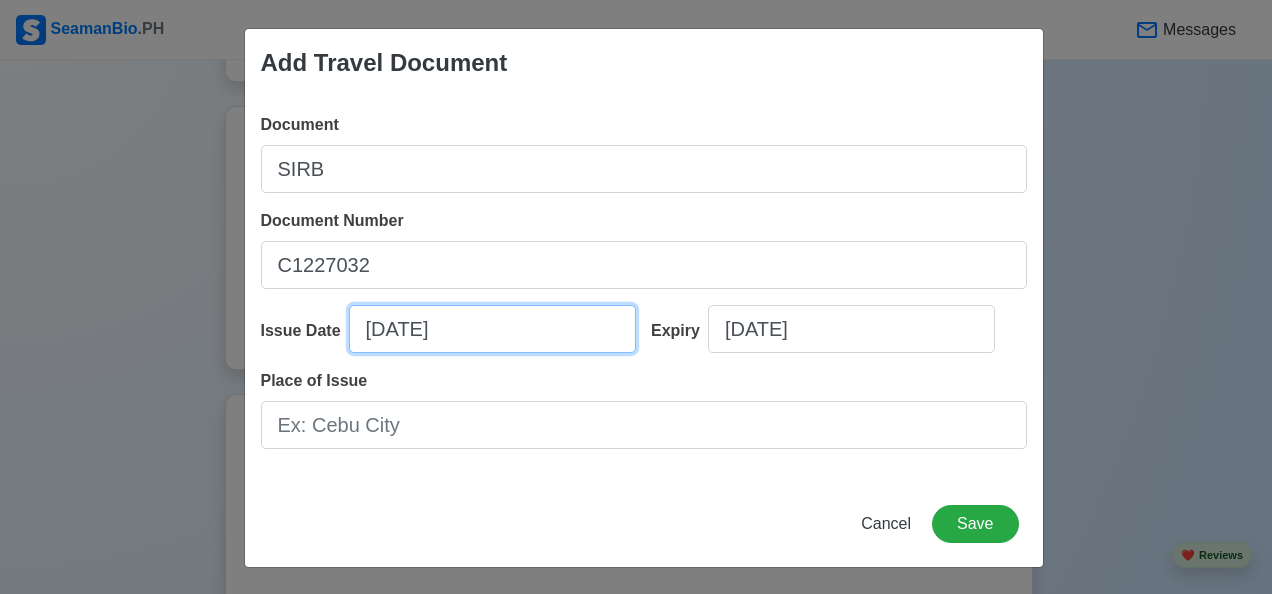 select on "****" 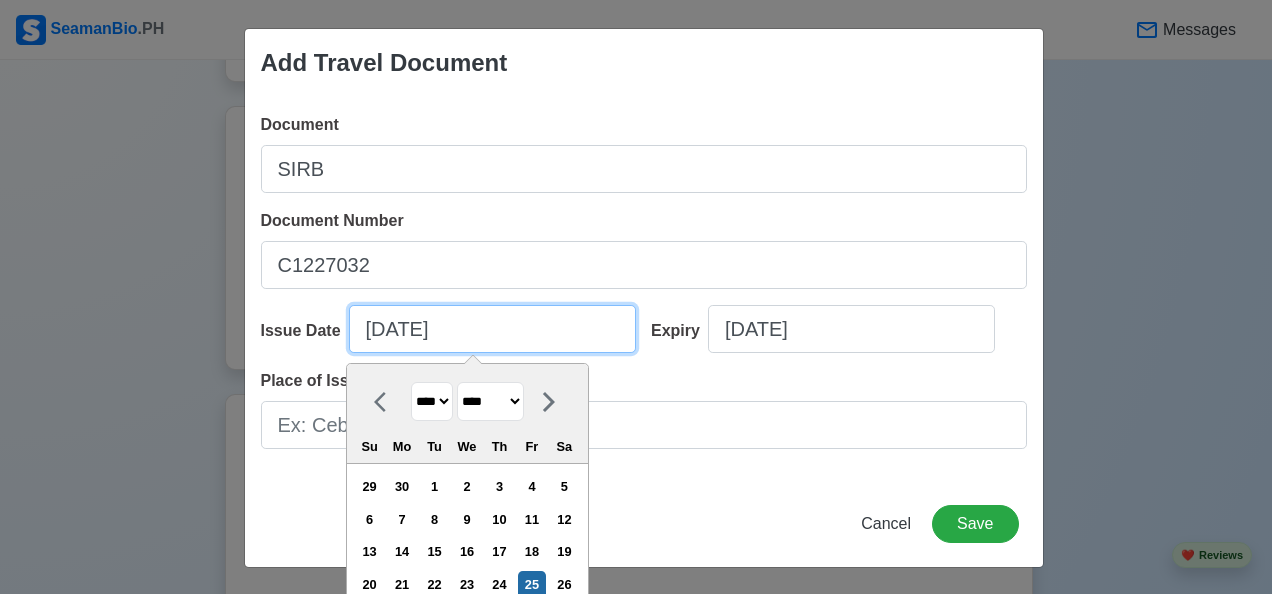 click on "07/25/2025" at bounding box center (492, 329) 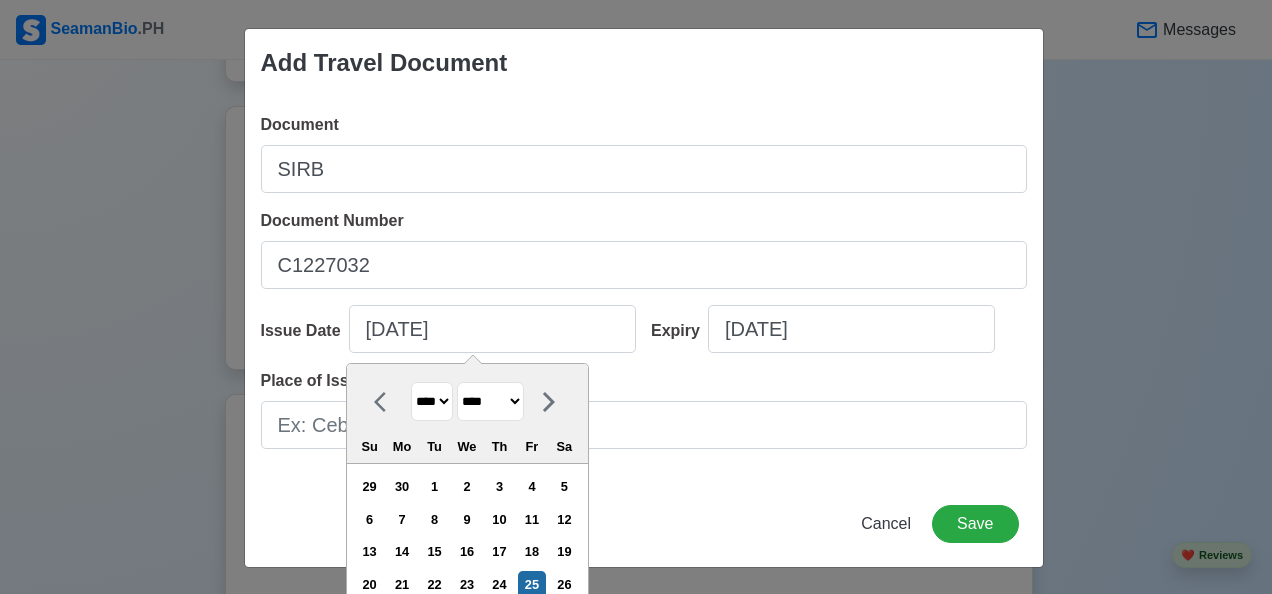 click on "**** **** **** **** **** **** **** **** **** **** **** **** **** **** **** **** **** **** **** **** **** **** **** **** **** **** **** **** **** **** **** **** **** **** **** **** **** **** **** **** **** **** **** **** **** **** **** **** **** **** **** **** **** **** **** **** **** **** **** **** **** **** **** **** **** **** **** **** **** **** **** **** **** **** **** **** **** **** **** **** **** **** **** **** **** **** **** **** **** **** **** **** **** **** **** **** **** **** **** **** **** **** **** **** **** ****" at bounding box center [432, 401] 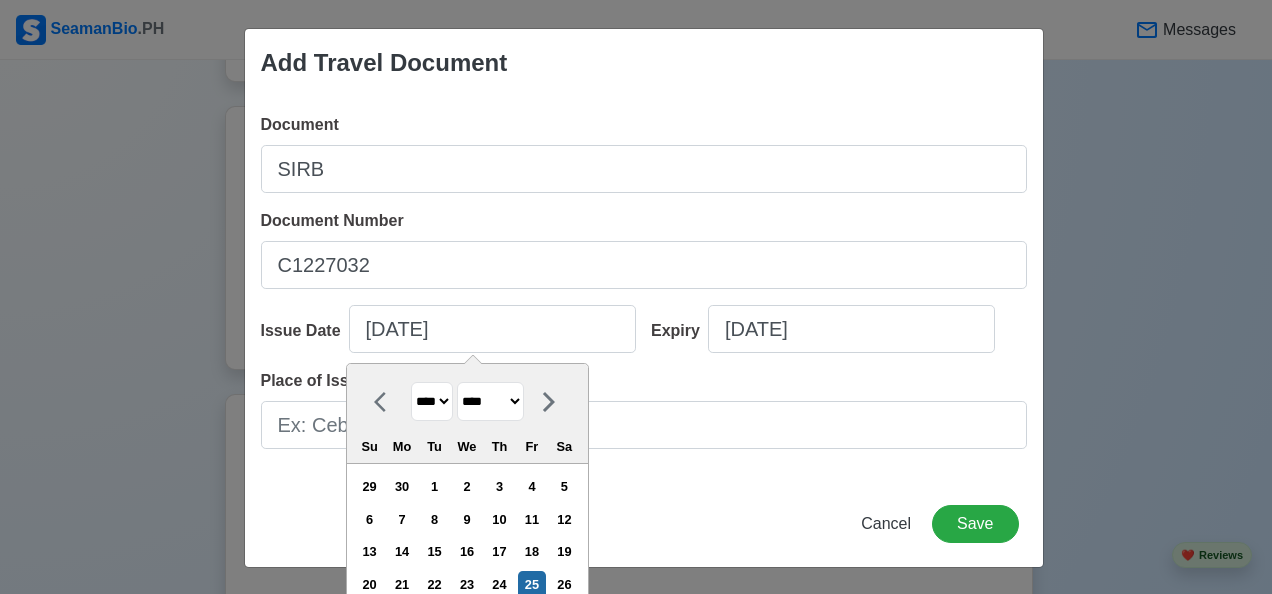 select on "****" 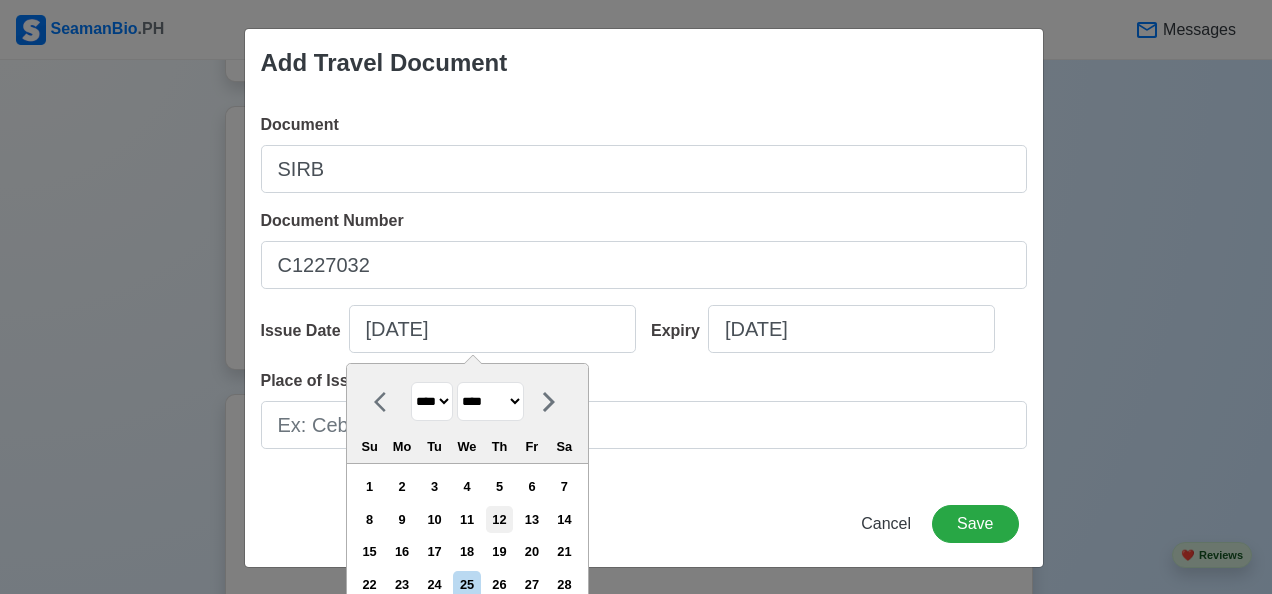 click on "12" at bounding box center [499, 519] 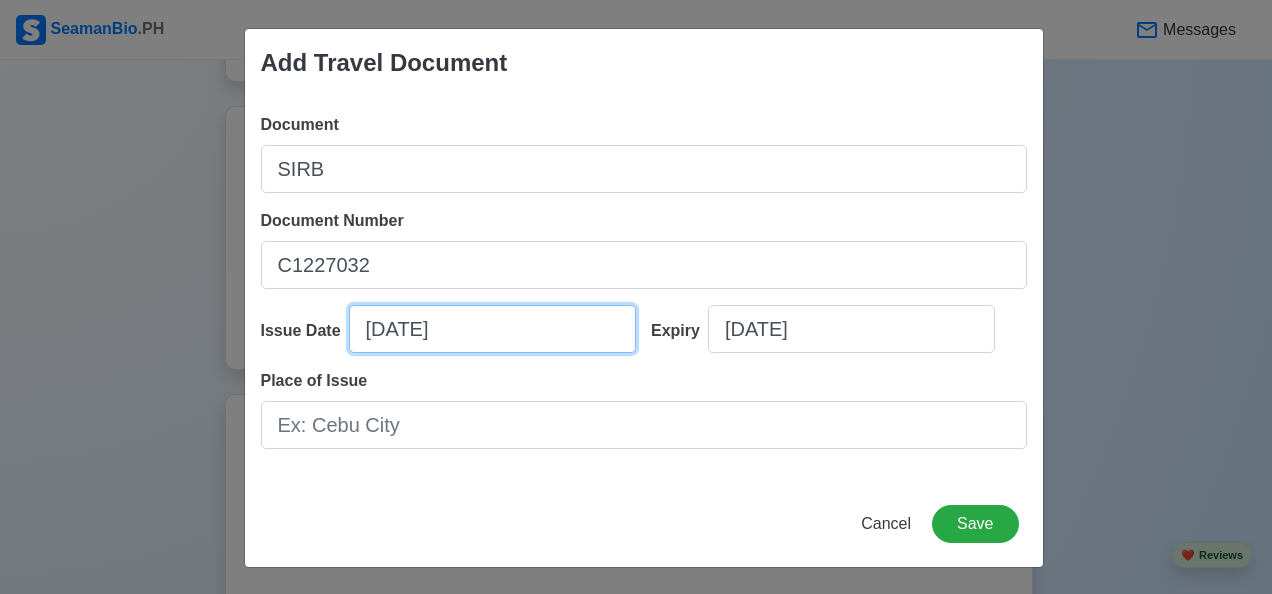 click on "07/12/2018" at bounding box center (492, 329) 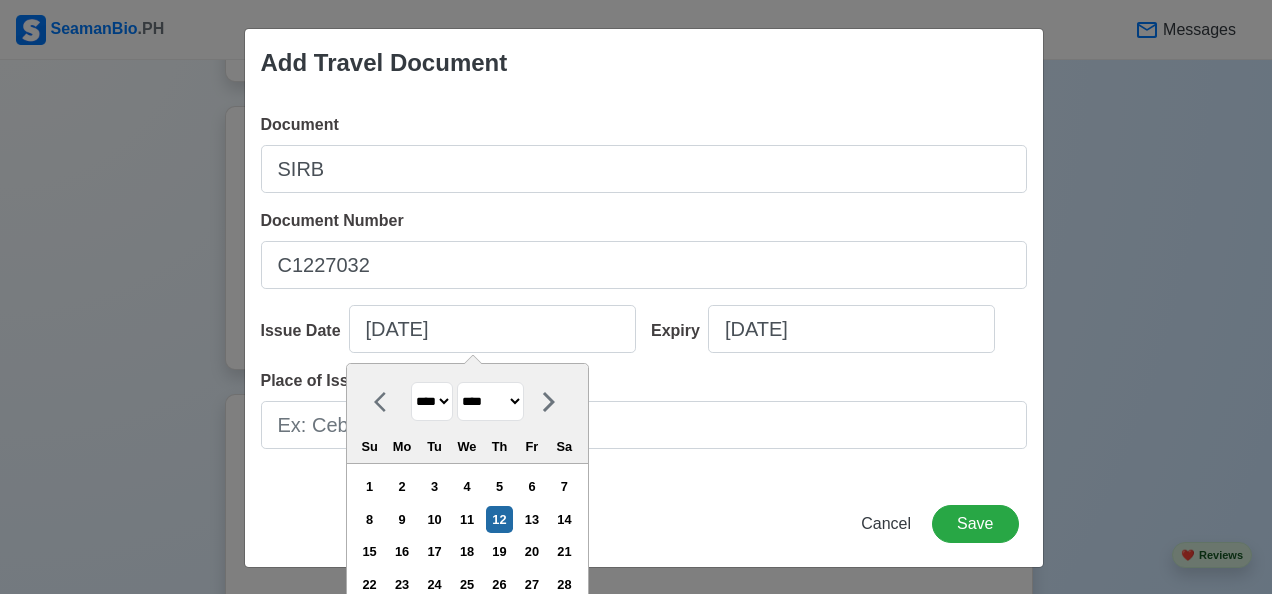 click on "******* ******** ***** ***** *** **** **** ****** ********* ******* ******** ********" at bounding box center (490, 401) 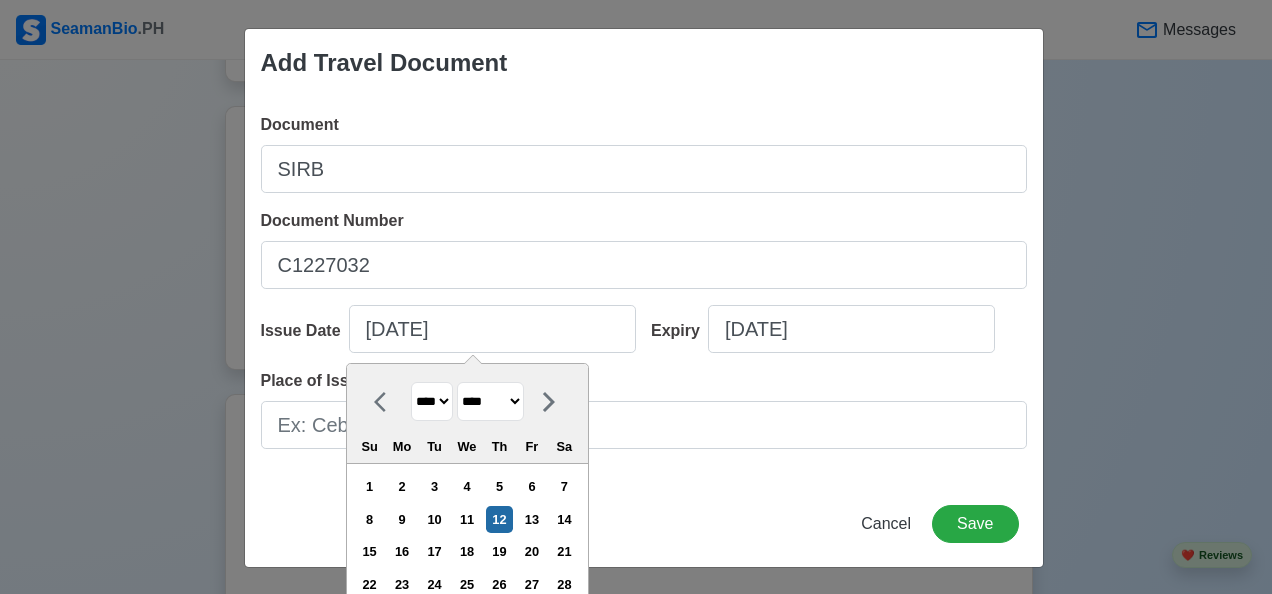 select on "*****" 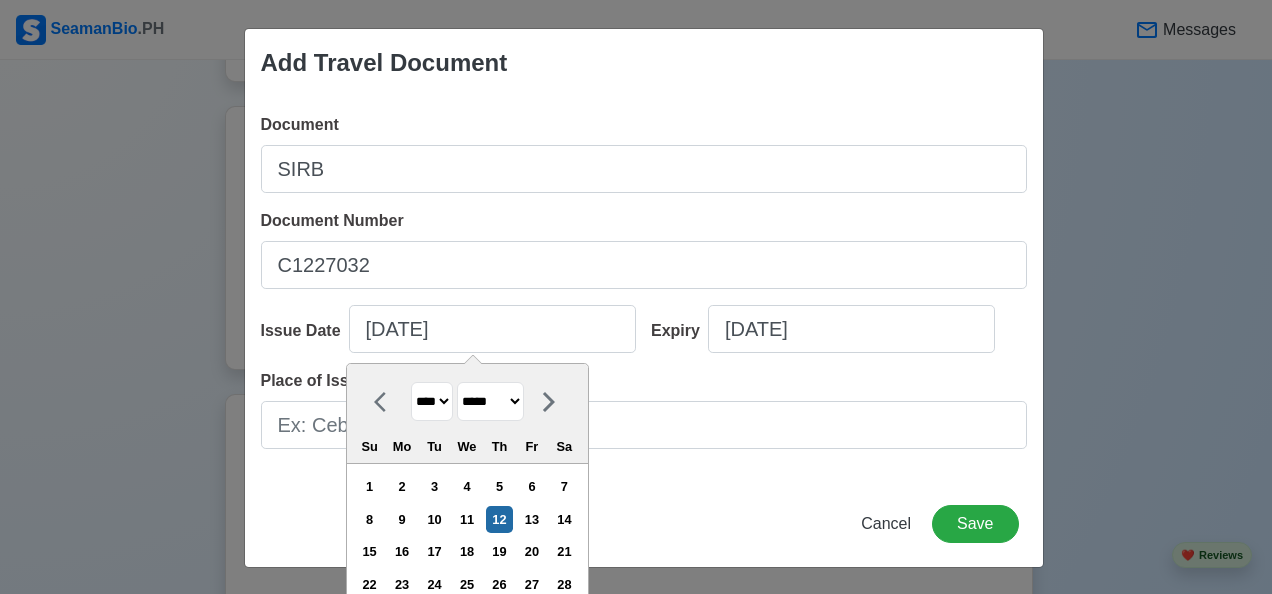 click on "******* ******** ***** ***** *** **** **** ****** ********* ******* ******** ********" at bounding box center [490, 401] 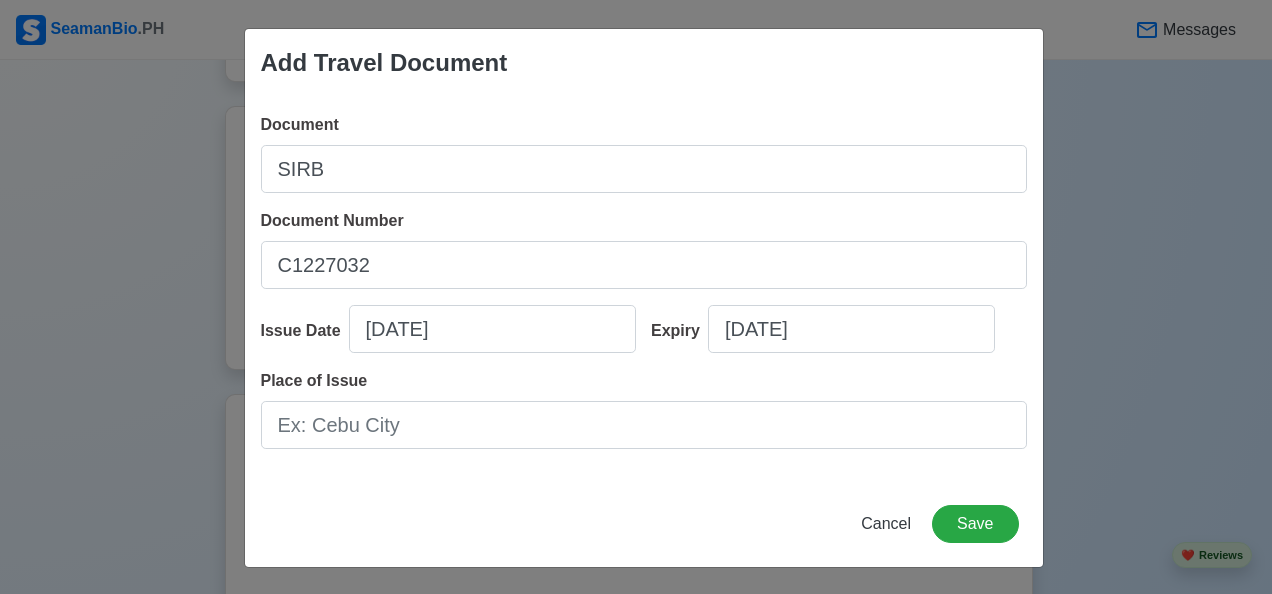 click on "Add Travel Document Document SIRB Document Number C1227032 Issue Date 07/12/2018 Expiry 07/25/2025 Place of Issue Cancel Save" at bounding box center (644, 298) 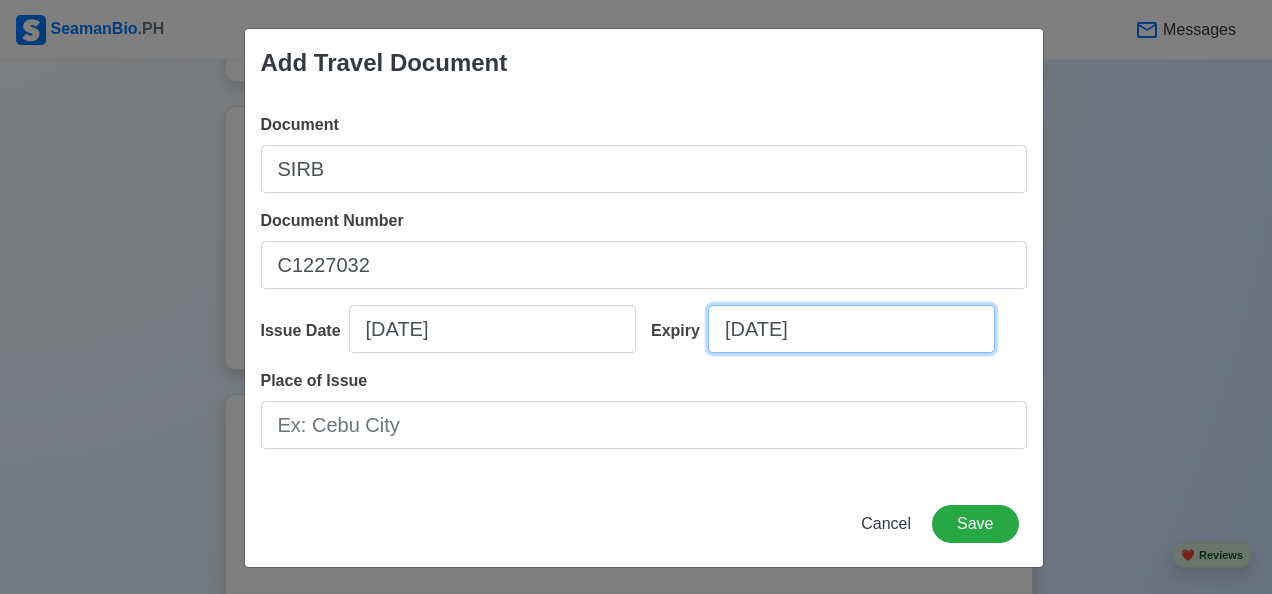 select on "****" 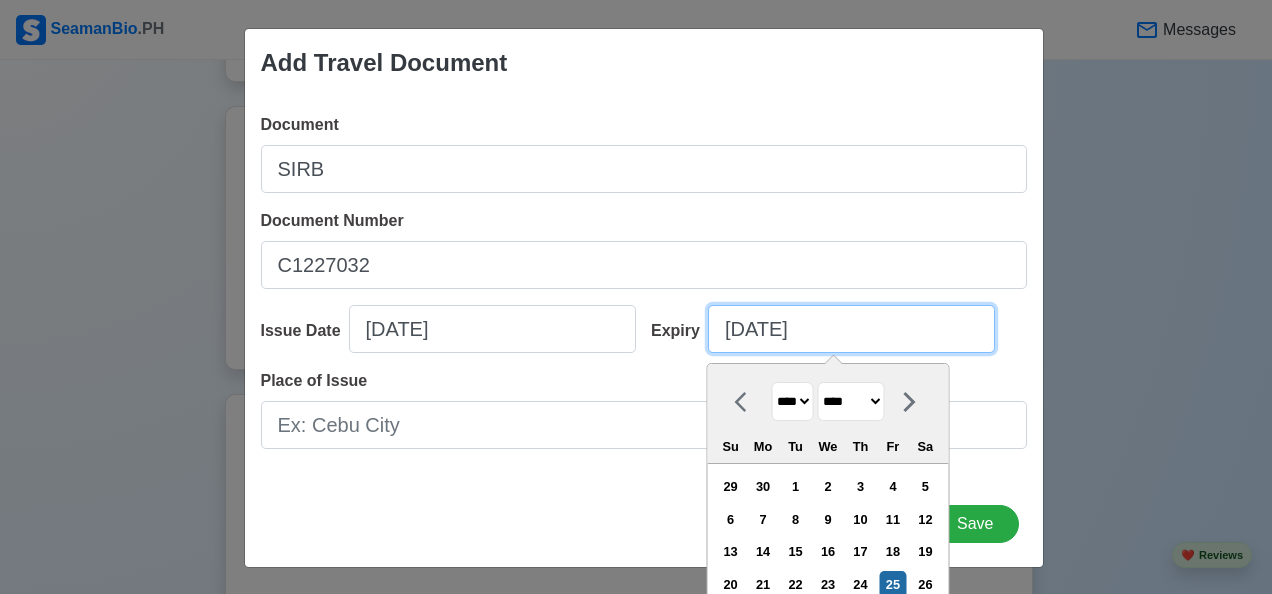 click on "07/25/2025" at bounding box center [851, 329] 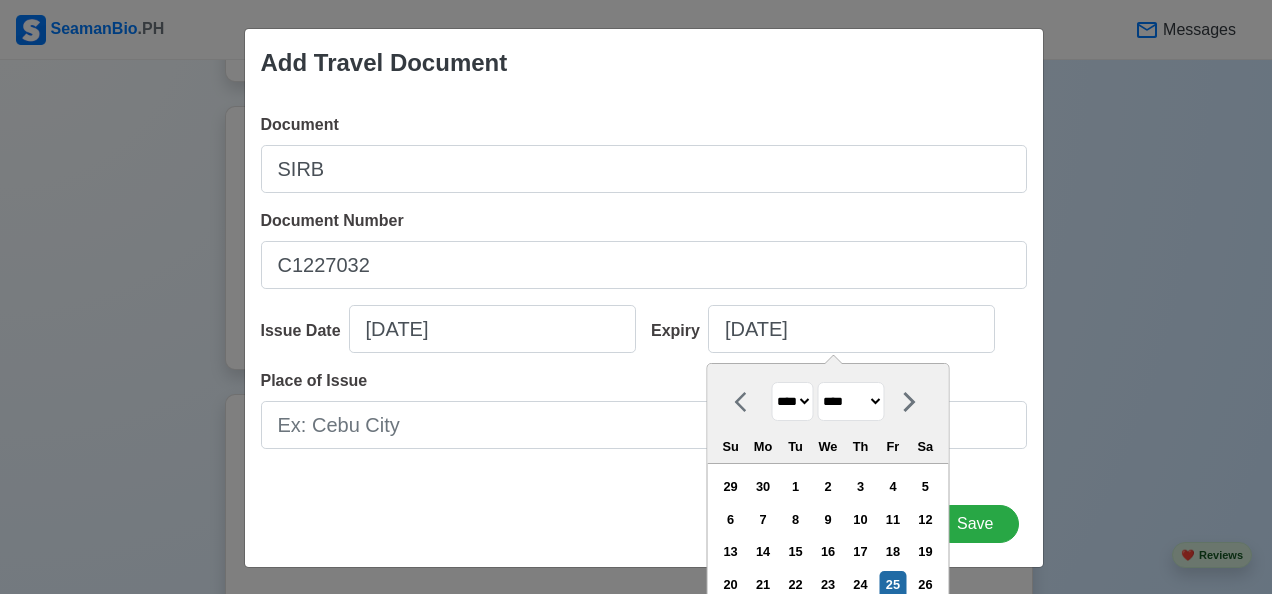 click on "**** **** **** **** **** **** **** **** **** **** **** **** **** **** **** **** **** **** **** **** **** **** **** **** **** **** **** **** **** **** **** **** **** **** **** **** **** **** **** **** **** **** **** **** **** **** **** **** **** **** **** **** **** **** **** **** **** **** **** **** **** **** **** **** **** **** **** **** **** **** **** **** **** **** **** **** **** **** **** **** **** **** **** **** **** **** **** **** **** **** **** **** **** **** **** **** **** **** **** **** **** **** **** **** **** **** **** **** **** **** **** **** **** **** **** **** **** **** **** **** ****" at bounding box center [793, 401] 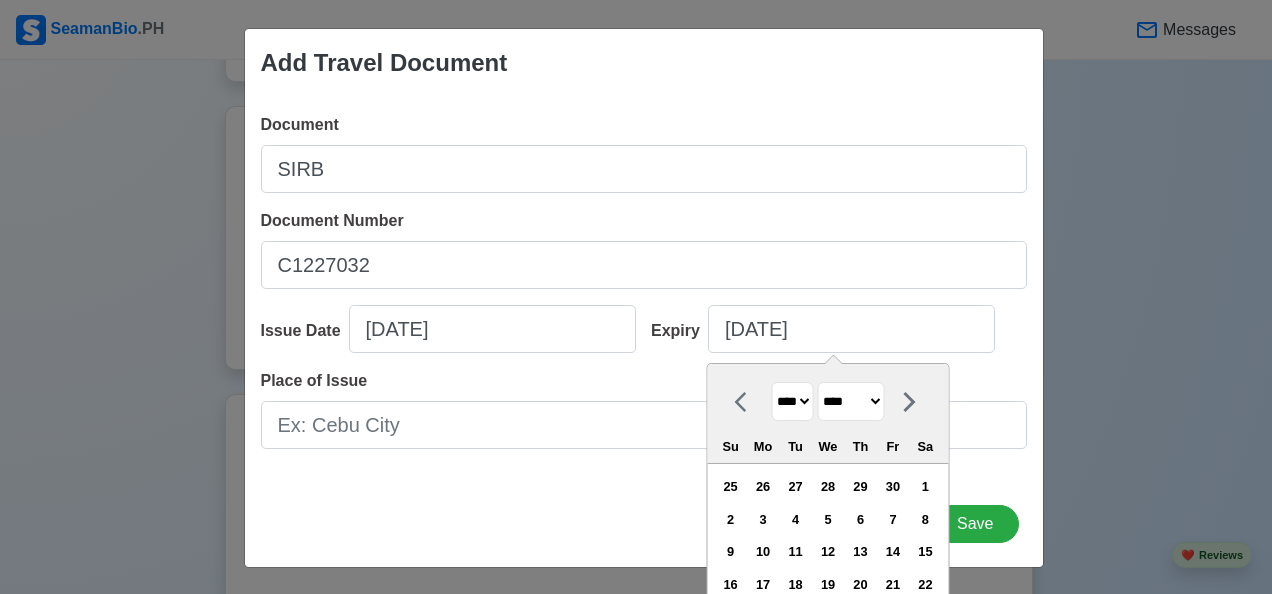 click on "******* ******** ***** ***** *** **** **** ****** ********* ******* ******** ********" at bounding box center [851, 401] 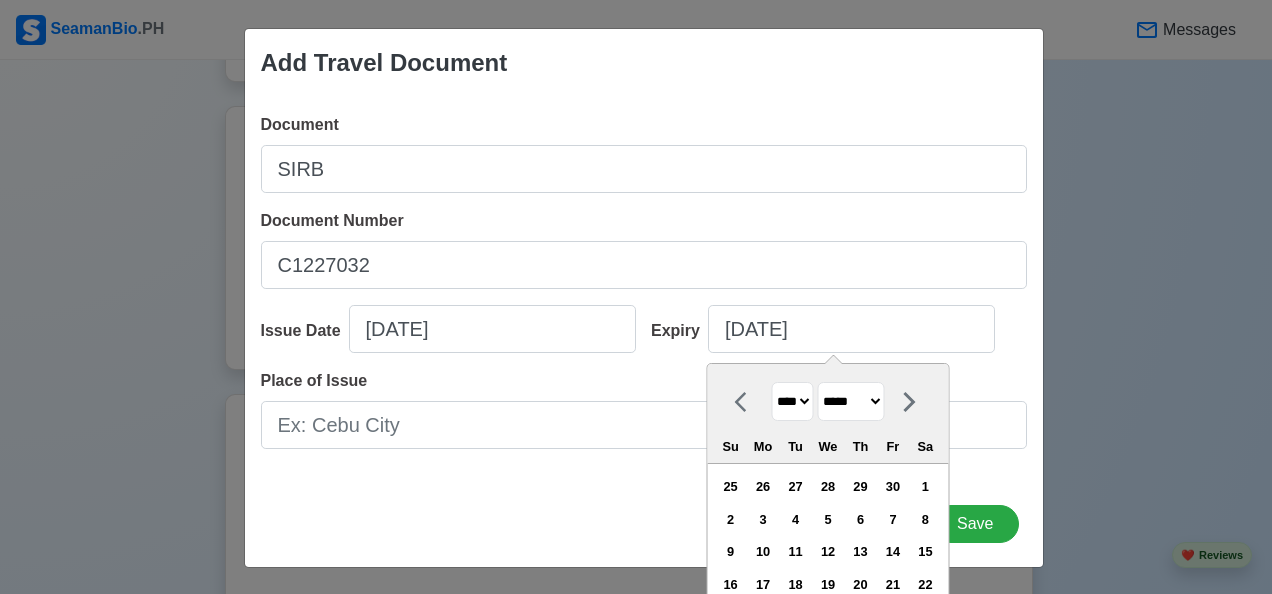 click on "******* ******** ***** ***** *** **** **** ****** ********* ******* ******** ********" at bounding box center [851, 401] 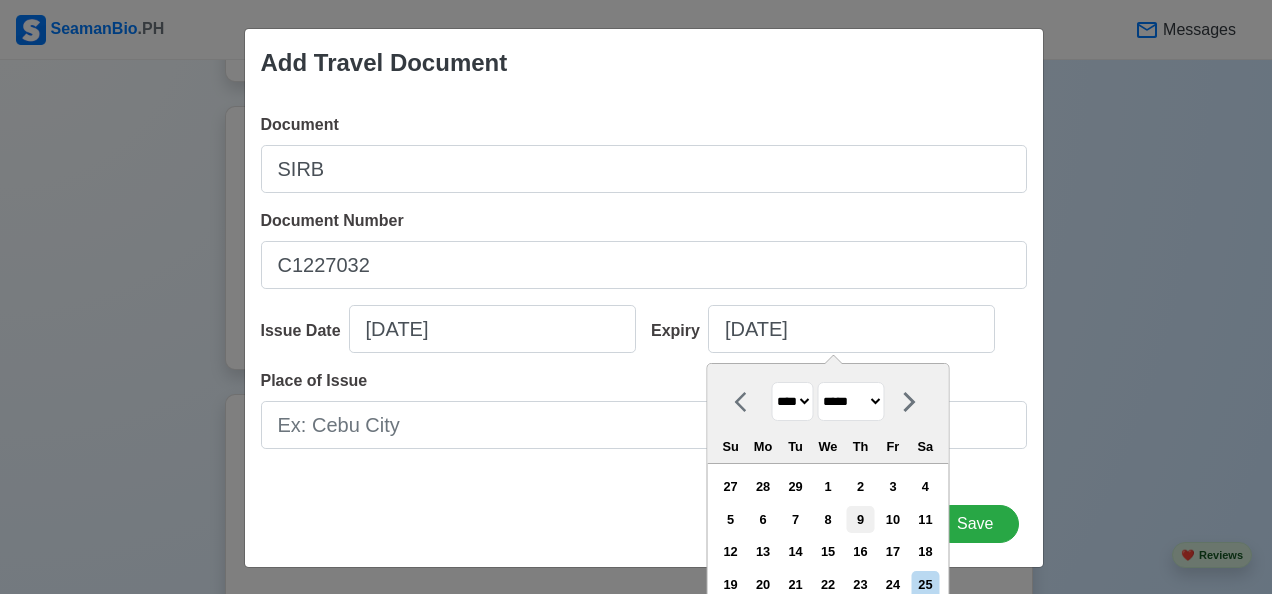 click on "9" at bounding box center (860, 519) 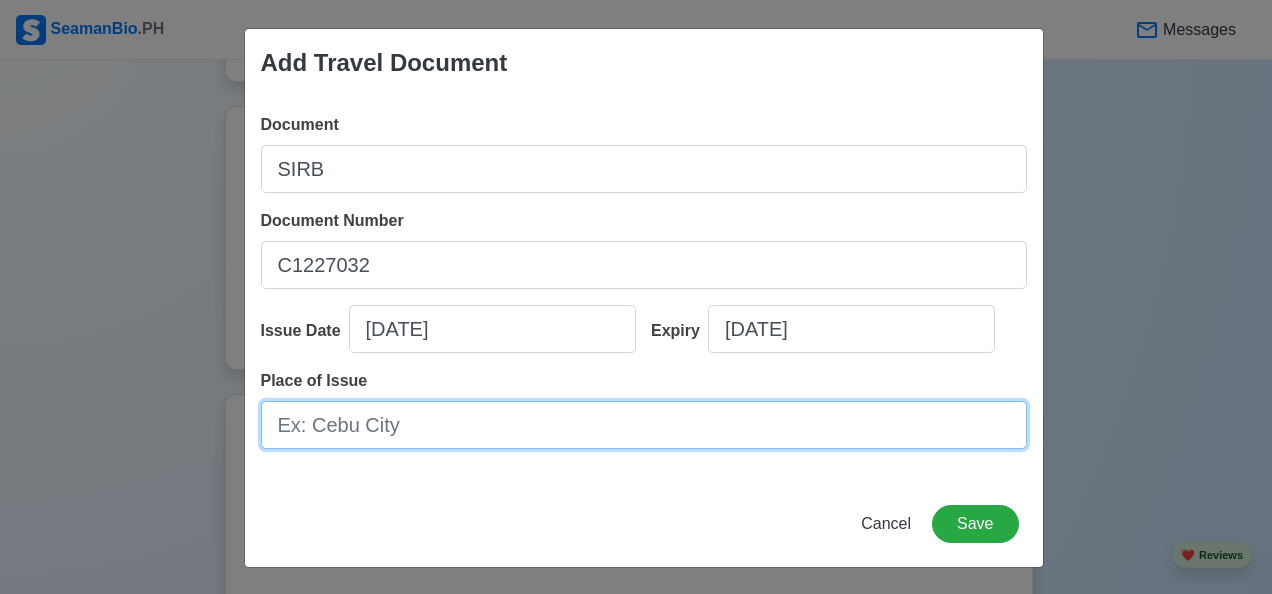 click on "Place of Issue" at bounding box center [644, 425] 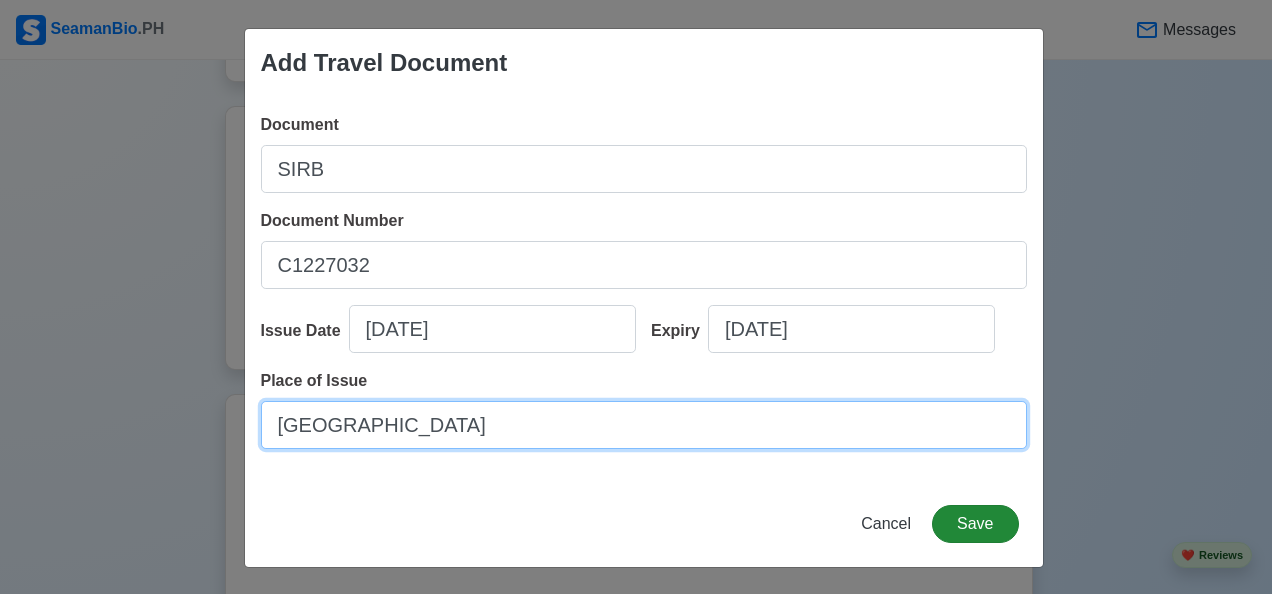 type on "MANILA" 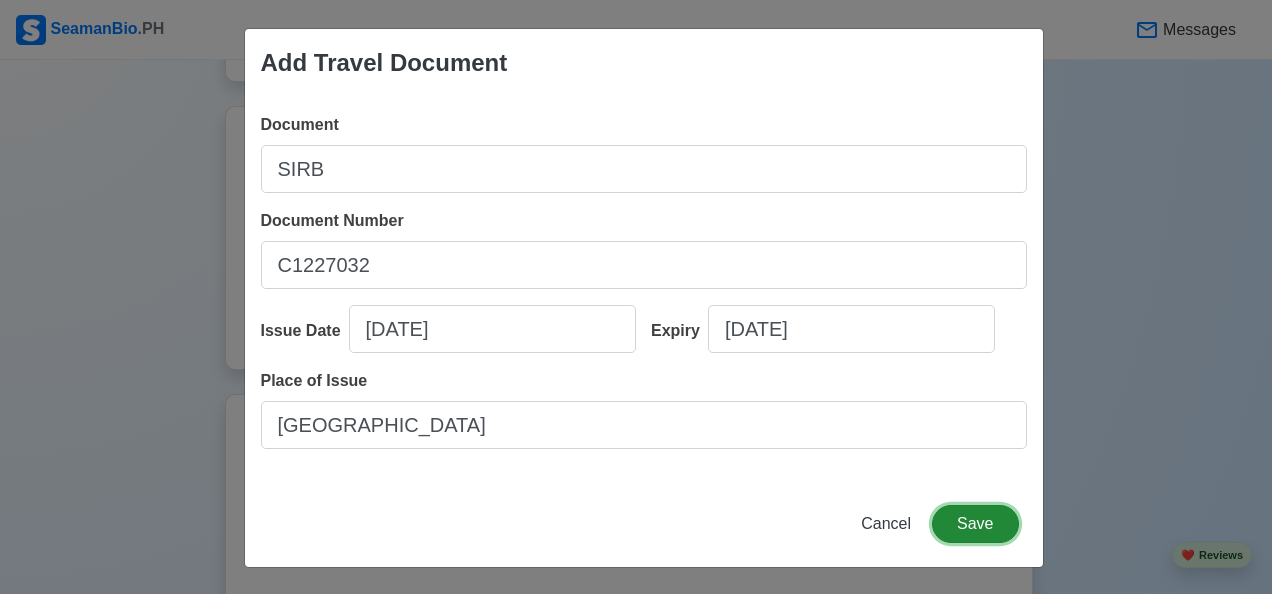 click on "Save" at bounding box center [975, 524] 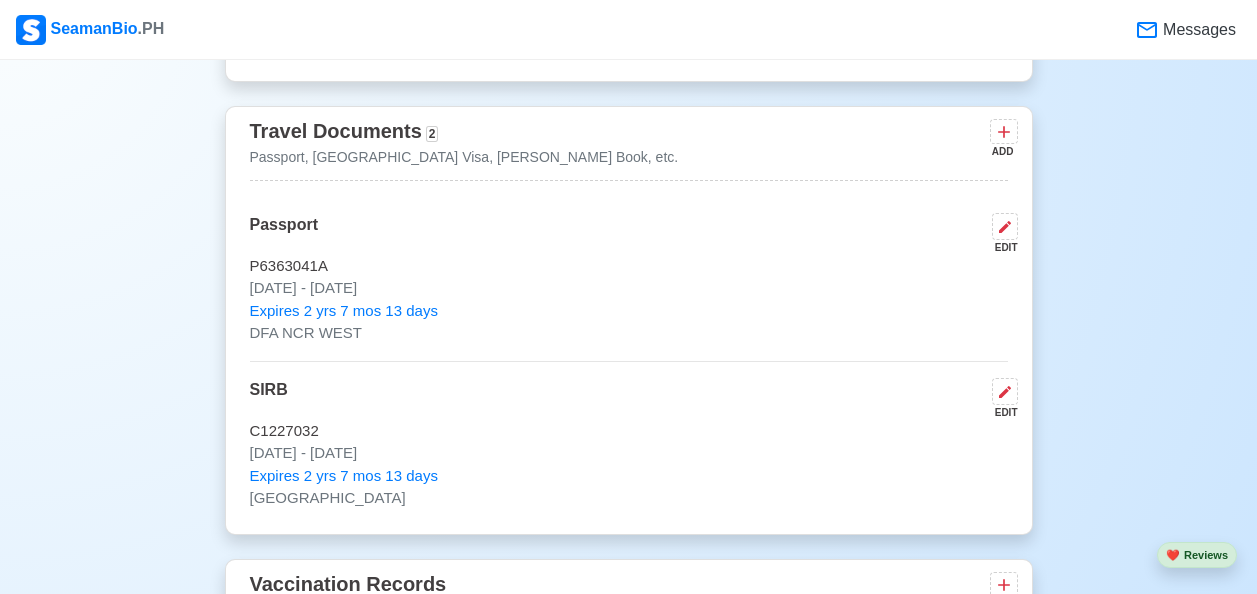 type 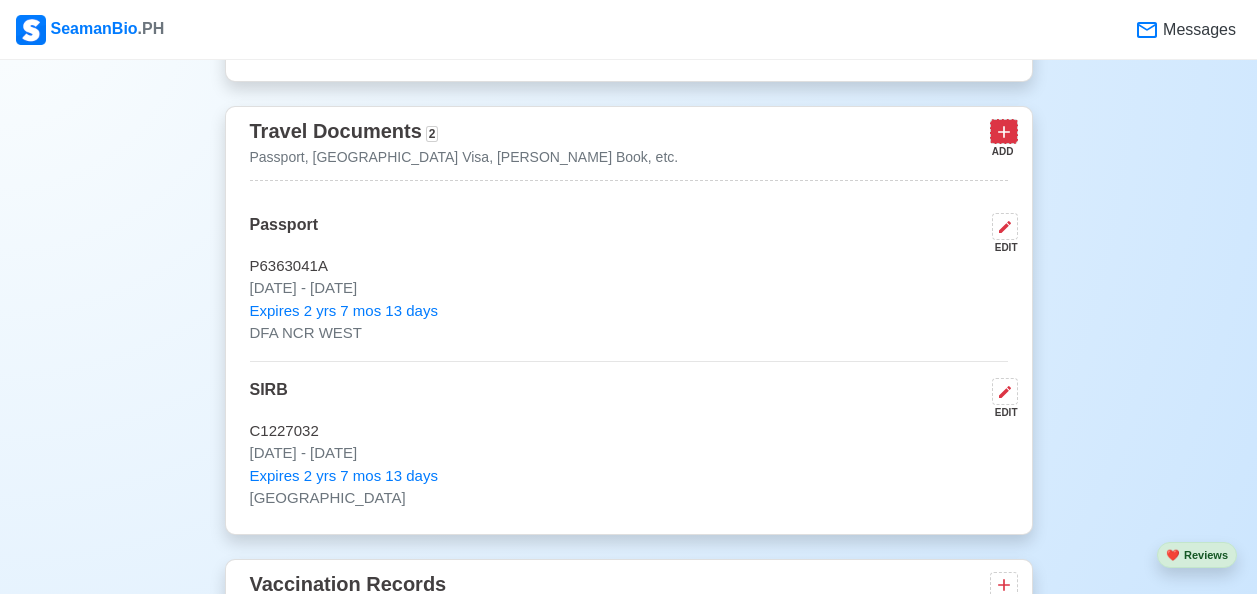 click 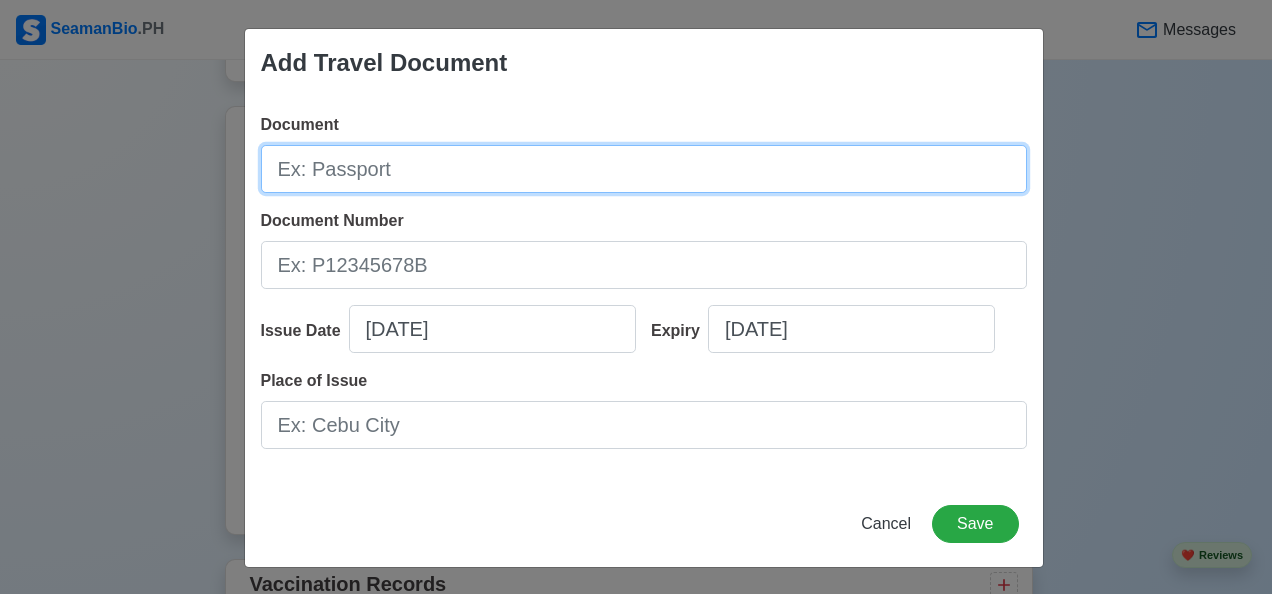 click on "Document" at bounding box center [644, 169] 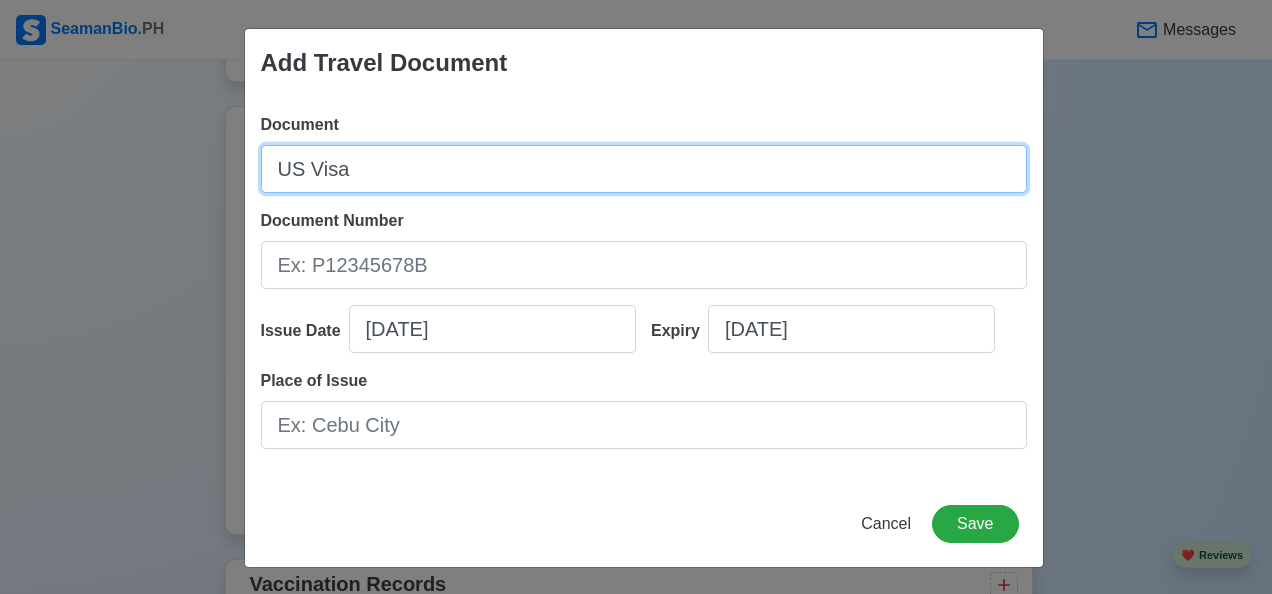 type on "US Visa" 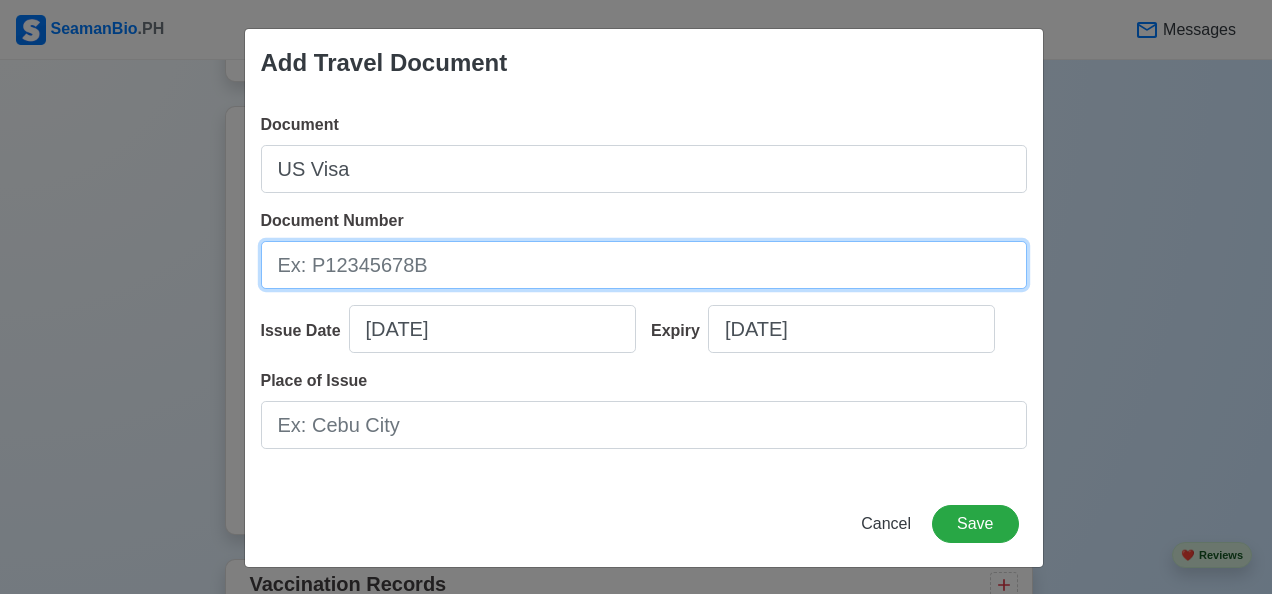 click on "Document Number" at bounding box center (644, 265) 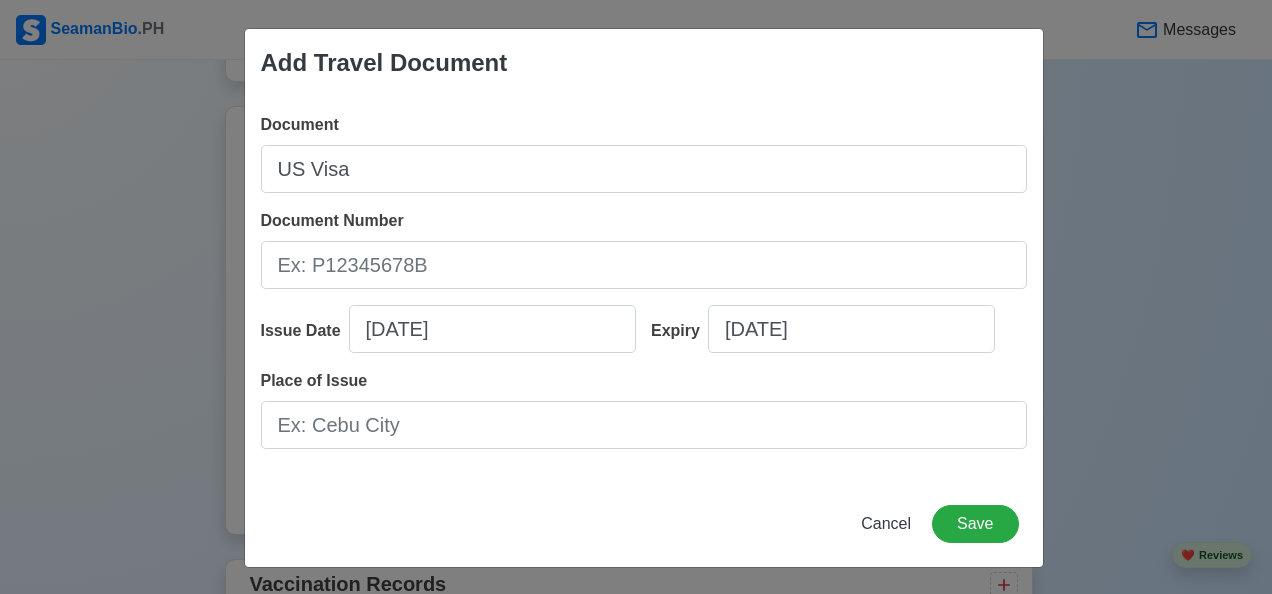 click on "Place of Issue" at bounding box center [644, 409] 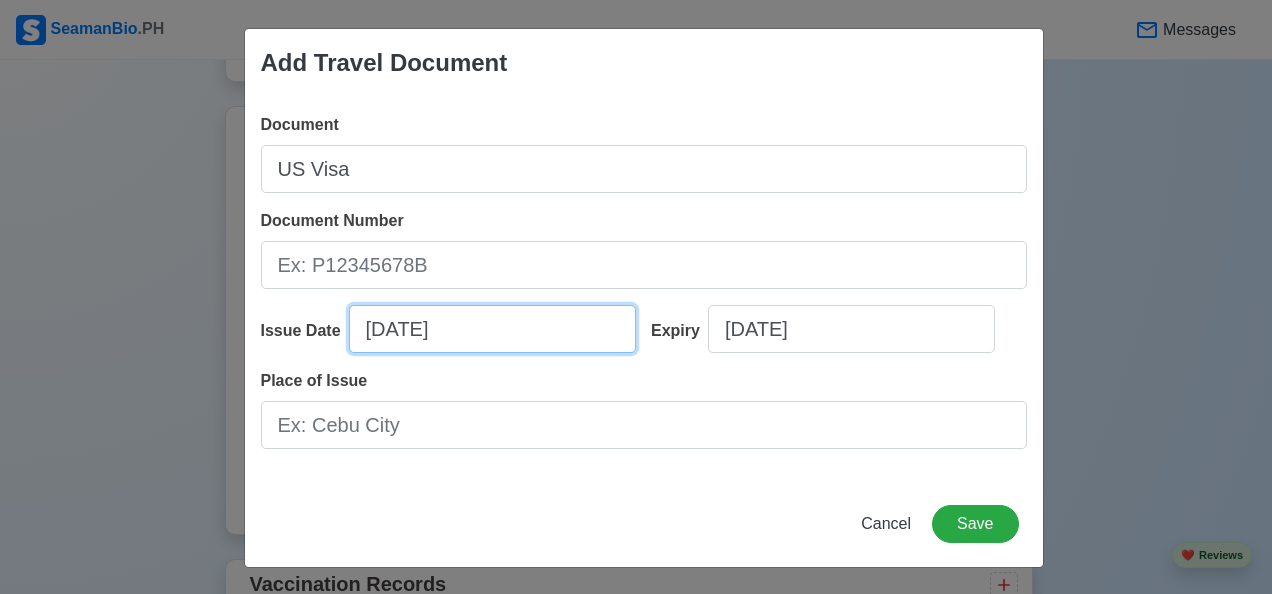 select on "****" 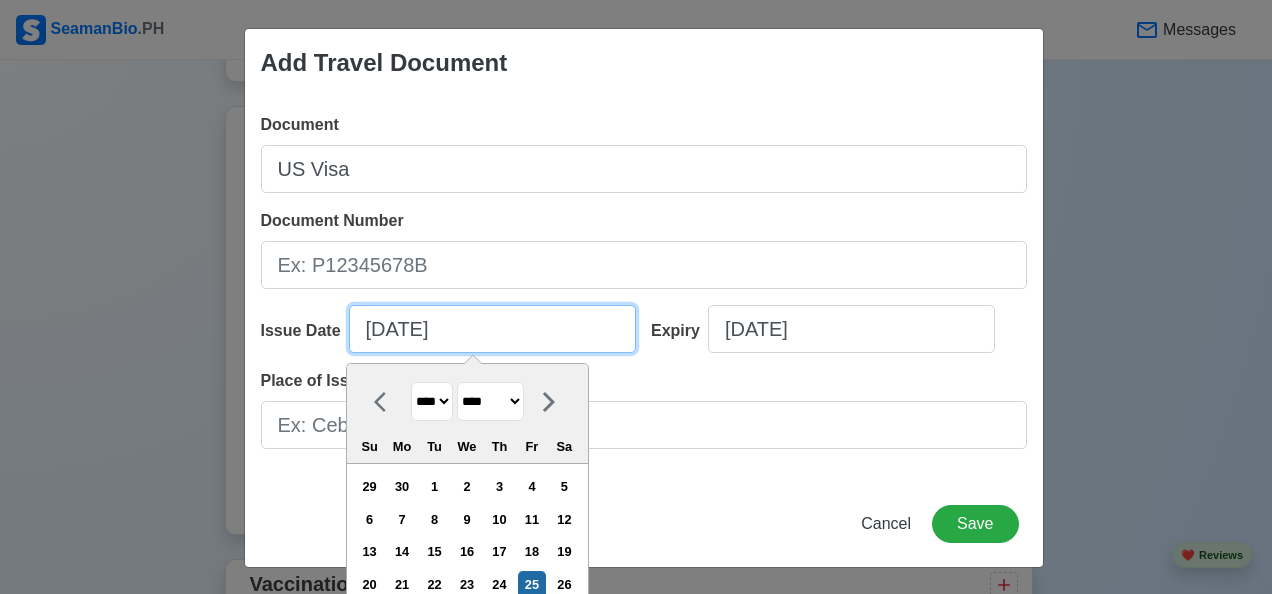 click on "07/25/2025" at bounding box center (492, 329) 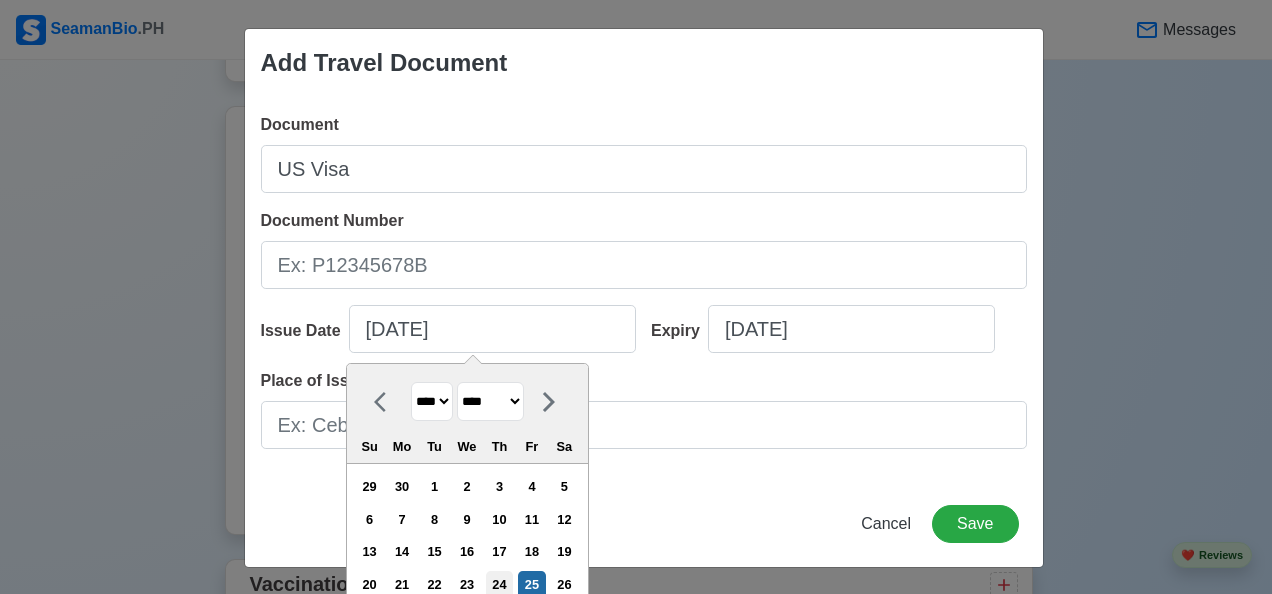 click on "24" at bounding box center (499, 584) 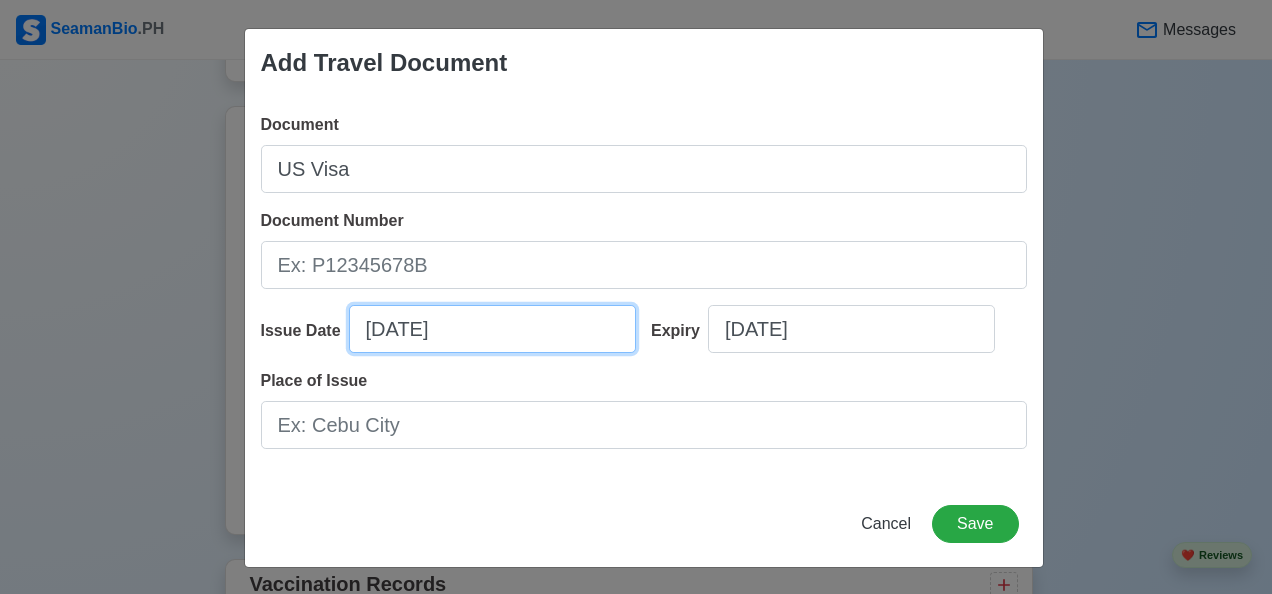 click on "07/24/2025" at bounding box center (492, 329) 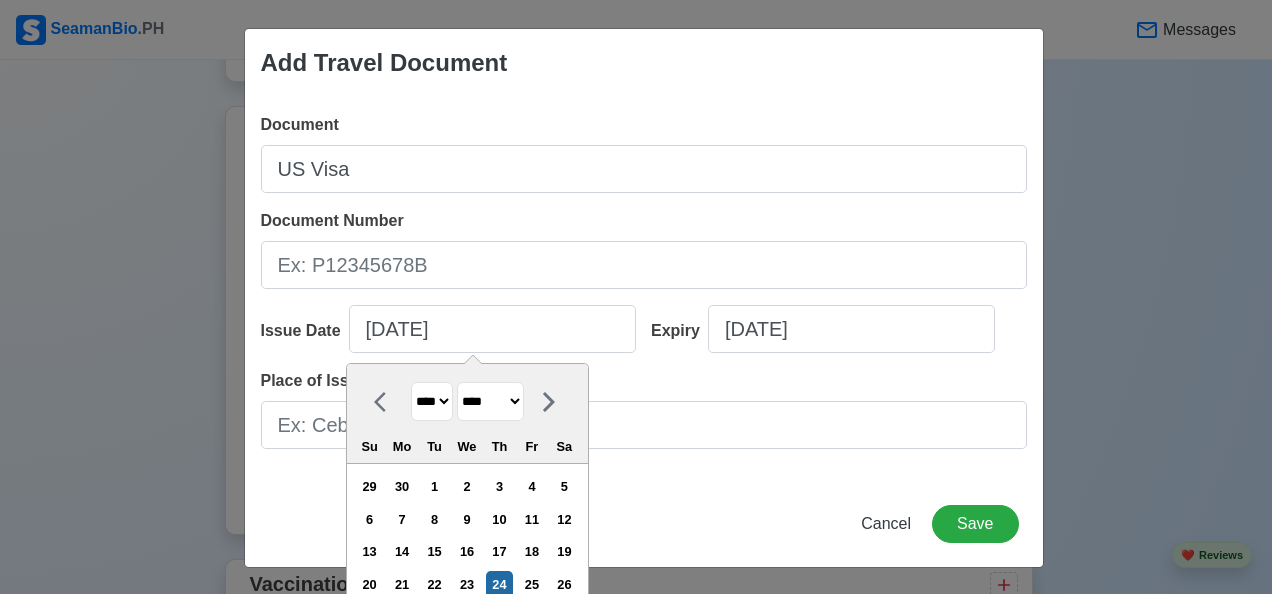 click on "**** **** **** **** **** **** **** **** **** **** **** **** **** **** **** **** **** **** **** **** **** **** **** **** **** **** **** **** **** **** **** **** **** **** **** **** **** **** **** **** **** **** **** **** **** **** **** **** **** **** **** **** **** **** **** **** **** **** **** **** **** **** **** **** **** **** **** **** **** **** **** **** **** **** **** **** **** **** **** **** **** **** **** **** **** **** **** **** **** **** **** **** **** **** **** **** **** **** **** **** **** **** **** **** **** ****" at bounding box center [432, 401] 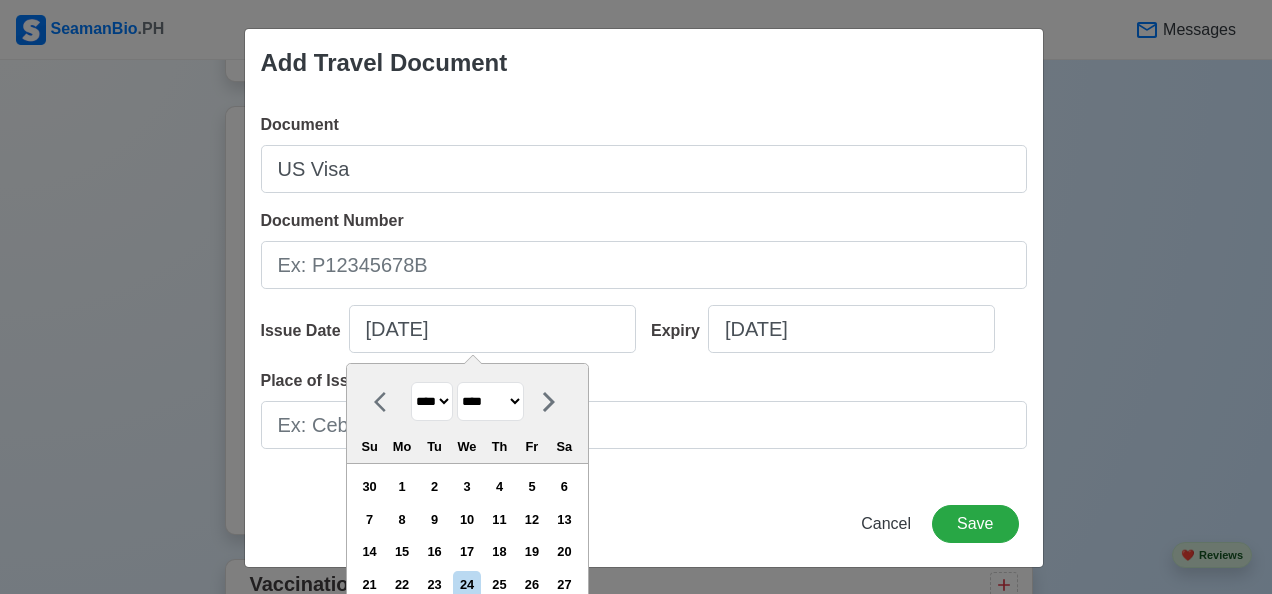 click on "******* ******** ***** ***** *** **** **** ****** ********* ******* ******** ********" at bounding box center (490, 401) 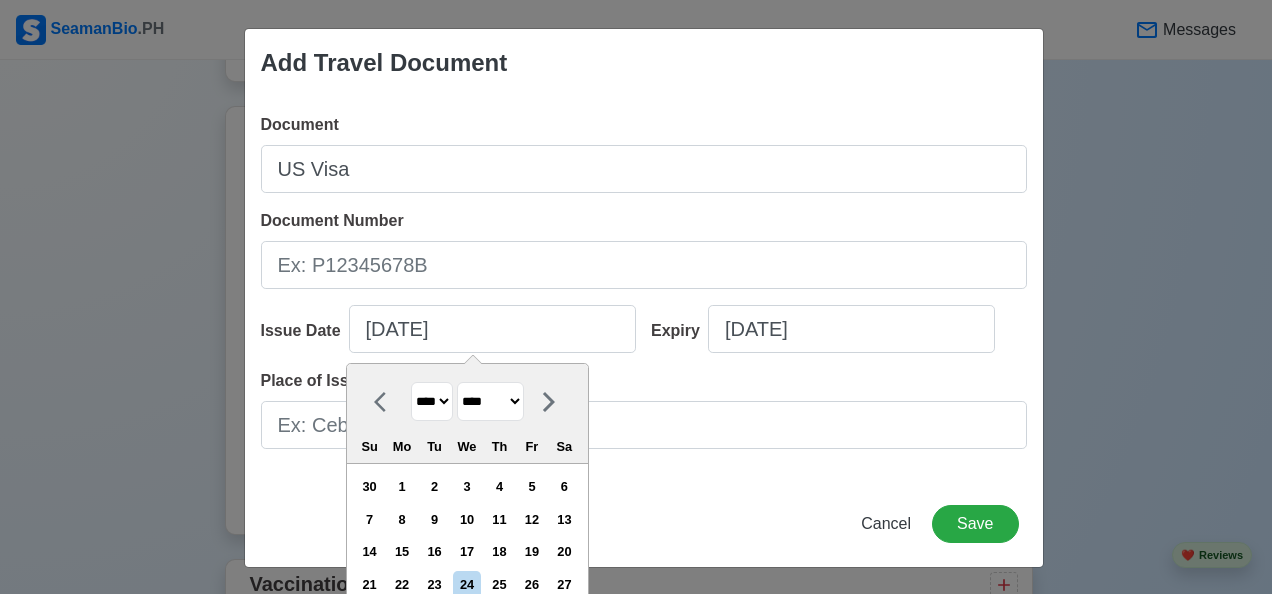 select on "***" 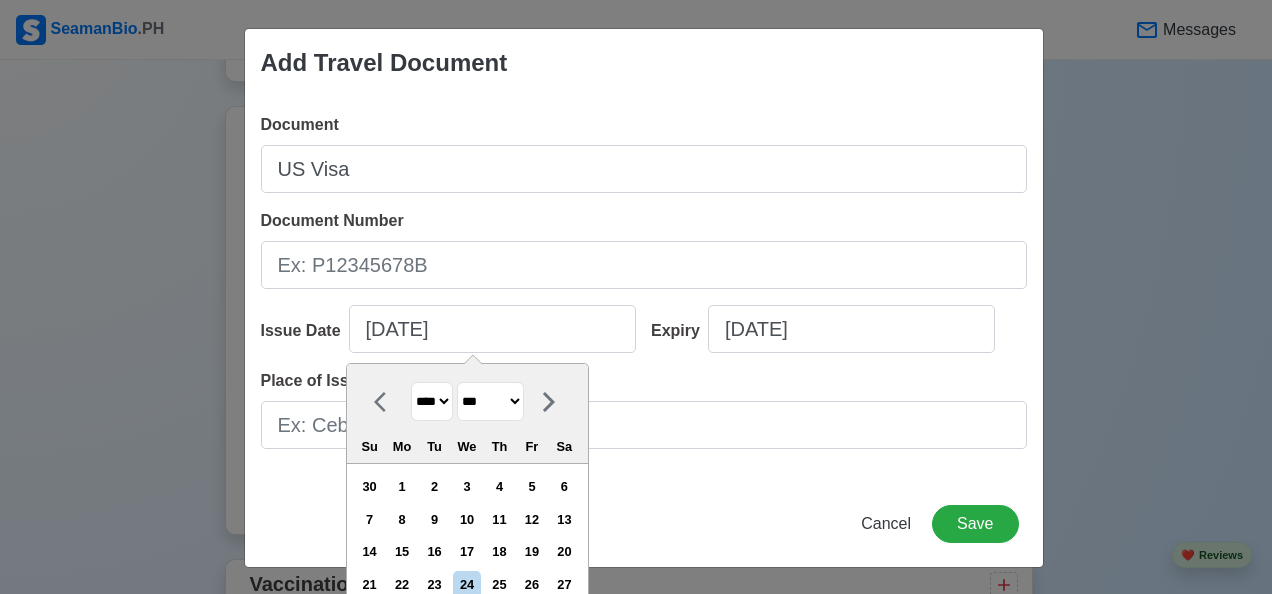 click on "******* ******** ***** ***** *** **** **** ****** ********* ******* ******** ********" at bounding box center [490, 401] 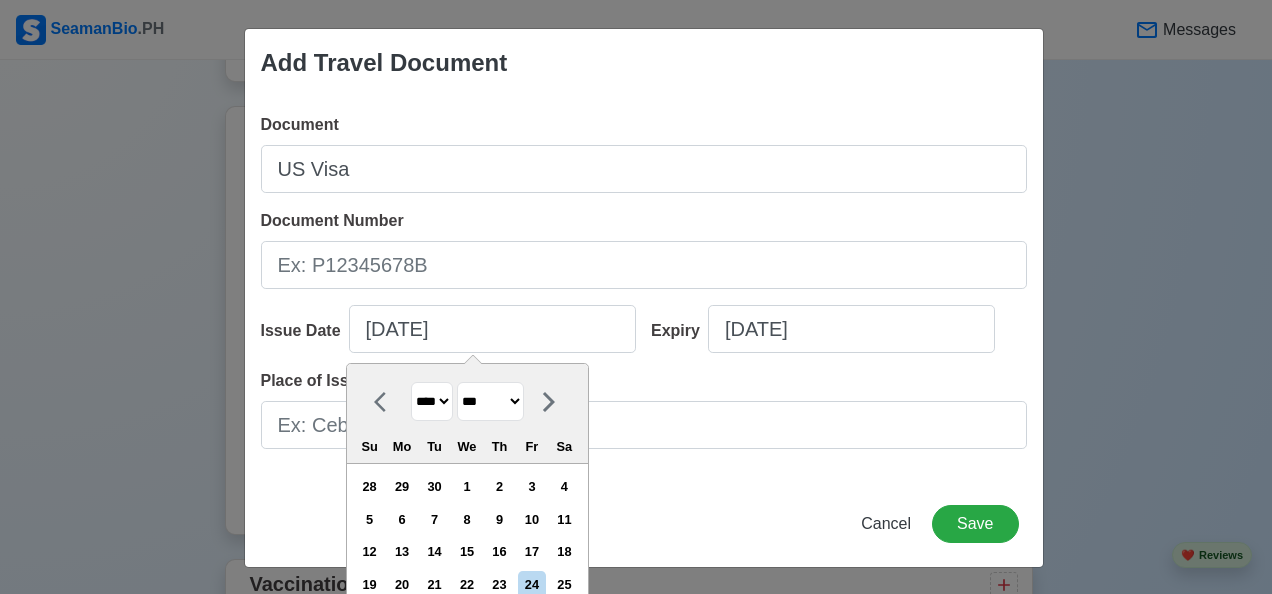 click on "Document US Visa Document Number Issue Date 07/24/2025 May 2024 **** **** **** **** **** **** **** **** **** **** **** **** **** **** **** **** **** **** **** **** **** **** **** **** **** **** **** **** **** **** **** **** **** **** **** **** **** **** **** **** **** **** **** **** **** **** **** **** **** **** **** **** **** **** **** **** **** **** **** **** **** **** **** **** **** **** **** **** **** **** **** **** **** **** **** **** **** **** **** **** **** **** **** **** **** **** **** **** **** **** **** **** **** **** **** **** **** **** **** **** **** **** **** **** **** **** ******* ******** ***** ***** *** **** **** ****** ********* ******* ******** ******** Su Mo Tu We Th Fr Sa 28 29 30 1 2 3 4 5 6 7 8 9 10 11 12 13 14 15 16 17 18 19 20 21 22 23 24 25 26 27 28 29 30 31 1 2 3 4 5 6 7 8 Expiry 07/25/2025 Place of Issue" at bounding box center (644, 289) 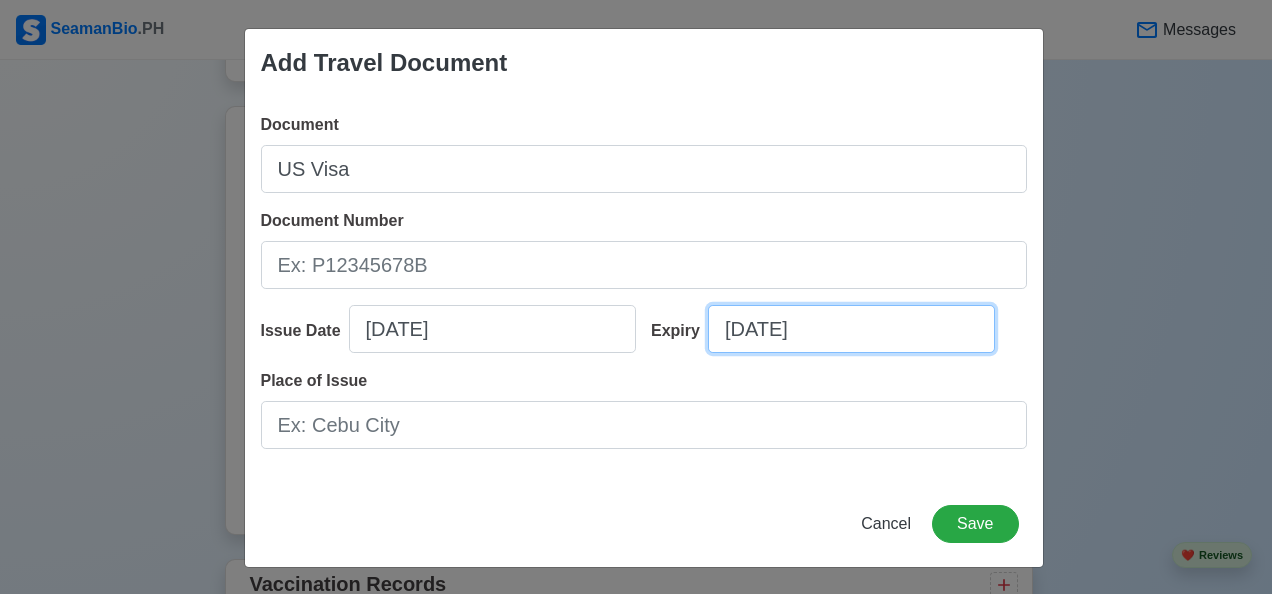 select on "****" 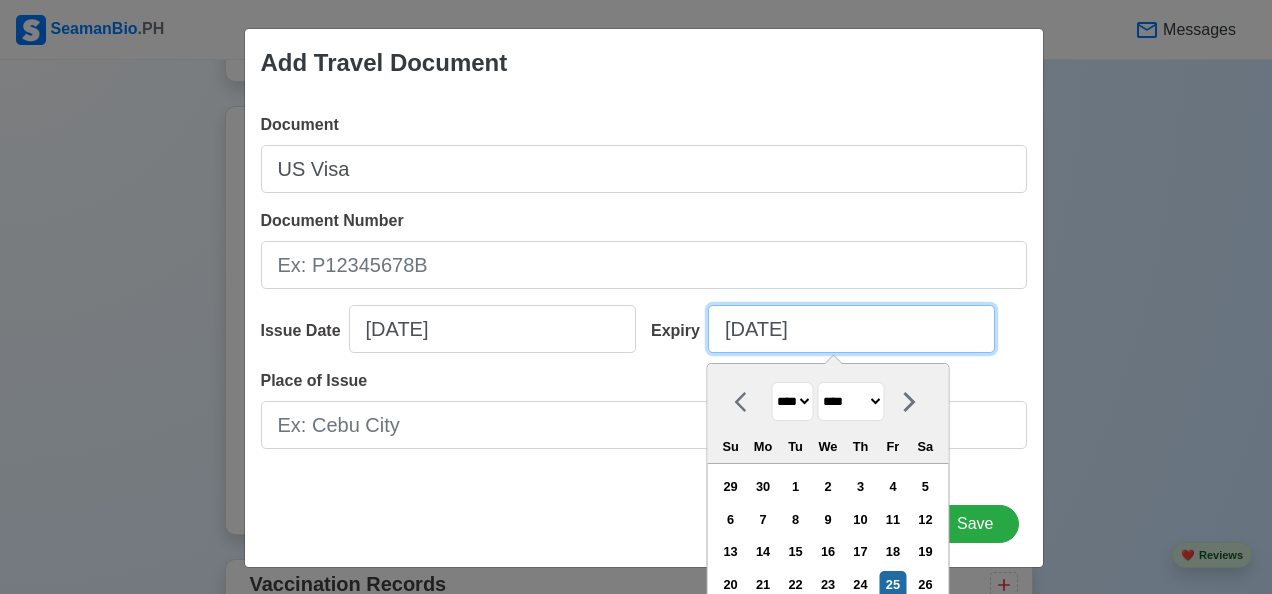 click on "07/25/2025" at bounding box center (851, 329) 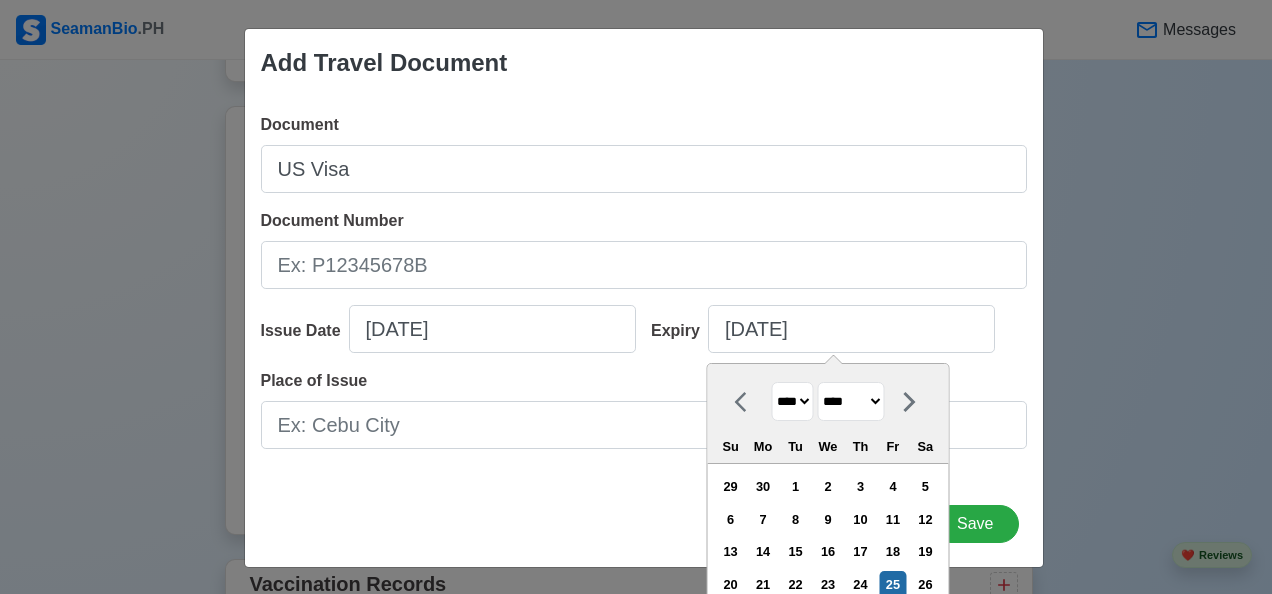 click on "**** **** **** **** **** **** **** **** **** **** **** **** **** **** **** **** **** **** **** **** **** **** **** **** **** **** **** **** **** **** **** **** **** **** **** **** **** **** **** **** **** **** **** **** **** **** **** **** **** **** **** **** **** **** **** **** **** **** **** **** **** **** **** **** **** **** **** **** **** **** **** **** **** **** **** **** **** **** **** **** **** **** **** **** **** **** **** **** **** **** **** **** **** **** **** **** **** **** **** **** **** **** **** **** **** **** **** **** **** **** **** **** **** **** **** **** **** **** **** **** ****" at bounding box center [793, 401] 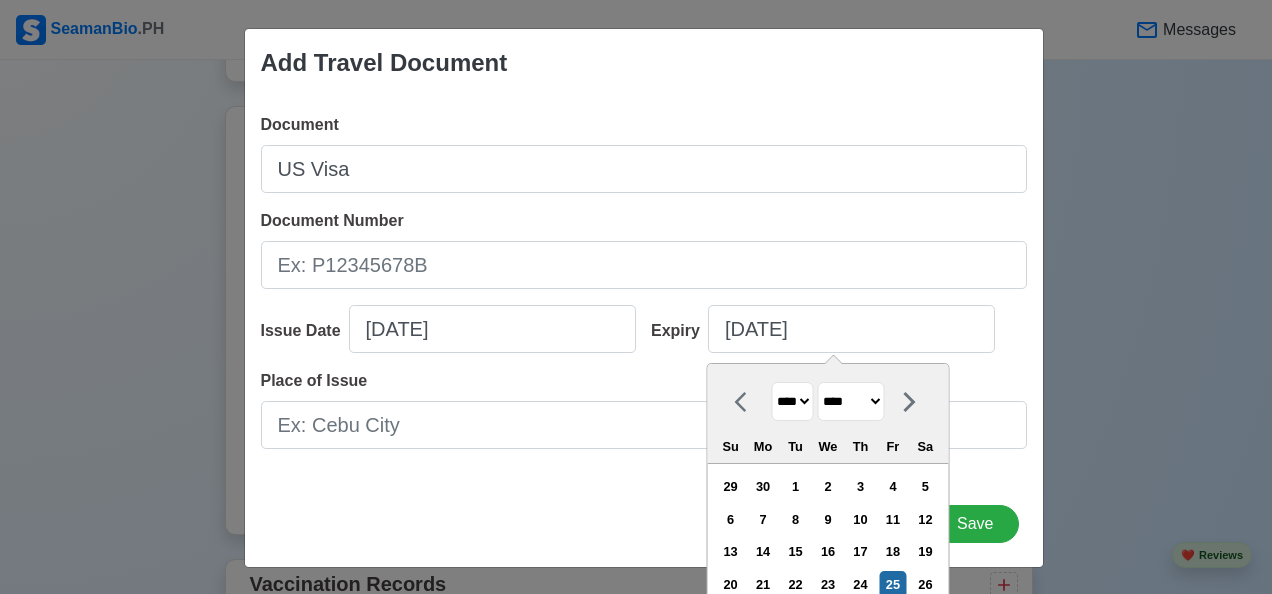 select on "****" 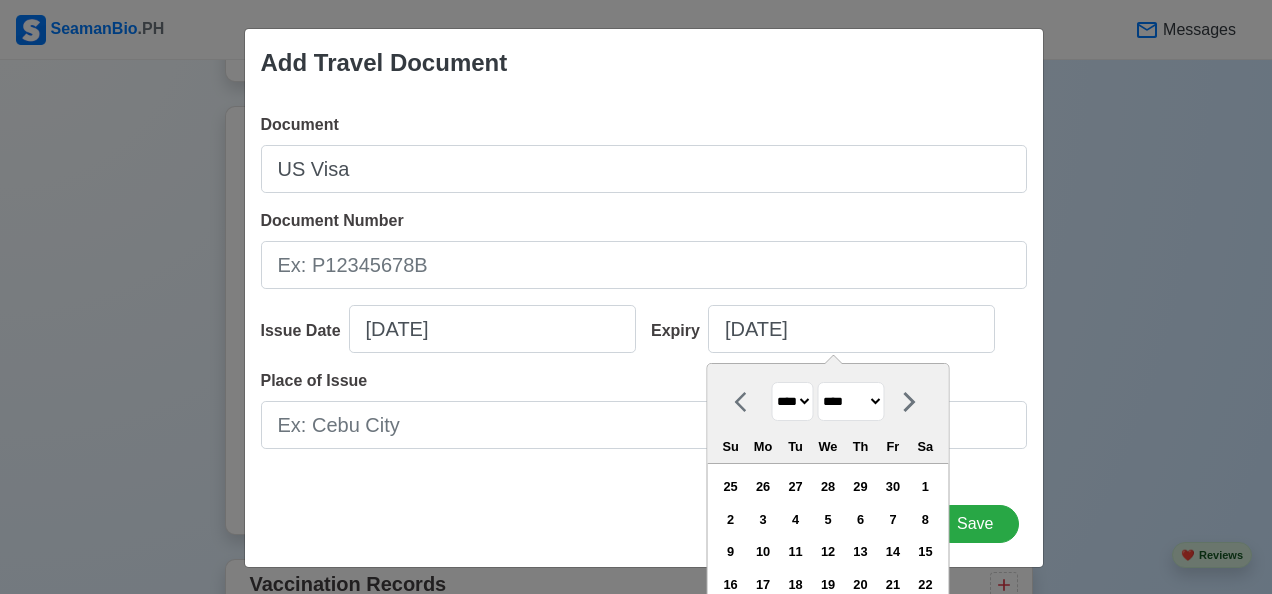 click on "******* ******** ***** ***** *** **** **** ****** ********* ******* ******** ********" at bounding box center (851, 401) 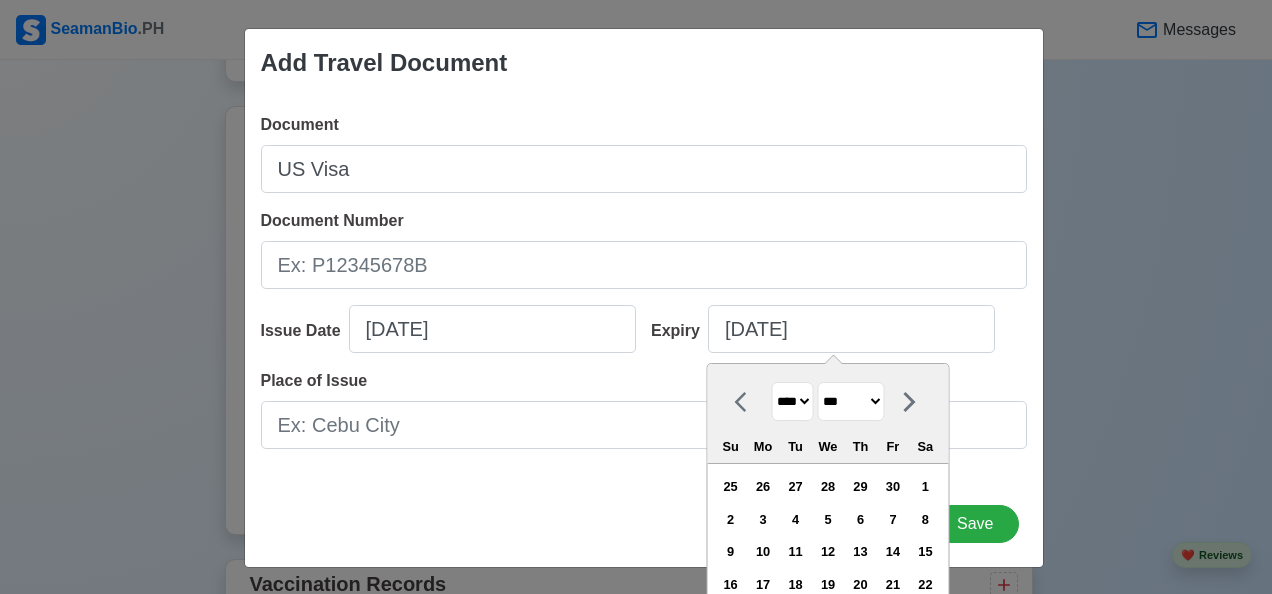 click on "******* ******** ***** ***** *** **** **** ****** ********* ******* ******** ********" at bounding box center [851, 401] 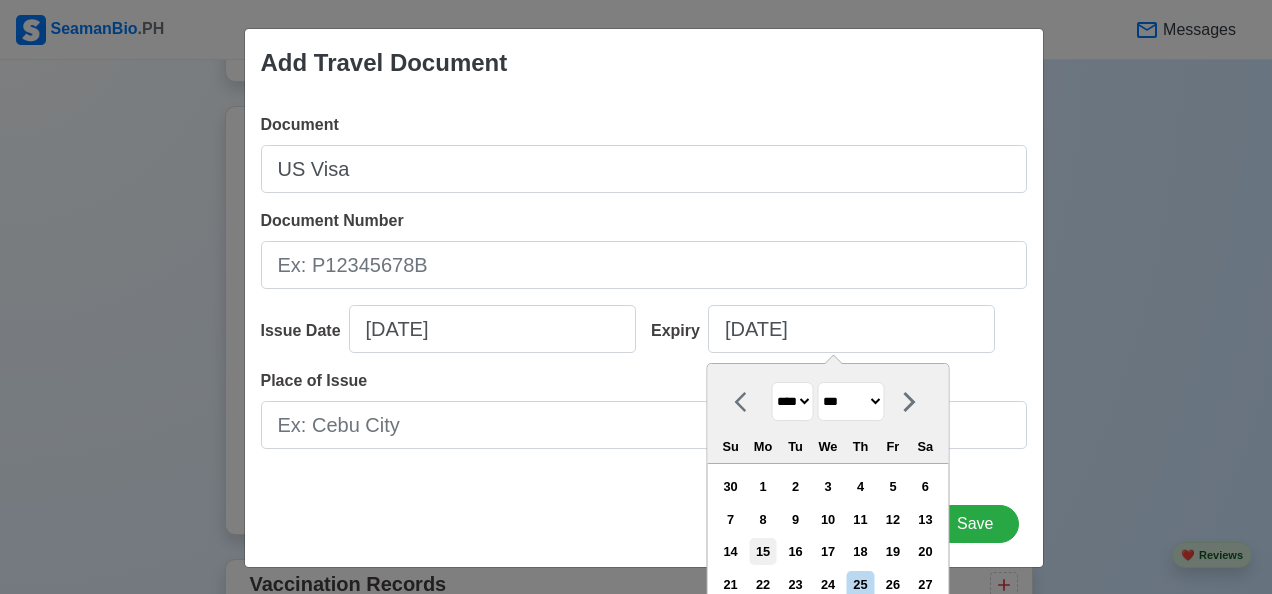 click on "15" at bounding box center [762, 551] 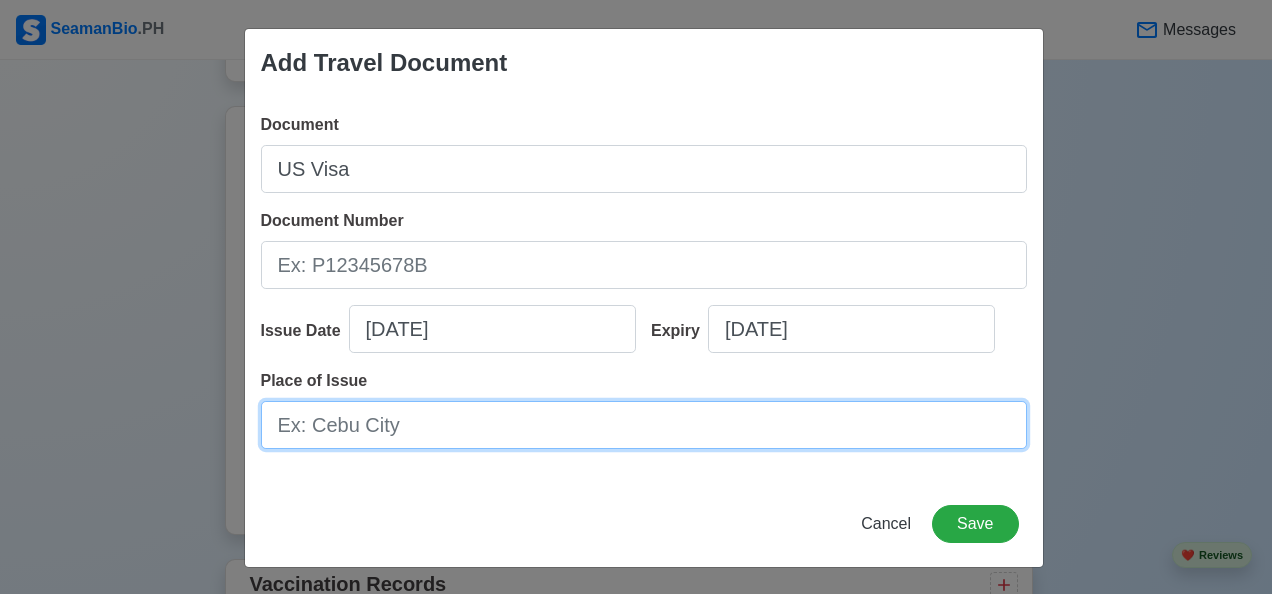 click on "Place of Issue" at bounding box center [644, 425] 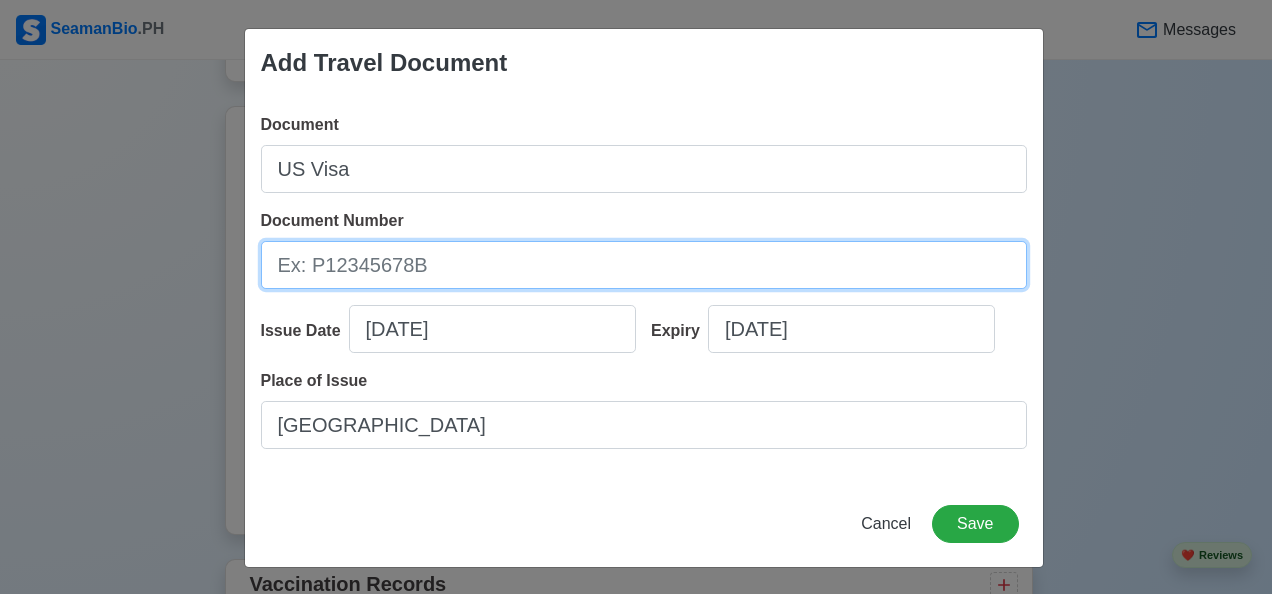click on "Document Number" at bounding box center [644, 265] 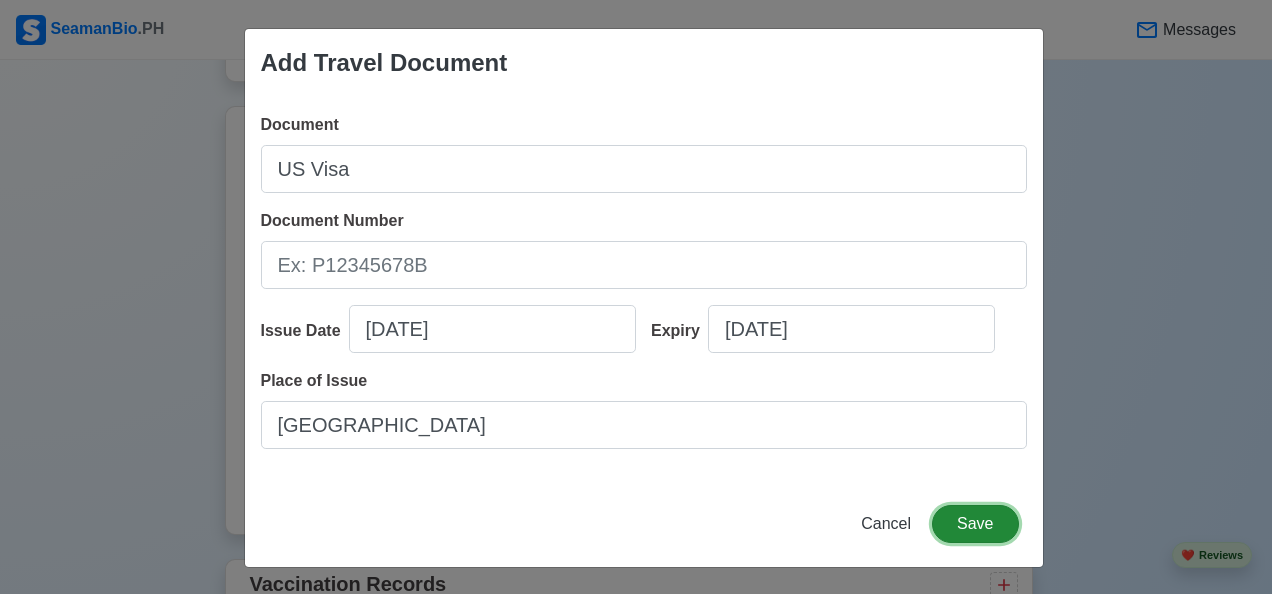 click on "Save" at bounding box center [975, 524] 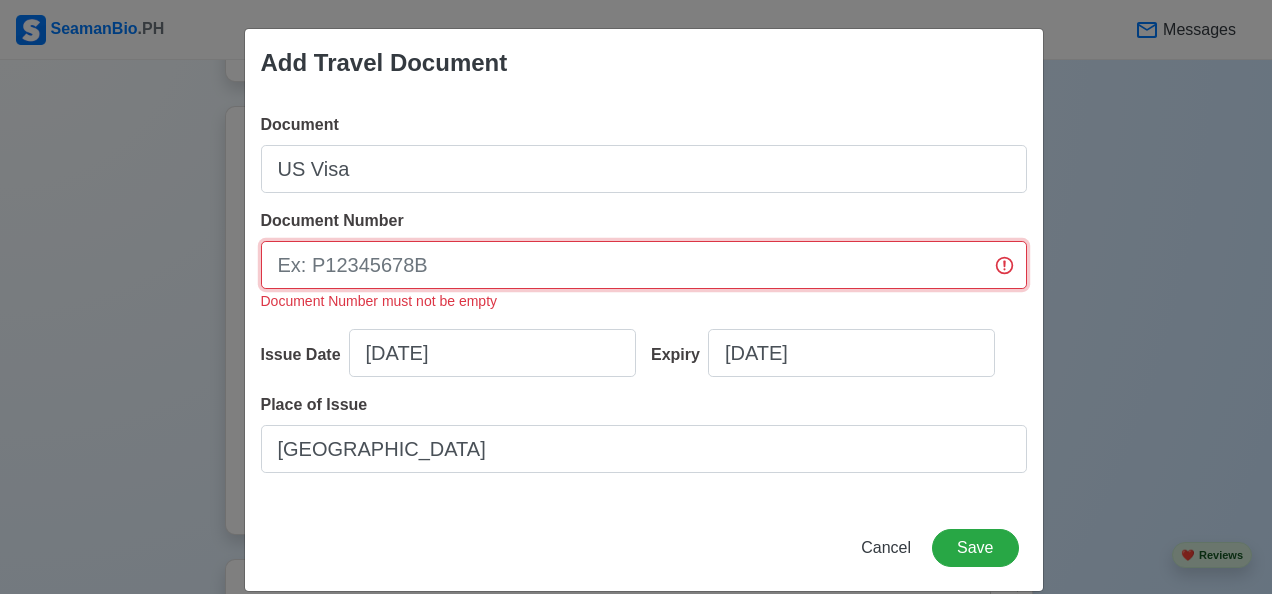 click on "Document Number" at bounding box center (644, 265) 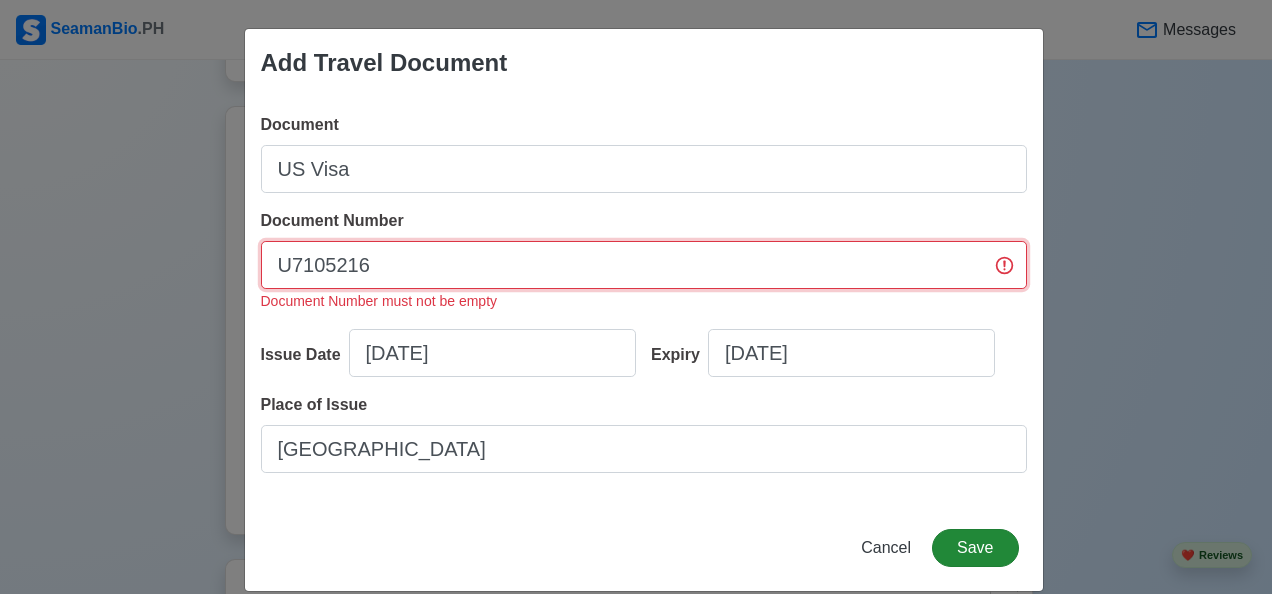 type on "U7105216" 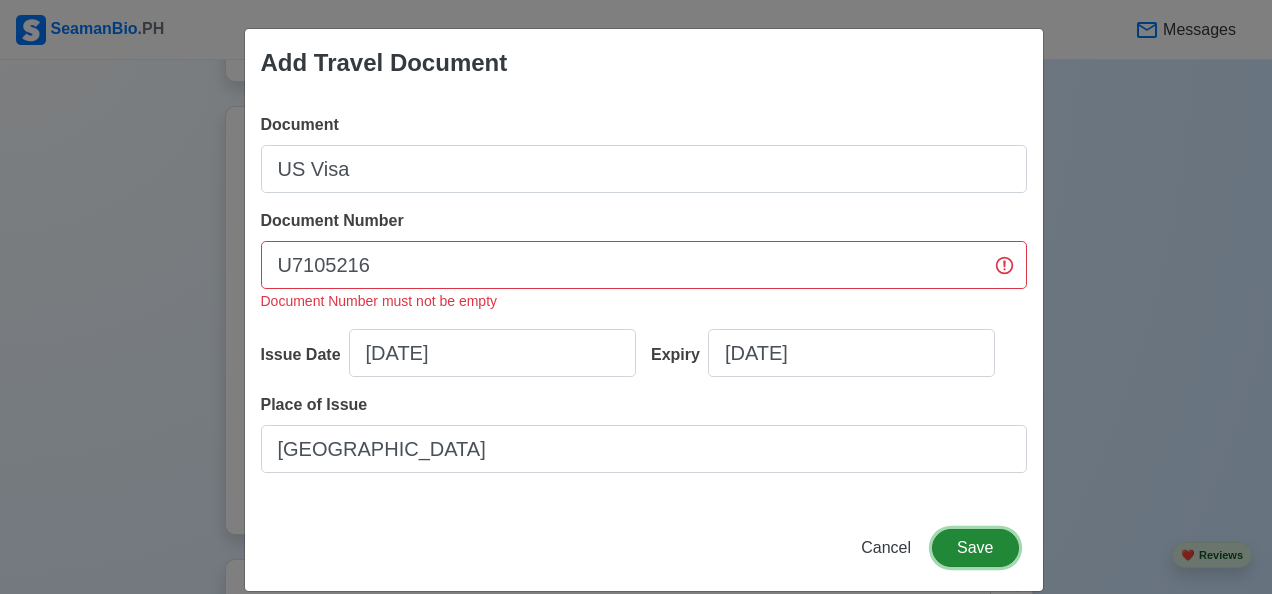 click on "Save" at bounding box center (975, 548) 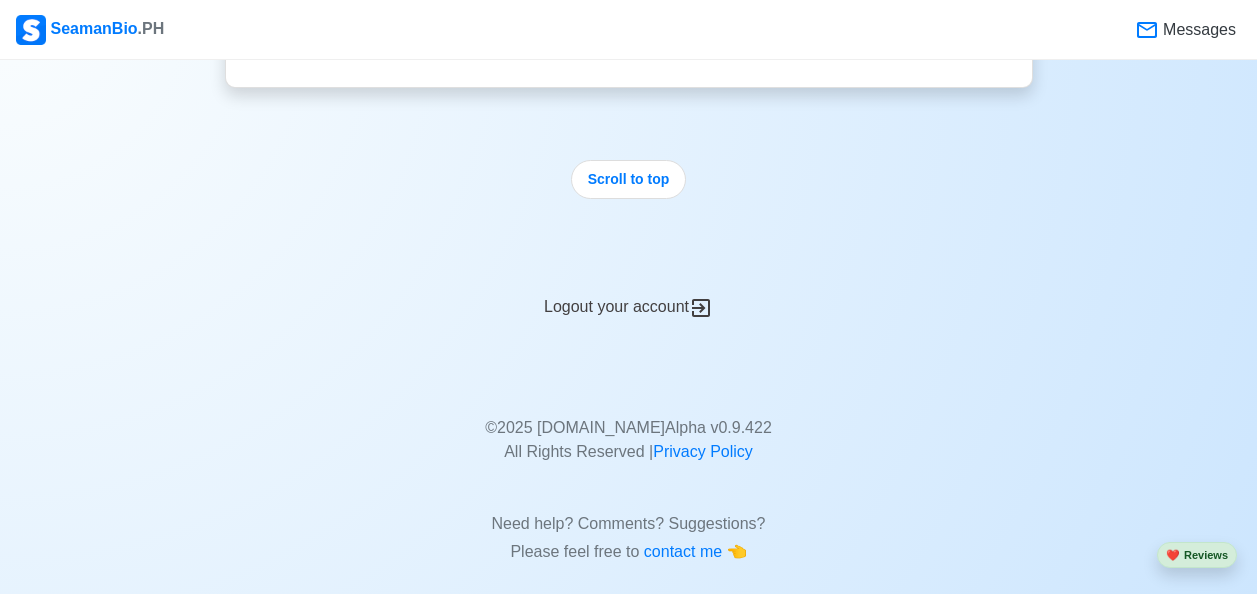 scroll, scrollTop: 3951, scrollLeft: 0, axis: vertical 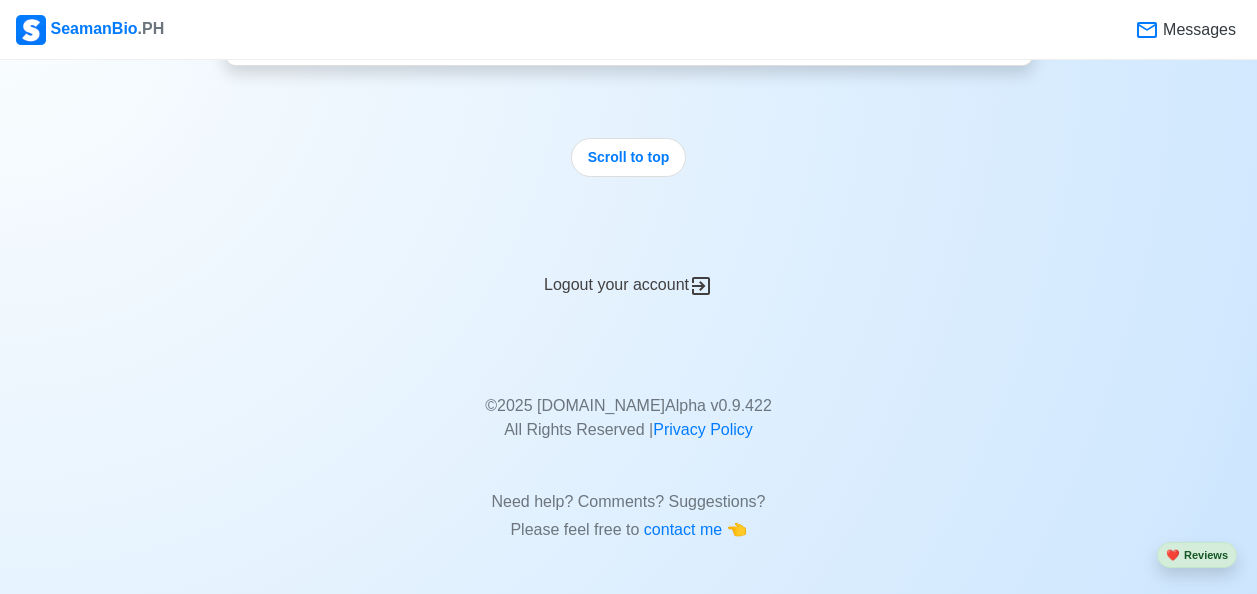click on "Logout your account" at bounding box center [629, 273] 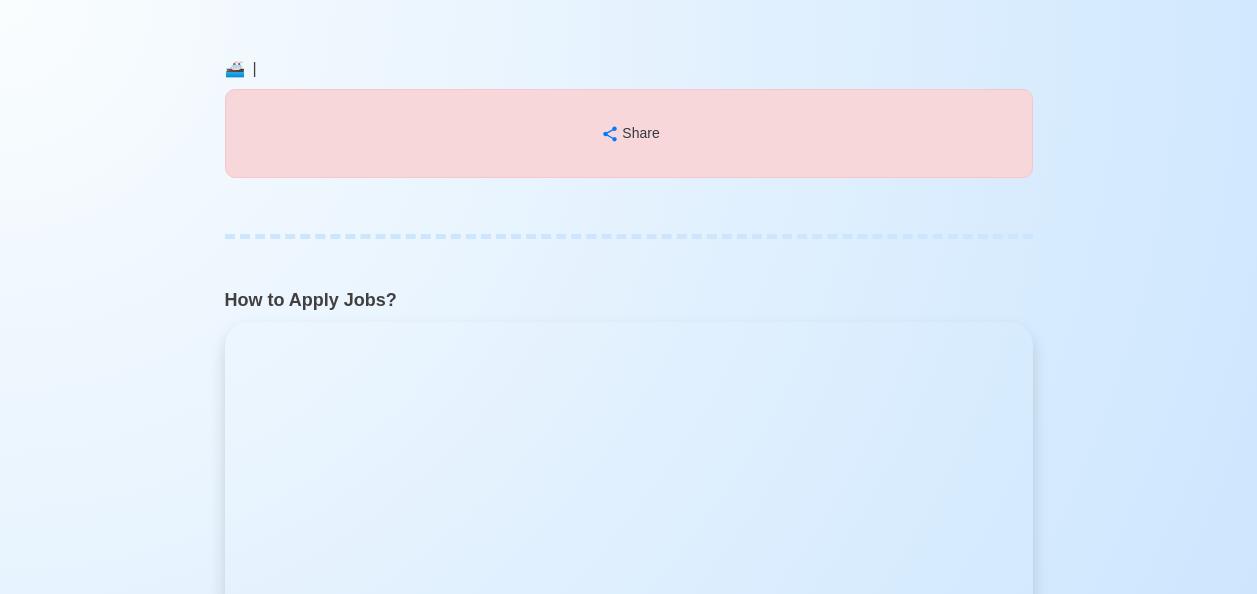 scroll, scrollTop: 0, scrollLeft: 0, axis: both 